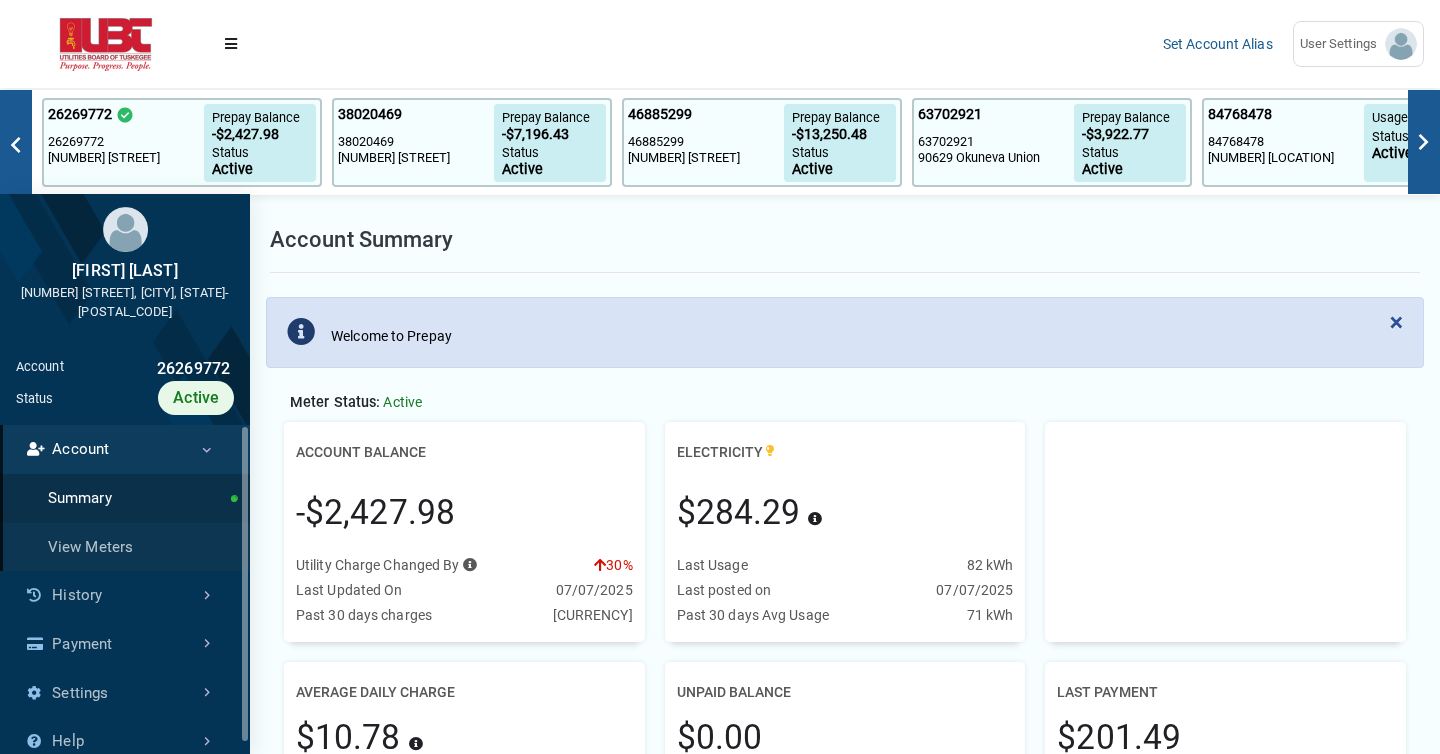 scroll, scrollTop: 82, scrollLeft: 0, axis: vertical 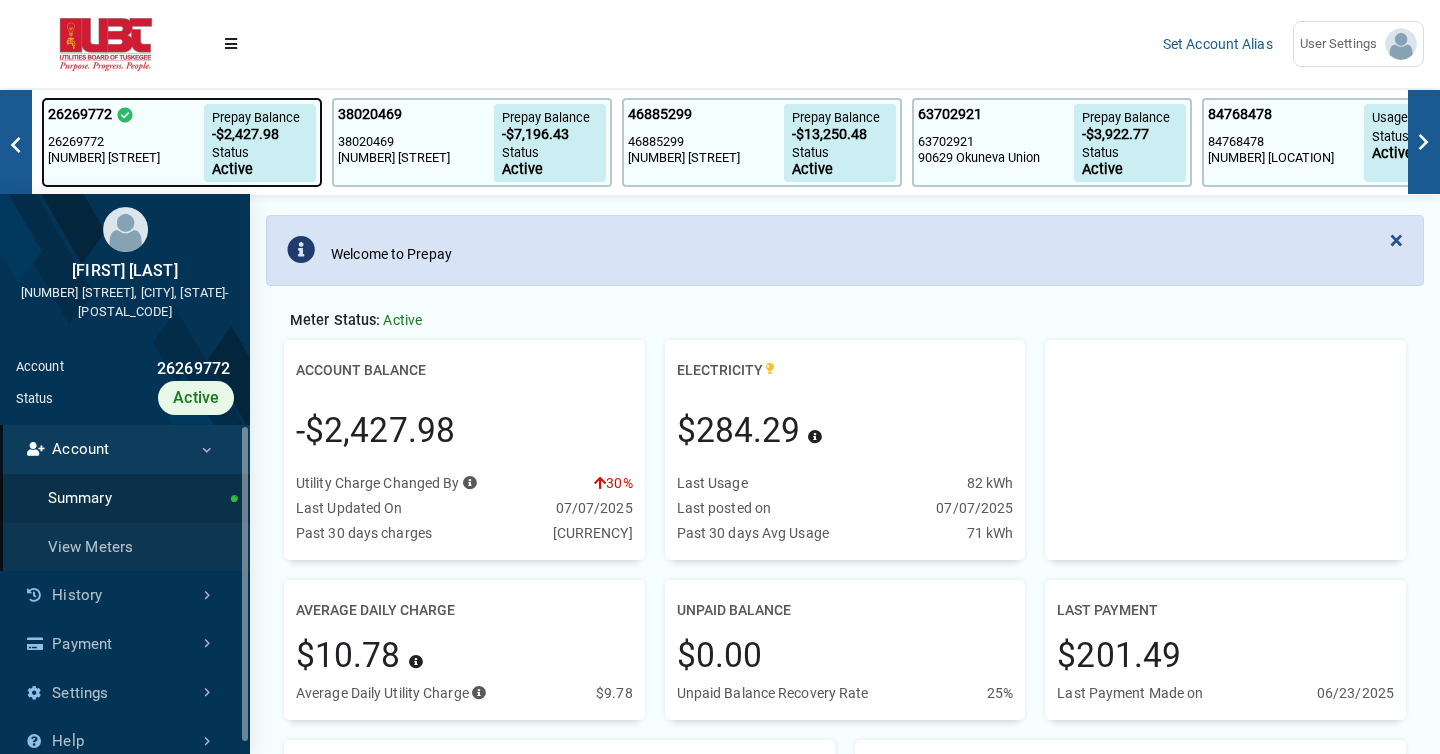 click on "26269772" at bounding box center (126, 142) 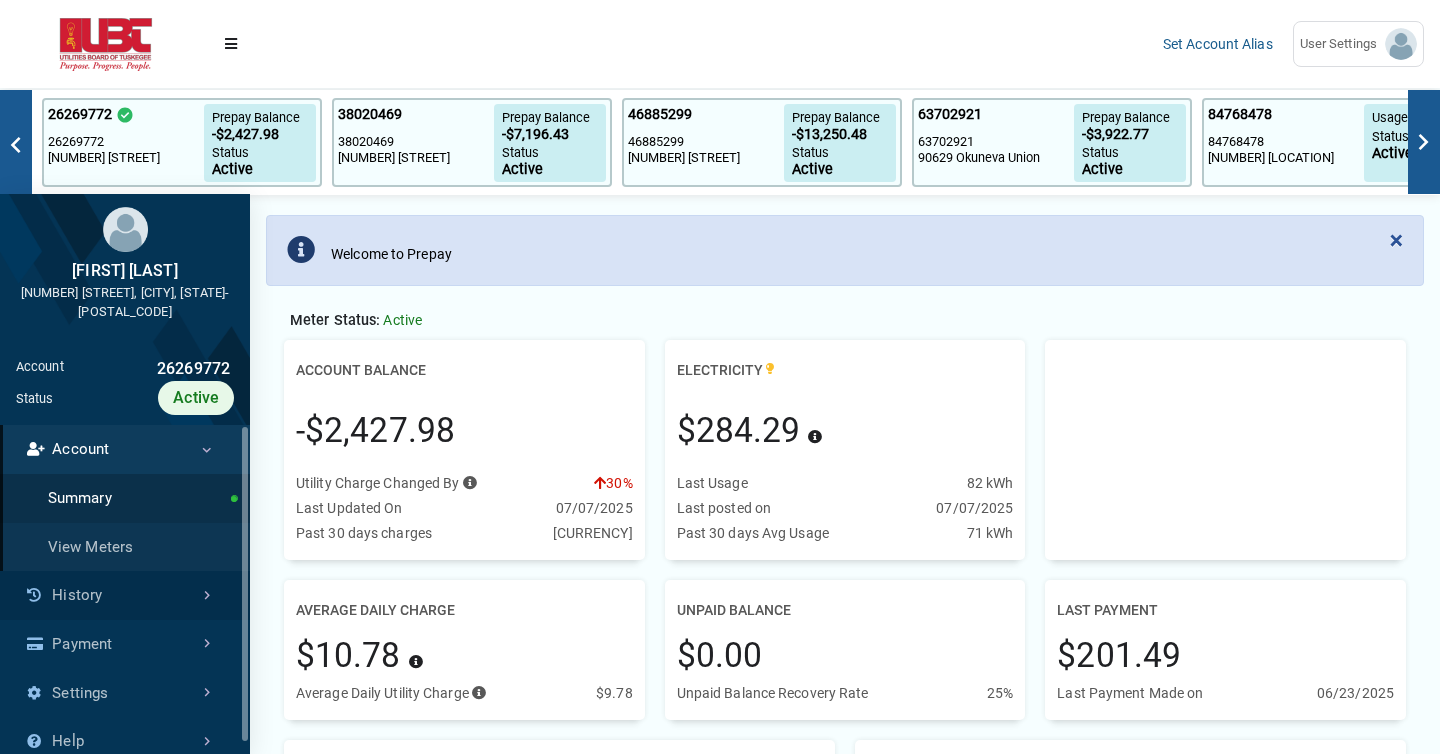 click on "History" at bounding box center (125, 595) 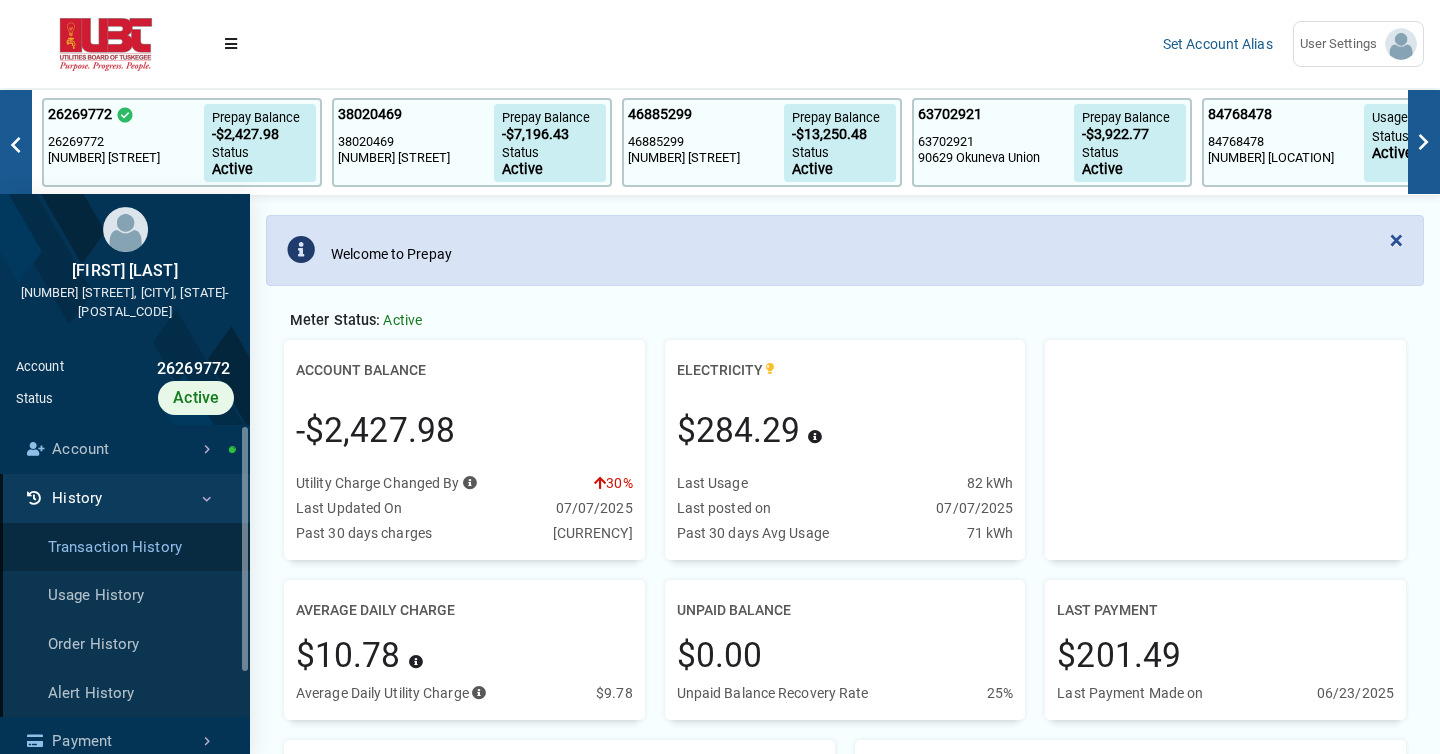 click on "Transaction History" at bounding box center [125, 547] 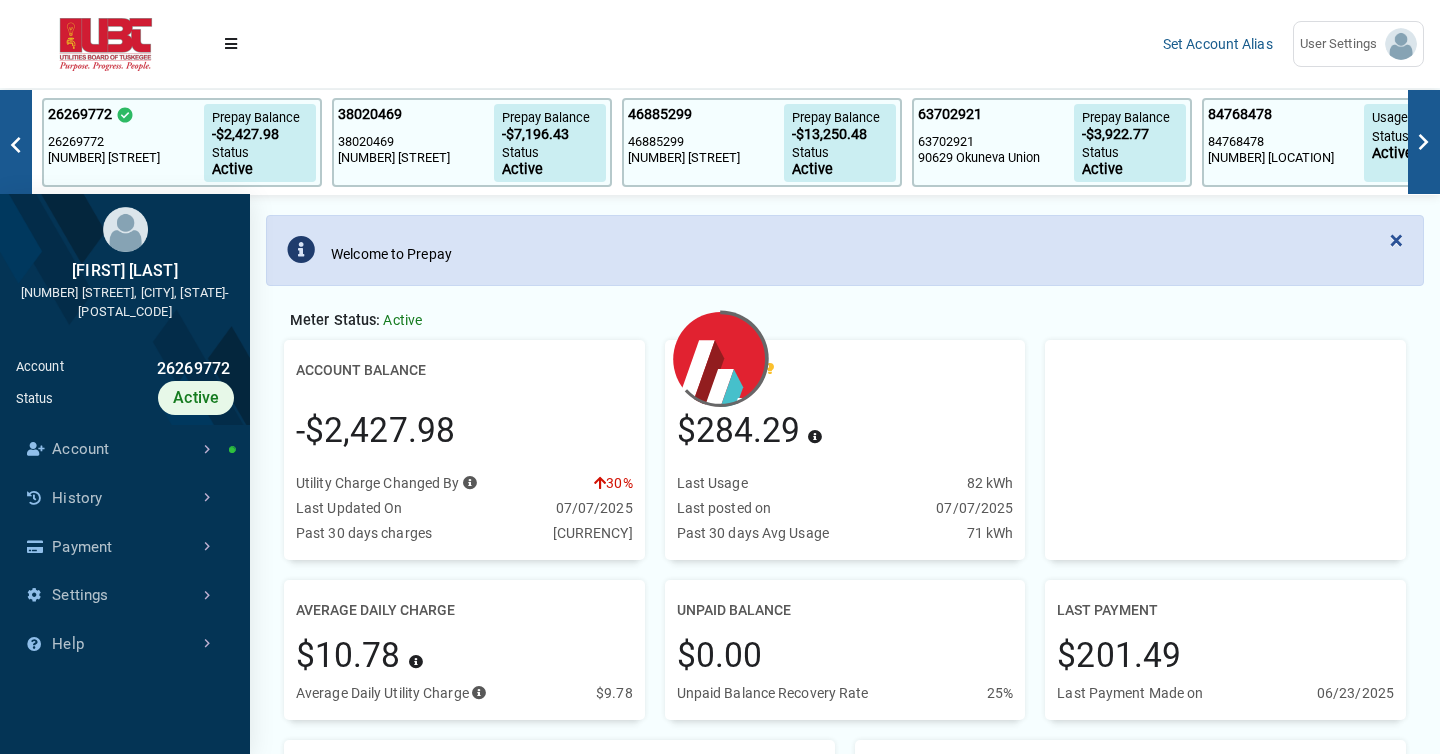 scroll, scrollTop: 9, scrollLeft: 1, axis: both 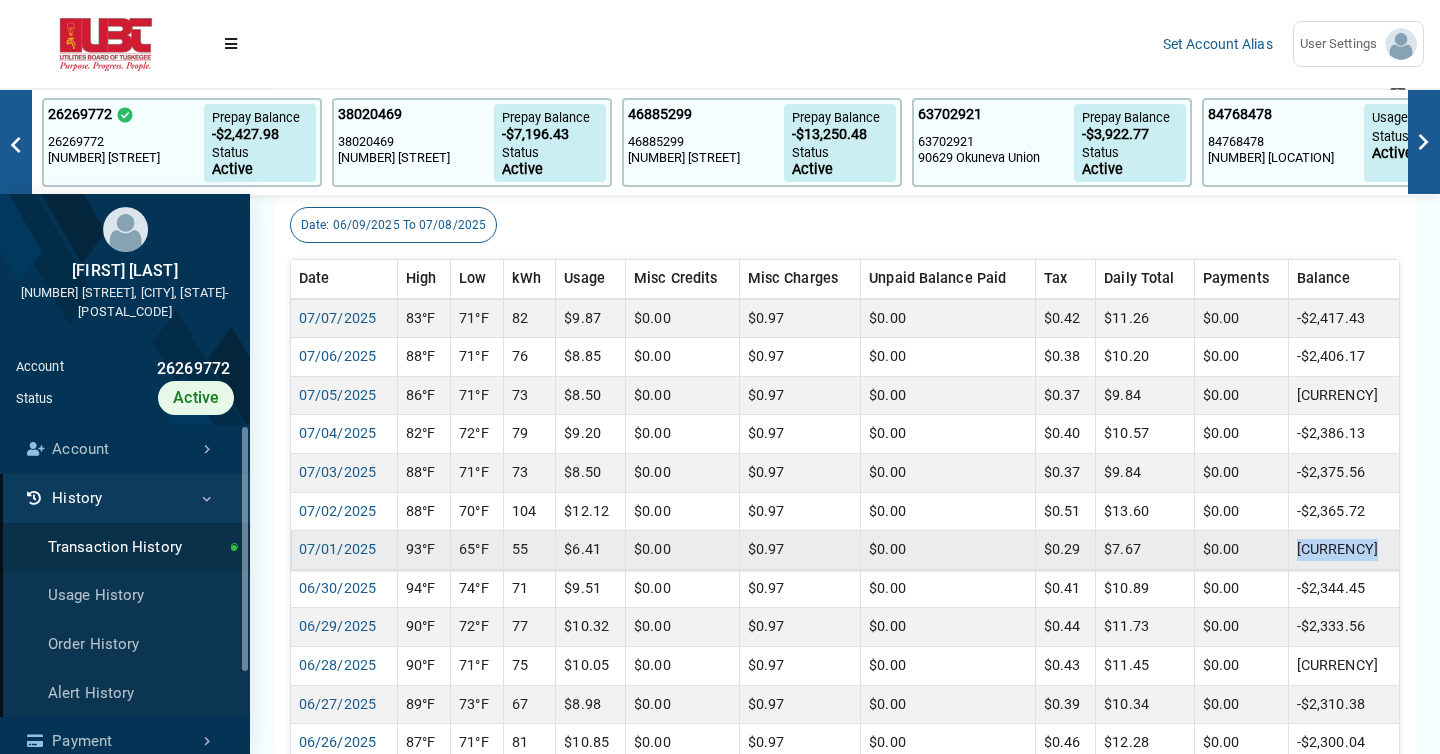 drag, startPoint x: 1382, startPoint y: 546, endPoint x: 1309, endPoint y: 552, distance: 73.24616 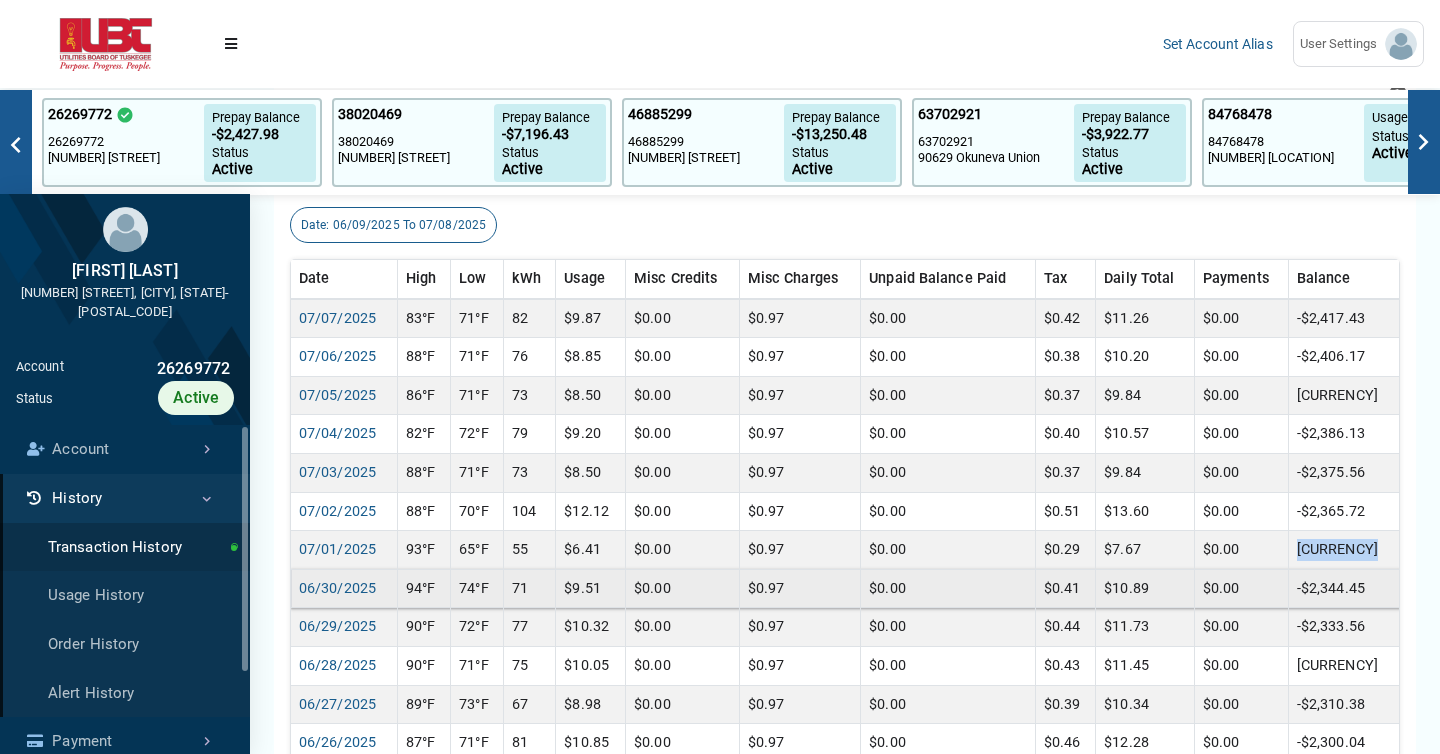 copy on "[CURRENCY]" 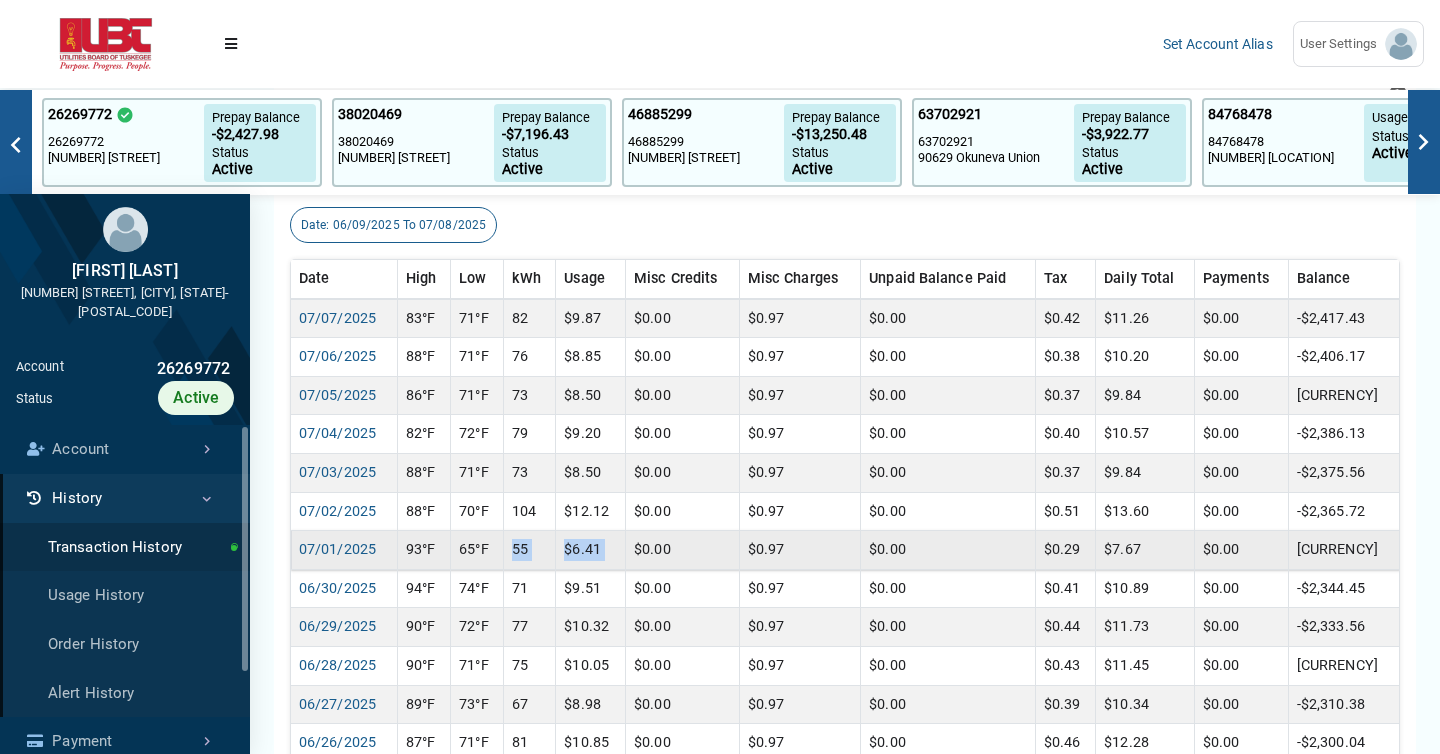 drag, startPoint x: 520, startPoint y: 544, endPoint x: 634, endPoint y: 542, distance: 114.01754 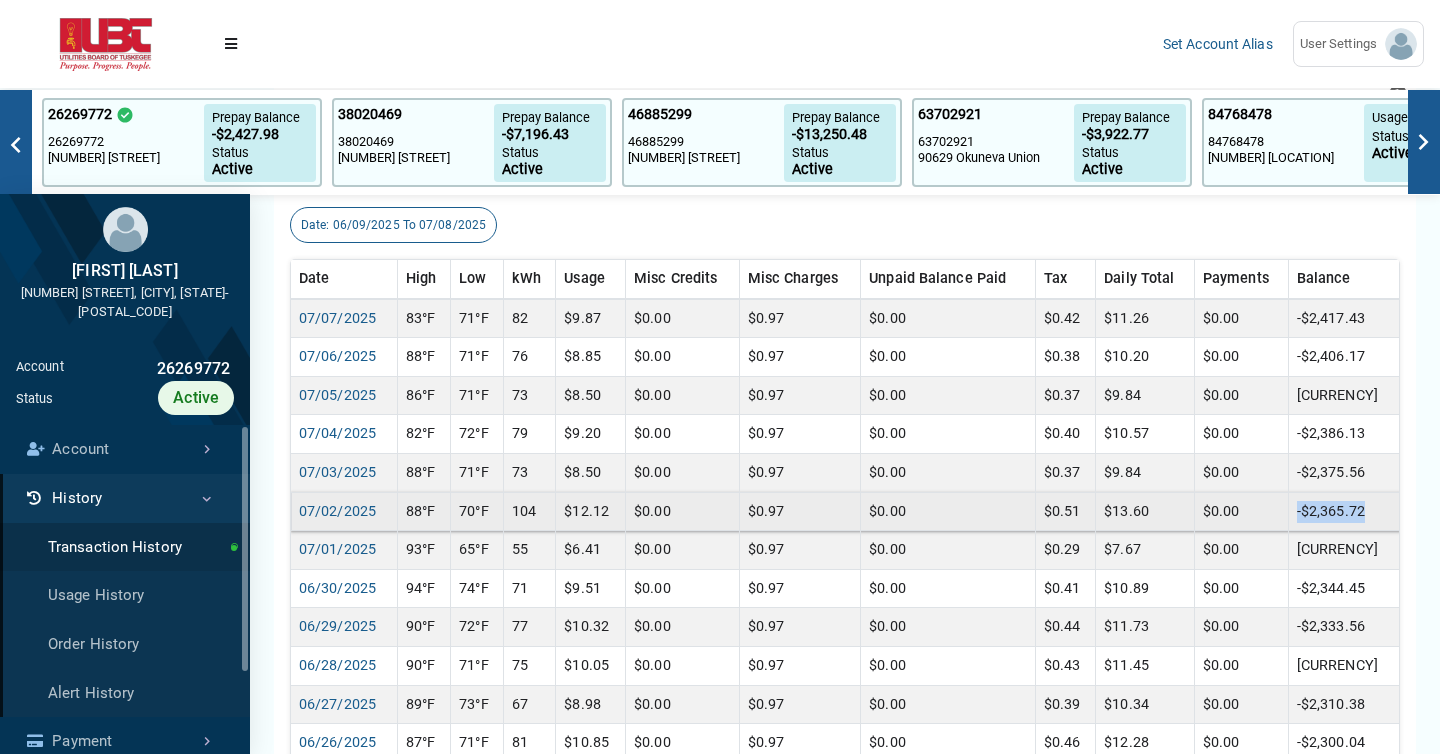 drag, startPoint x: 1383, startPoint y: 514, endPoint x: 1307, endPoint y: 513, distance: 76.00658 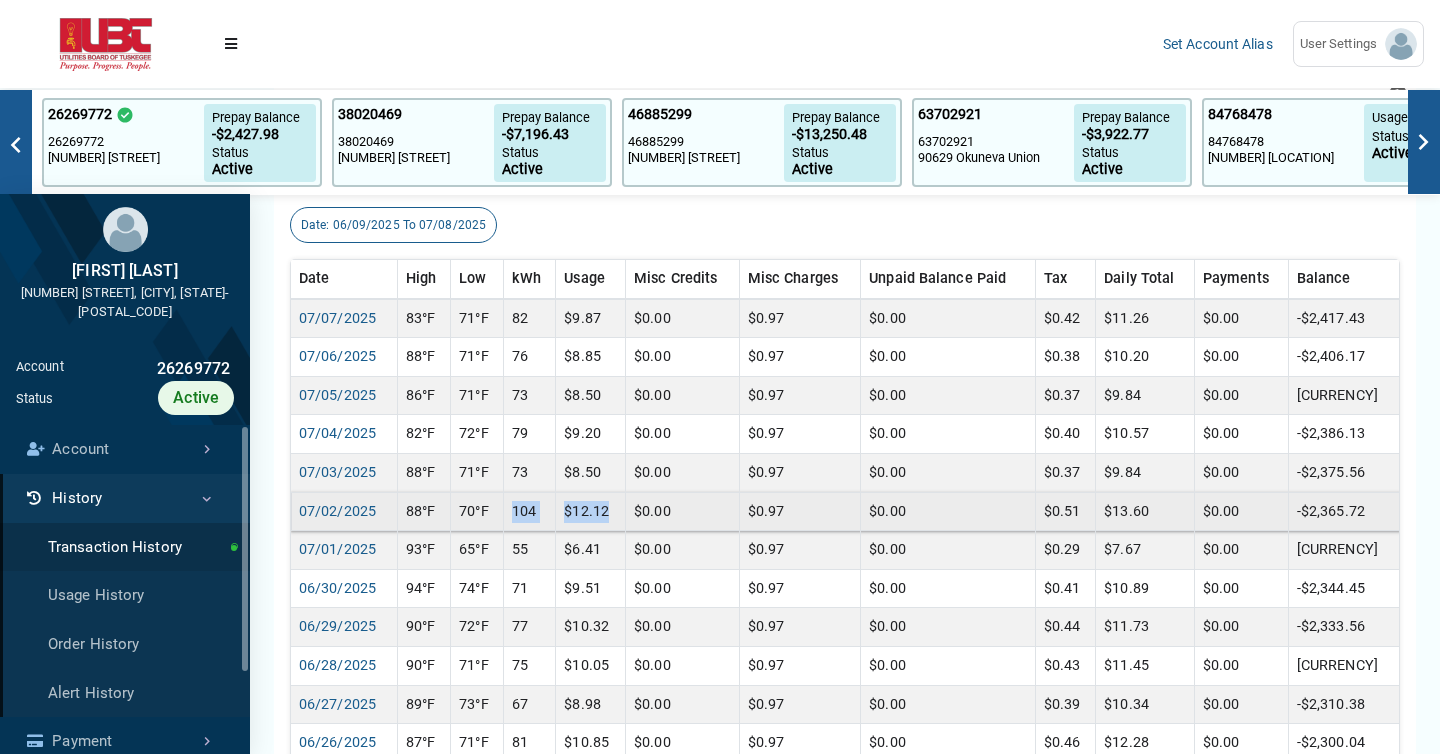 drag, startPoint x: 518, startPoint y: 510, endPoint x: 620, endPoint y: 510, distance: 102 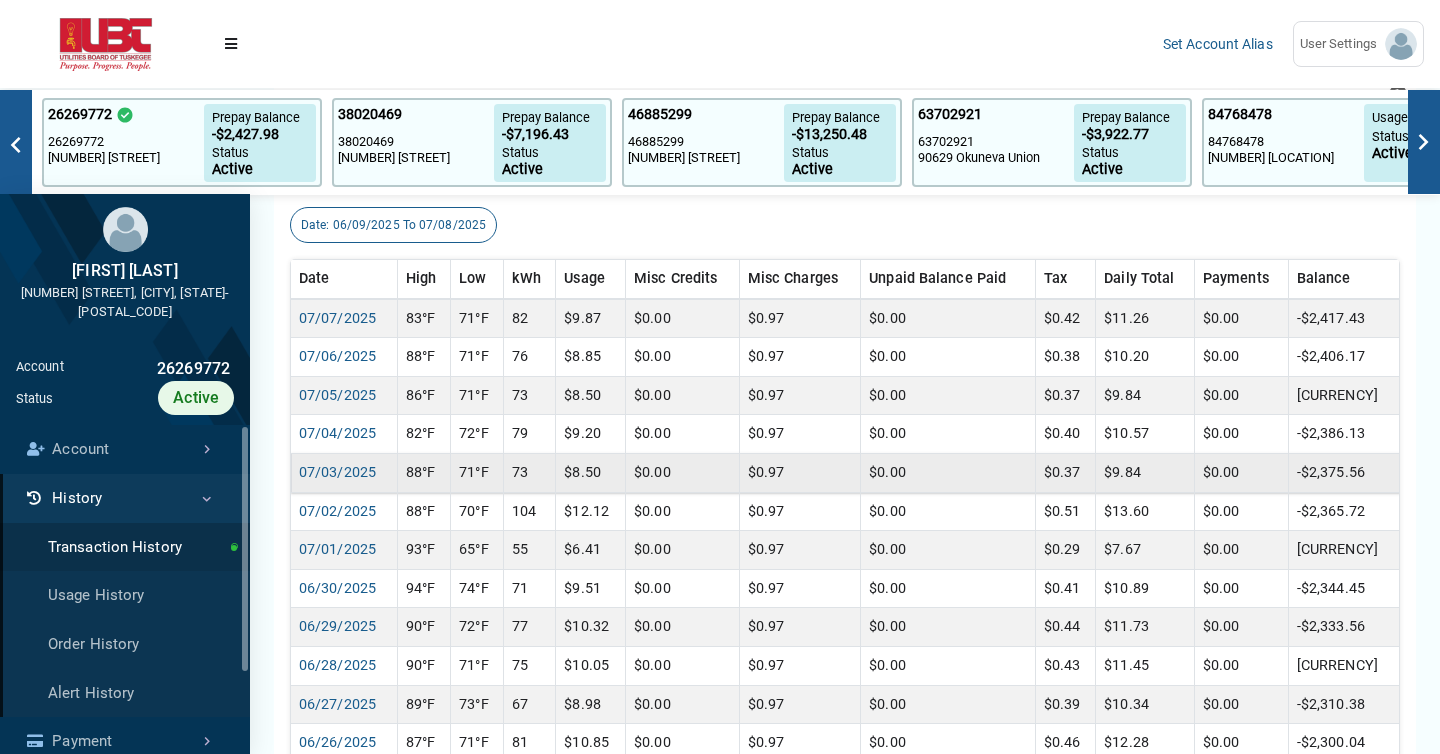 click on "-$2,375.56" at bounding box center [1343, 318] 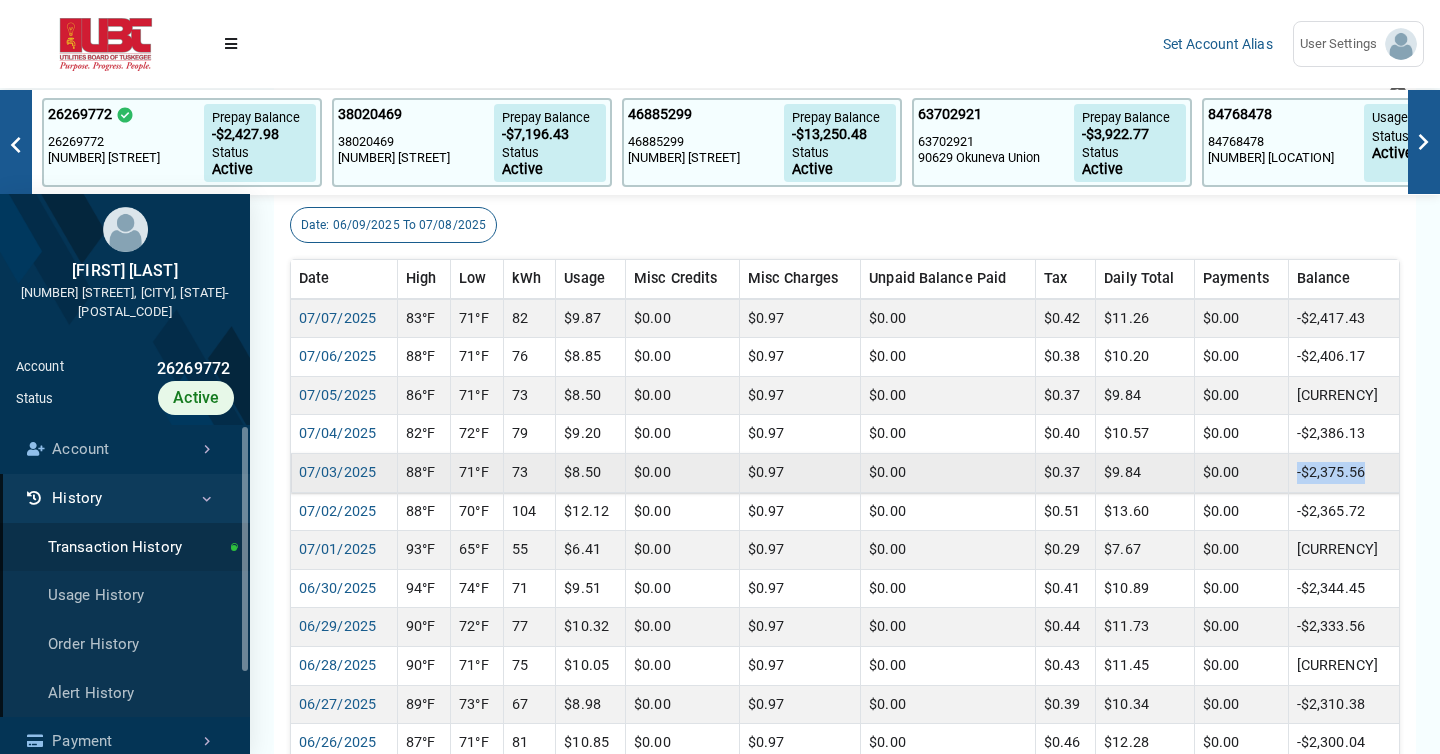 drag, startPoint x: 1307, startPoint y: 474, endPoint x: 1384, endPoint y: 470, distance: 77.10383 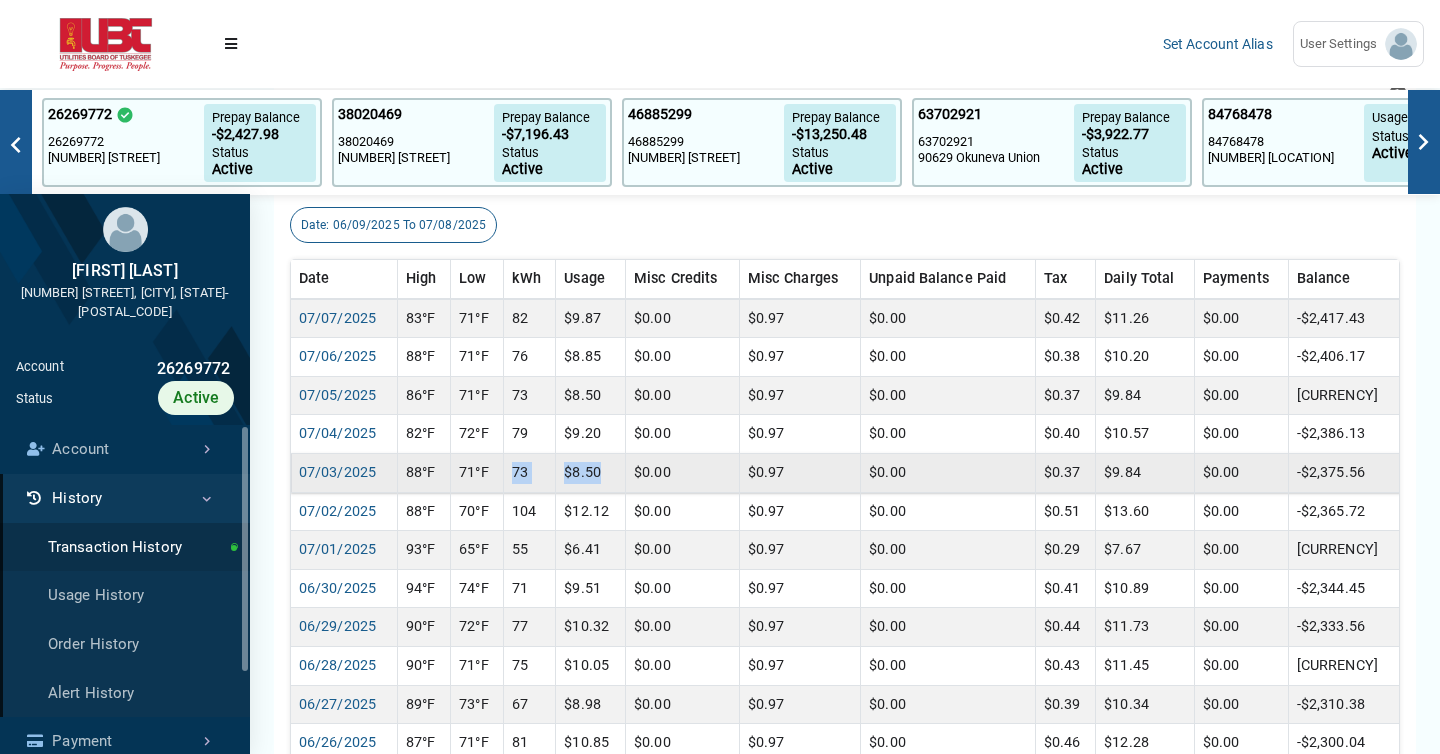drag, startPoint x: 517, startPoint y: 471, endPoint x: 629, endPoint y: 471, distance: 112 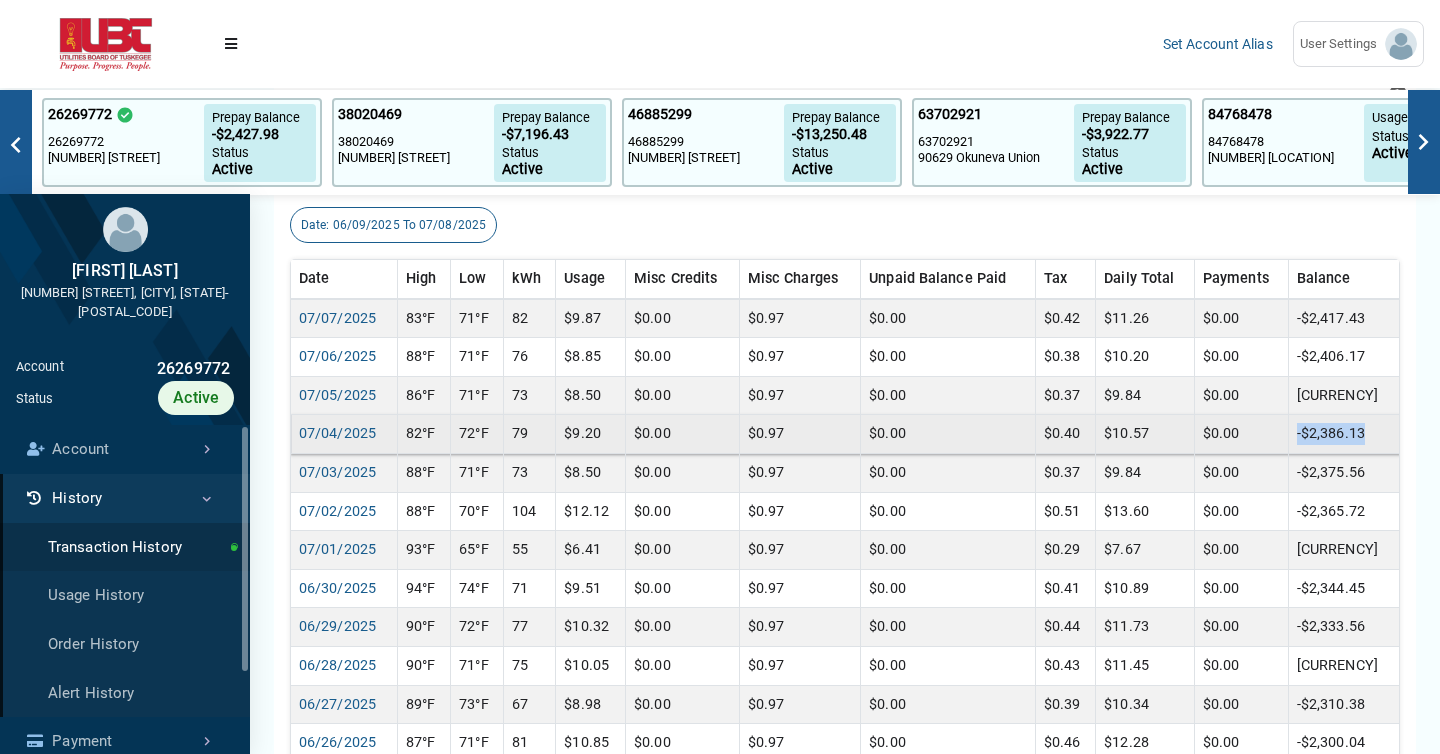drag, startPoint x: 1383, startPoint y: 432, endPoint x: 1306, endPoint y: 432, distance: 77 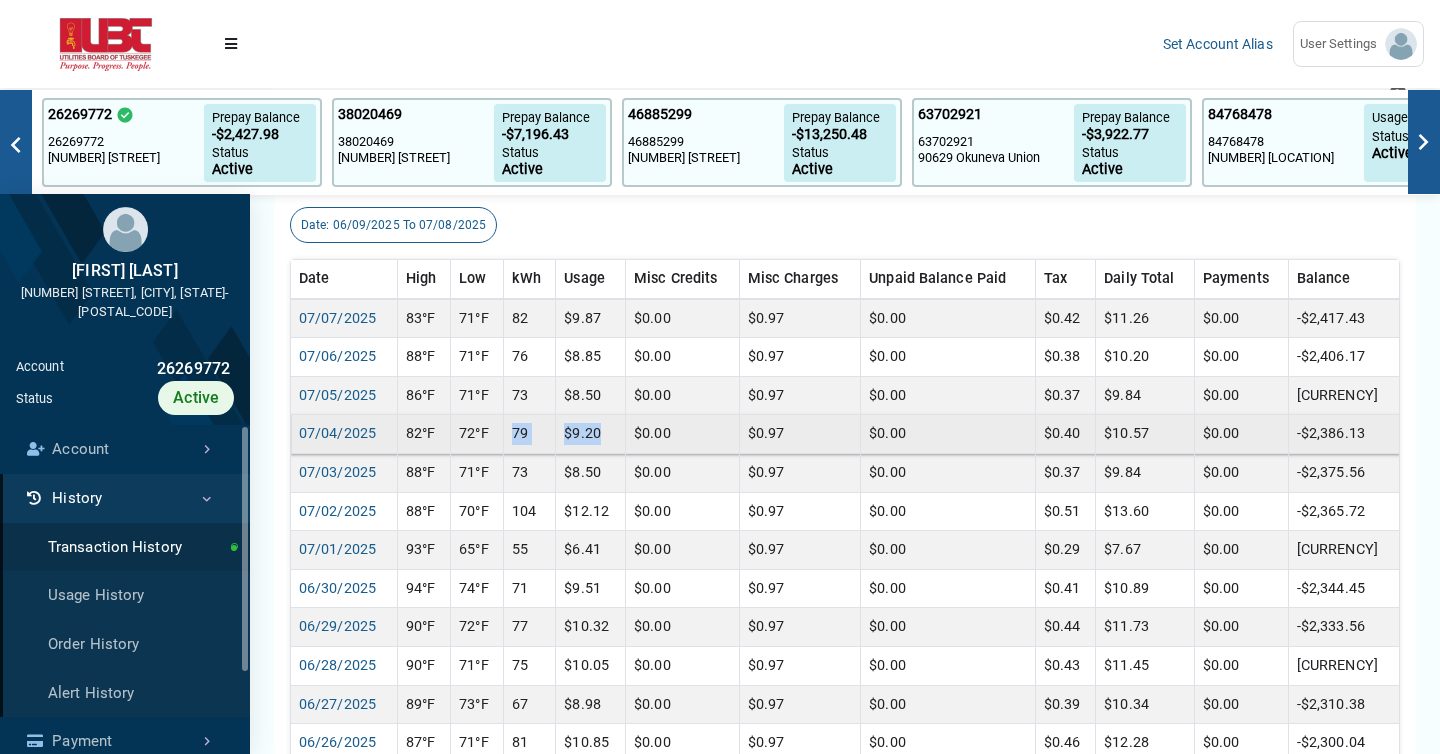 drag, startPoint x: 516, startPoint y: 430, endPoint x: 607, endPoint y: 428, distance: 91.02197 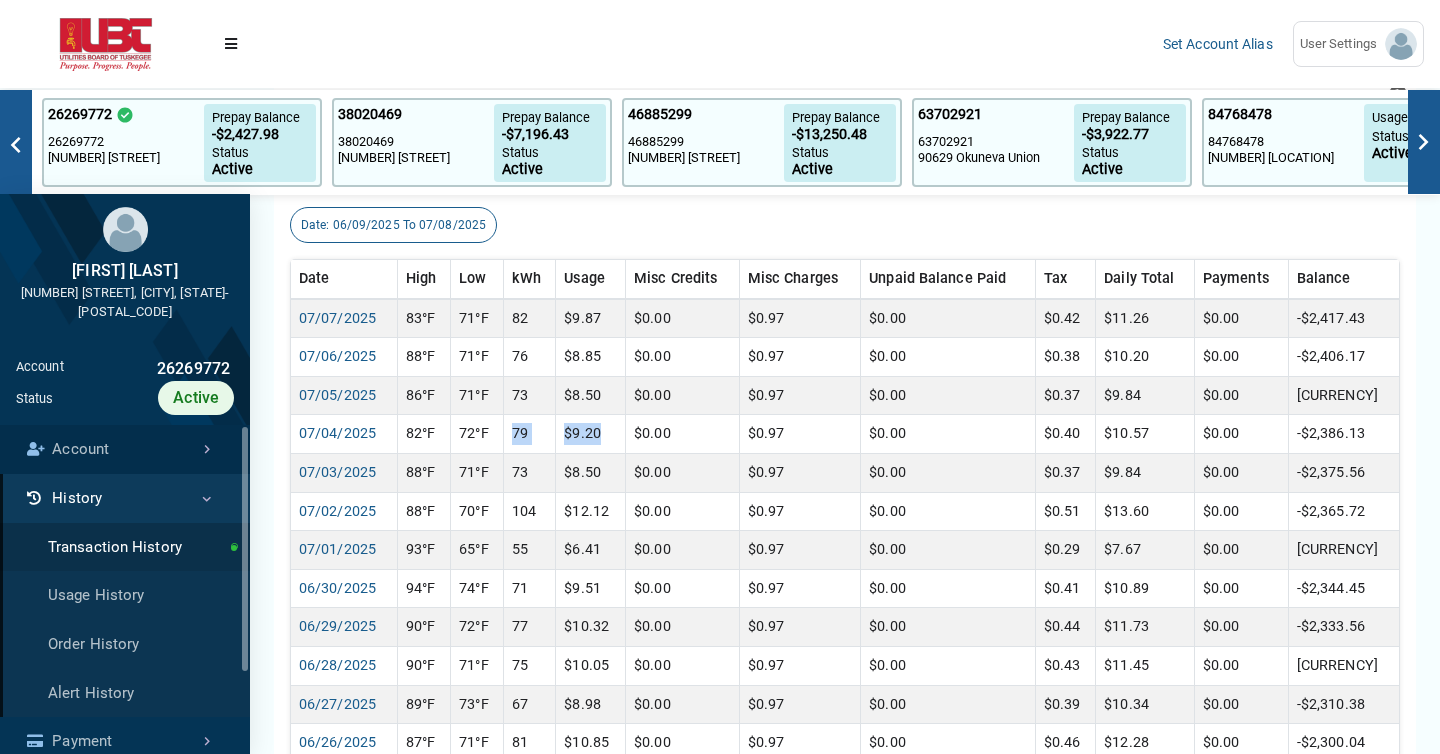 click on "Account" at bounding box center (125, 449) 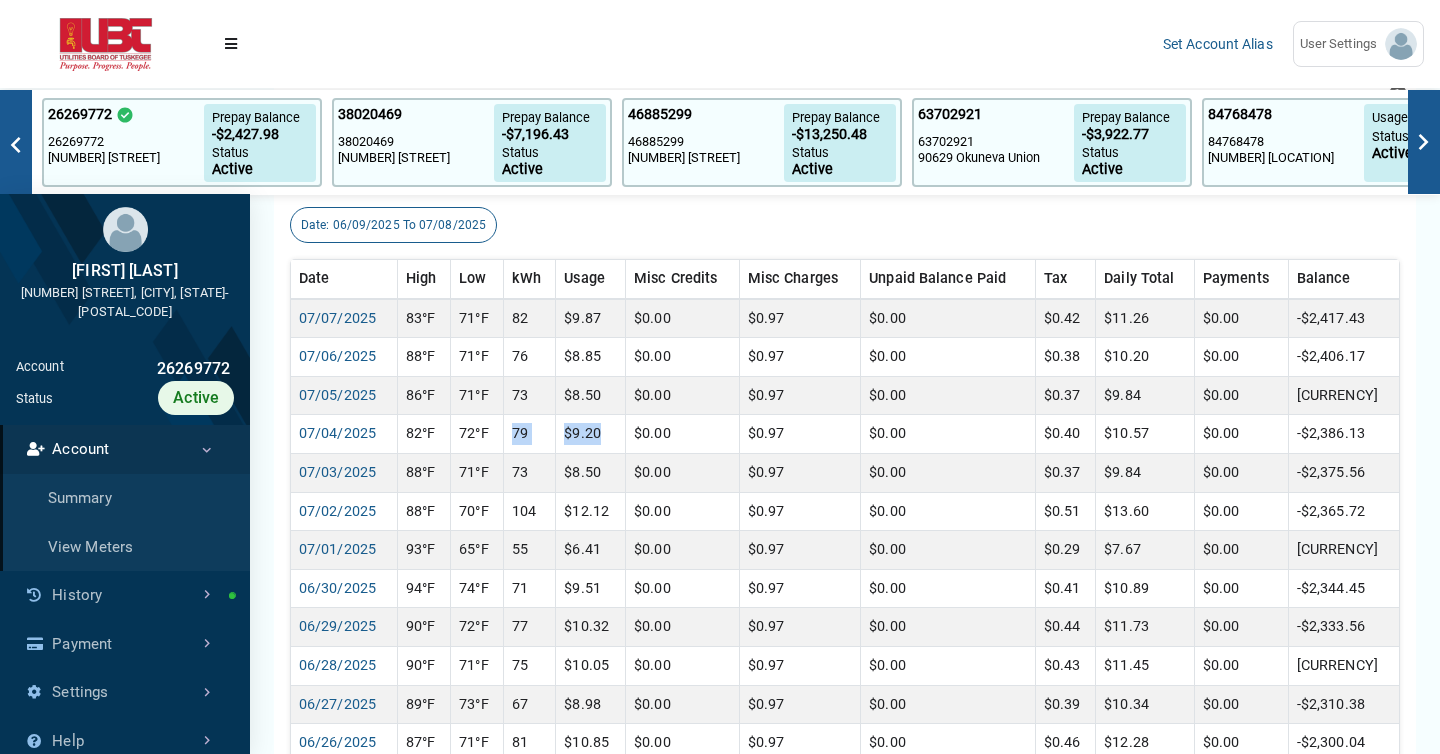 scroll, scrollTop: 5, scrollLeft: 1, axis: both 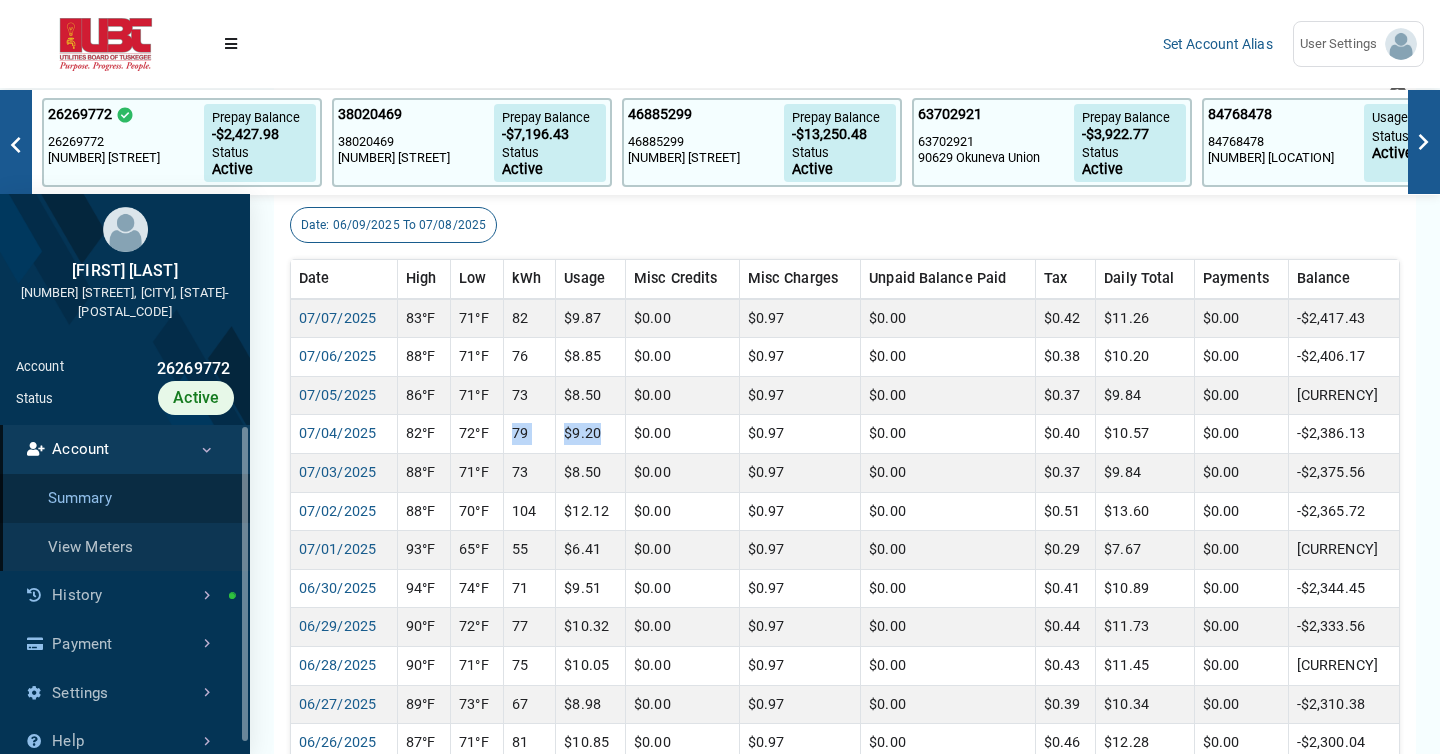 click on "Summary" at bounding box center (125, 498) 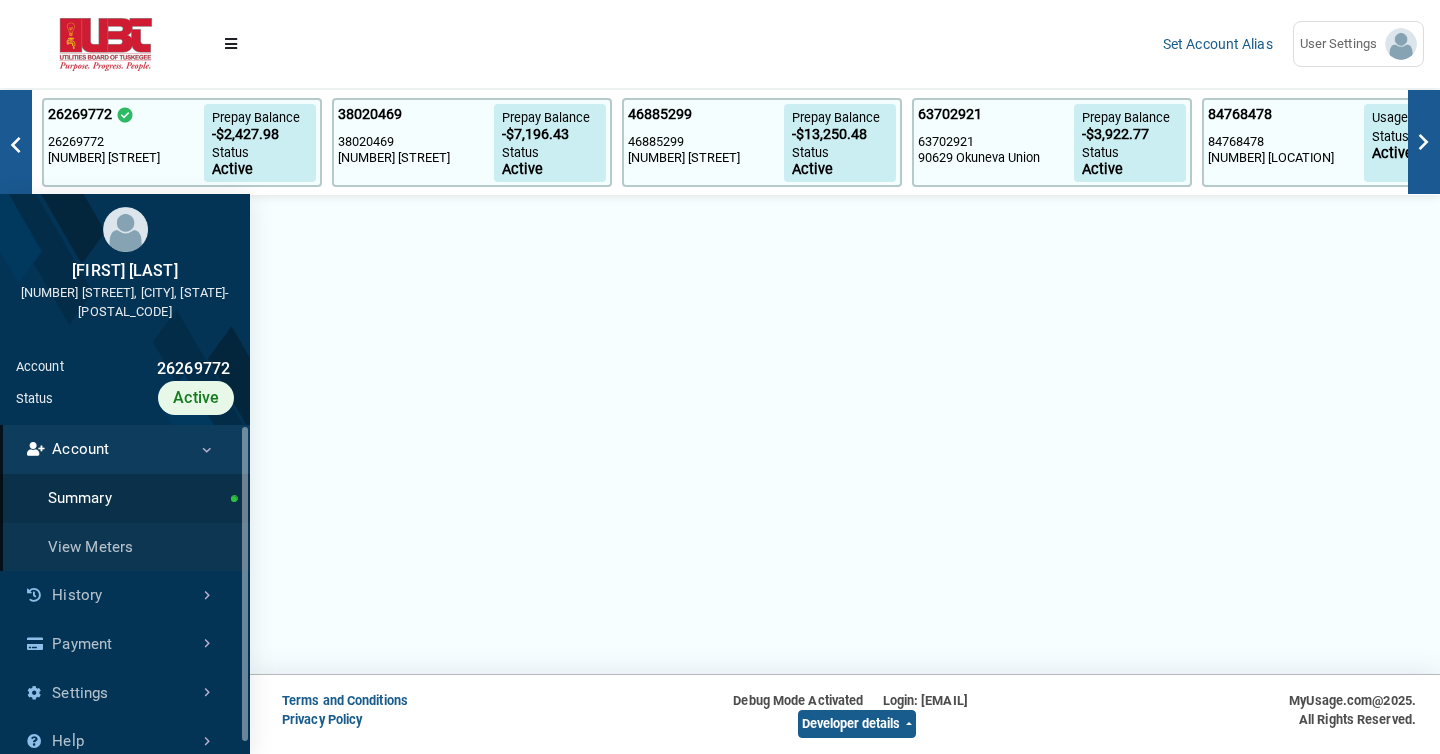 scroll, scrollTop: 0, scrollLeft: 0, axis: both 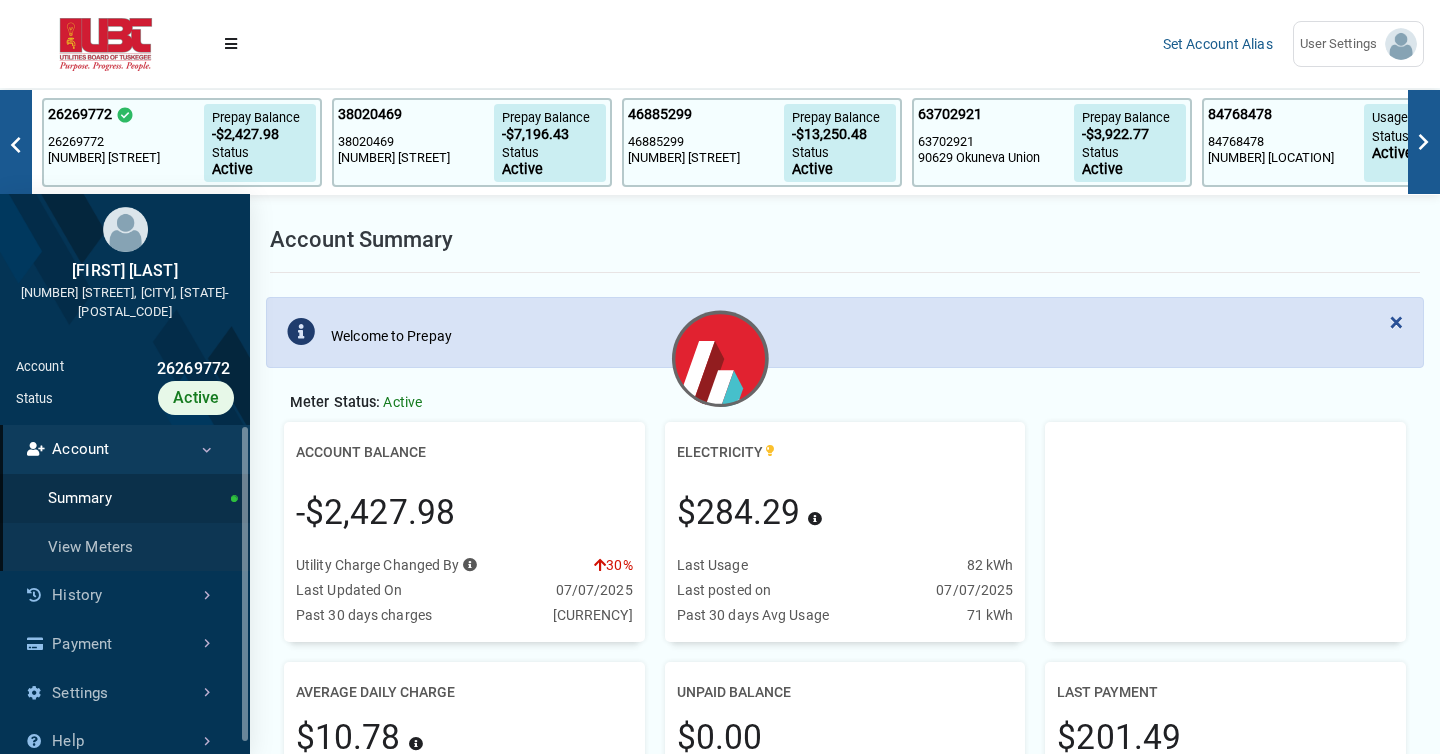 drag, startPoint x: 308, startPoint y: 511, endPoint x: 369, endPoint y: 511, distance: 61 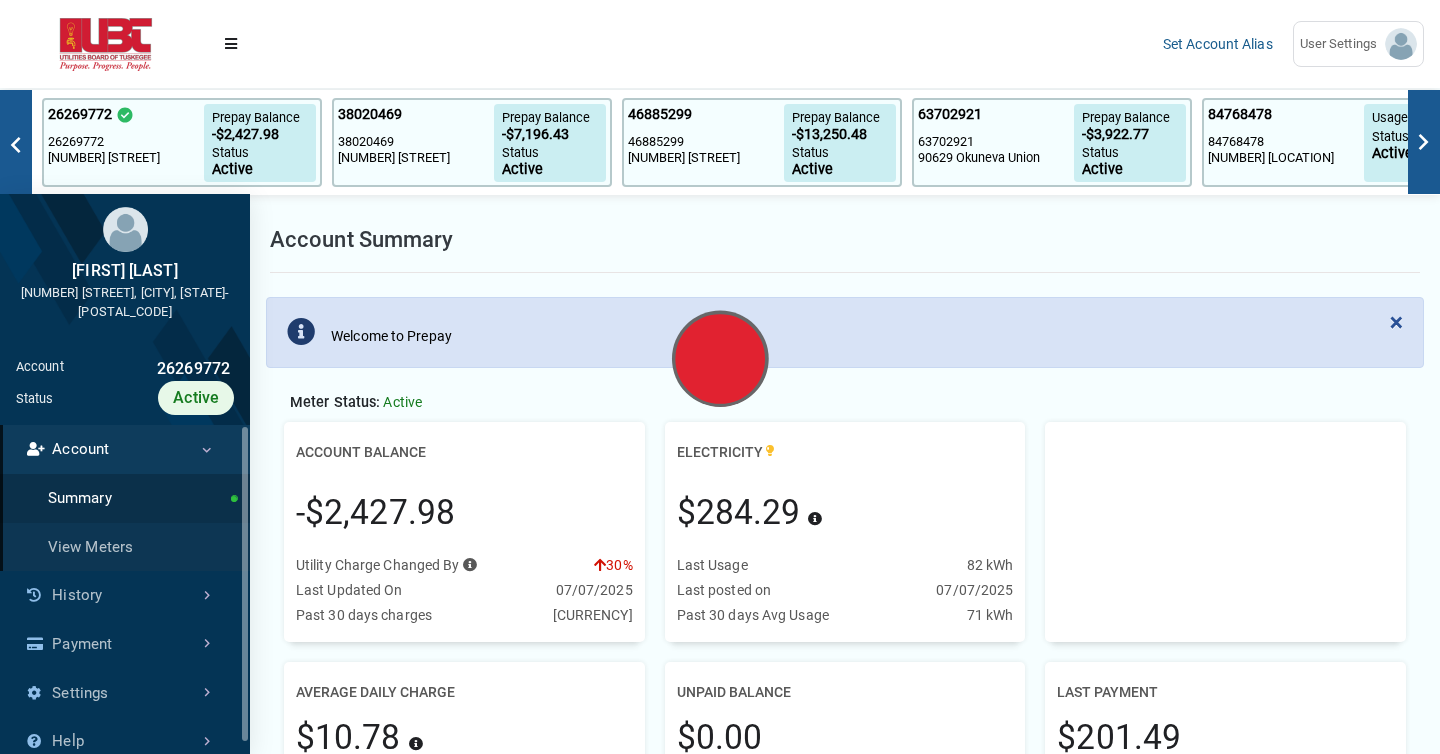 click on "-$2,427.98" at bounding box center (375, 513) 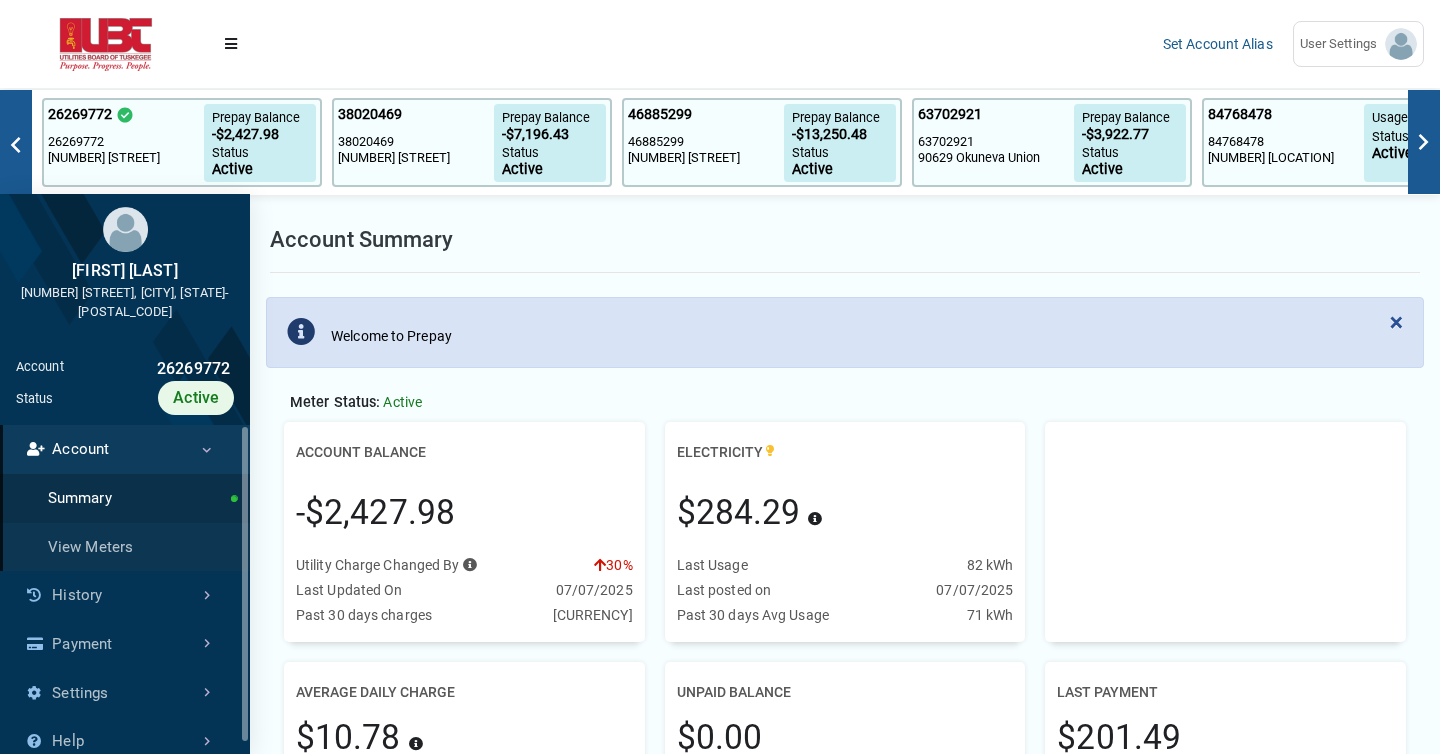 drag, startPoint x: 298, startPoint y: 510, endPoint x: 482, endPoint y: 505, distance: 184.06792 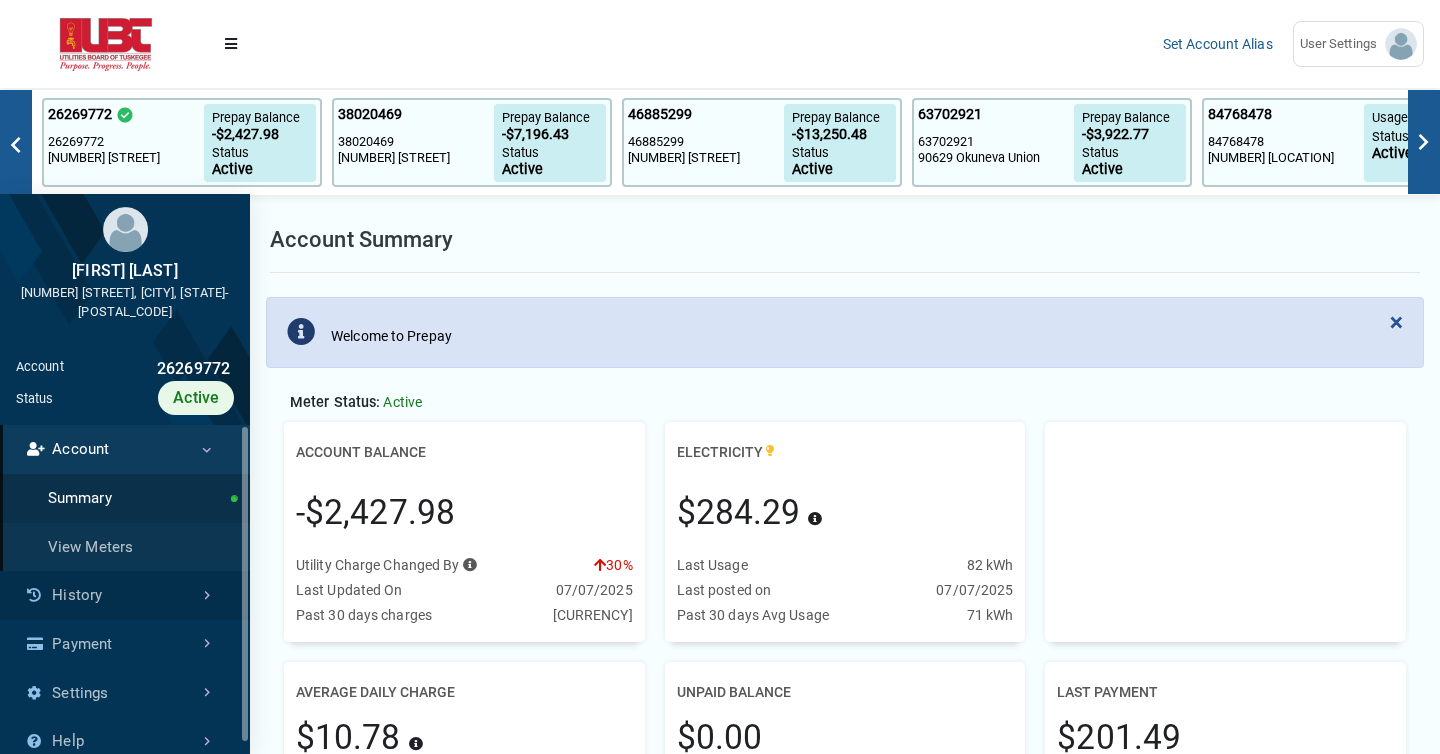 click on "History" at bounding box center [125, 595] 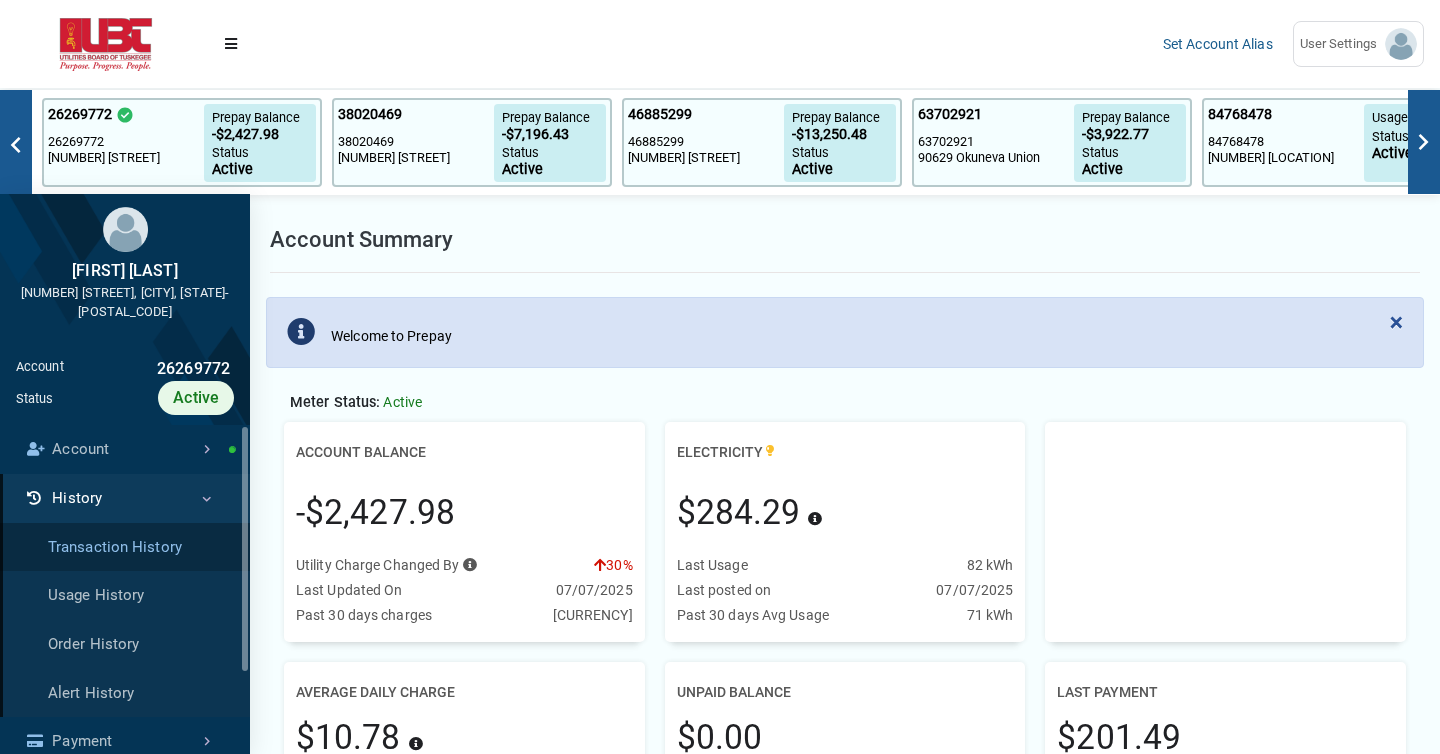 click on "Transaction History" at bounding box center [125, 547] 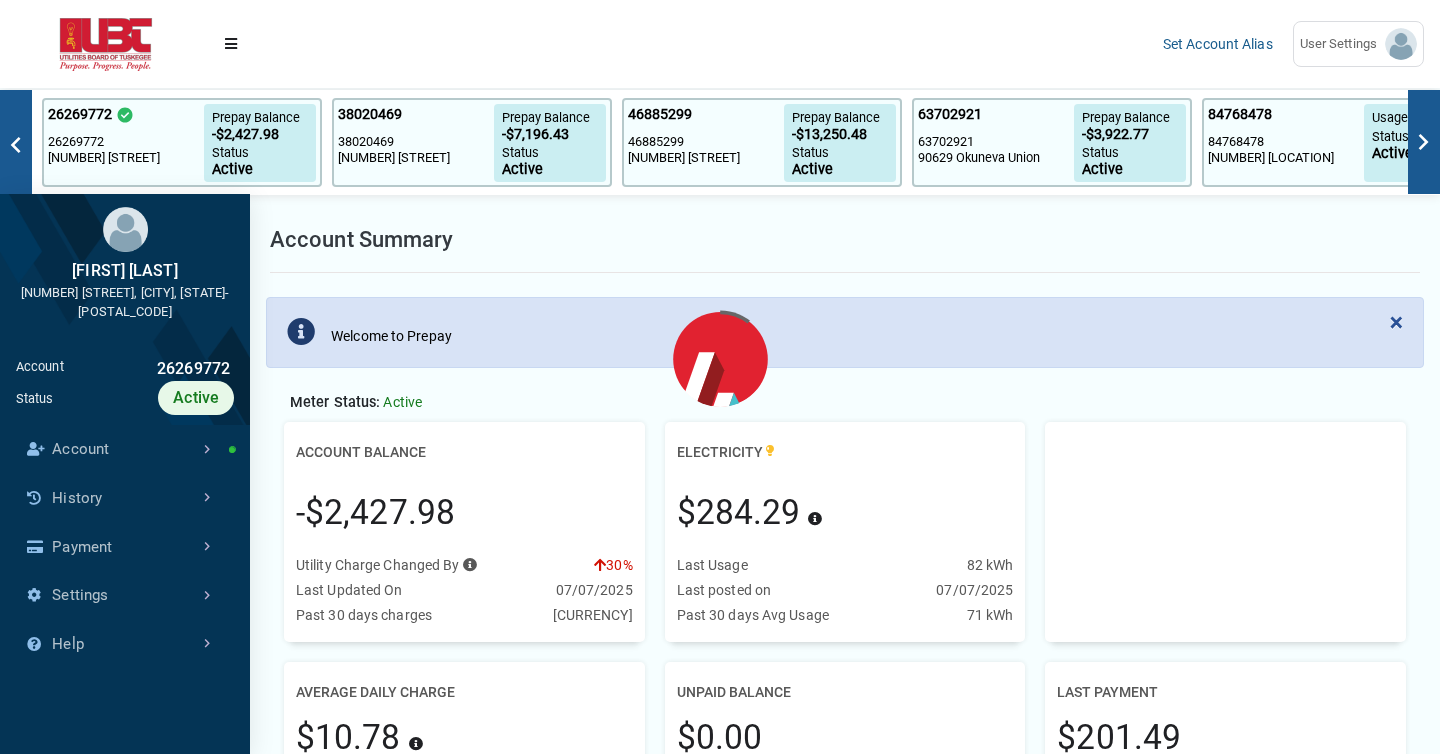scroll, scrollTop: 9, scrollLeft: 1, axis: both 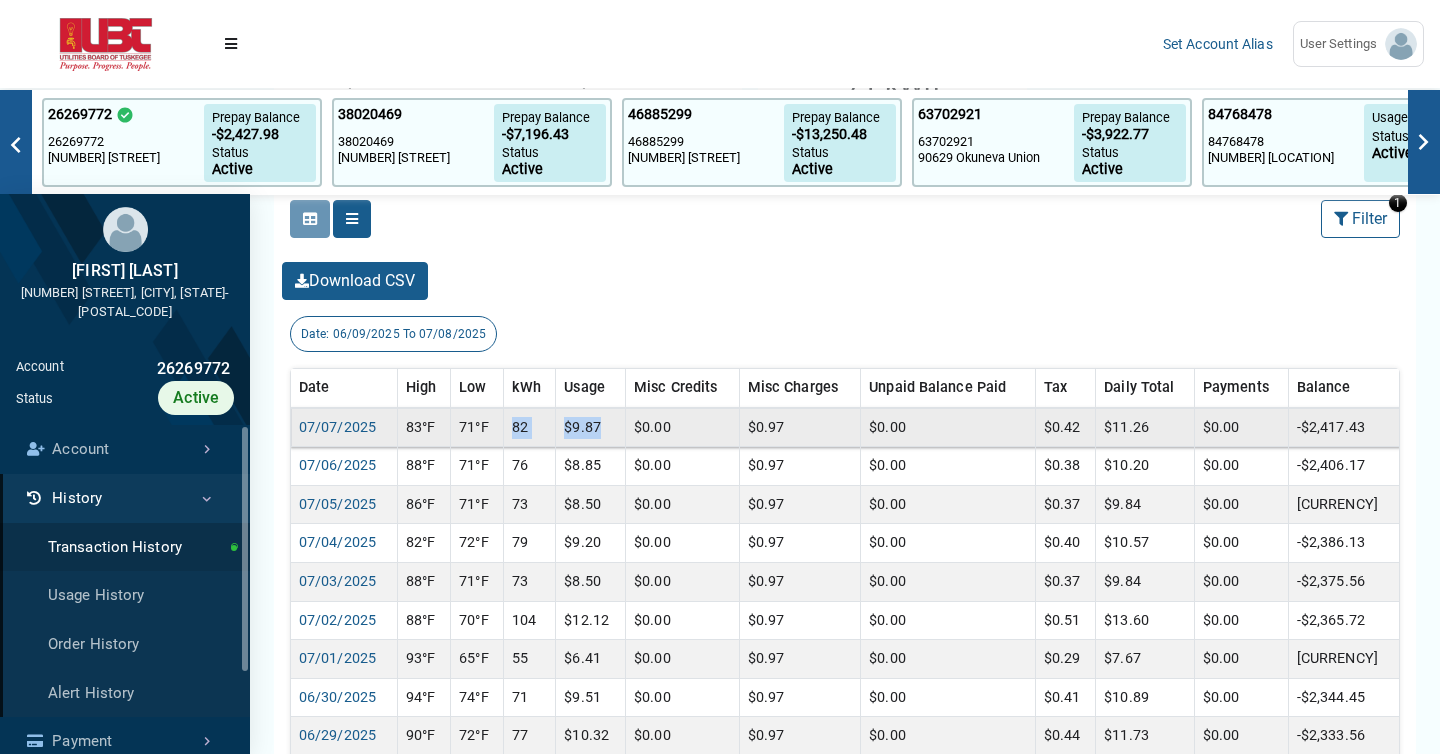 drag, startPoint x: 515, startPoint y: 425, endPoint x: 611, endPoint y: 425, distance: 96 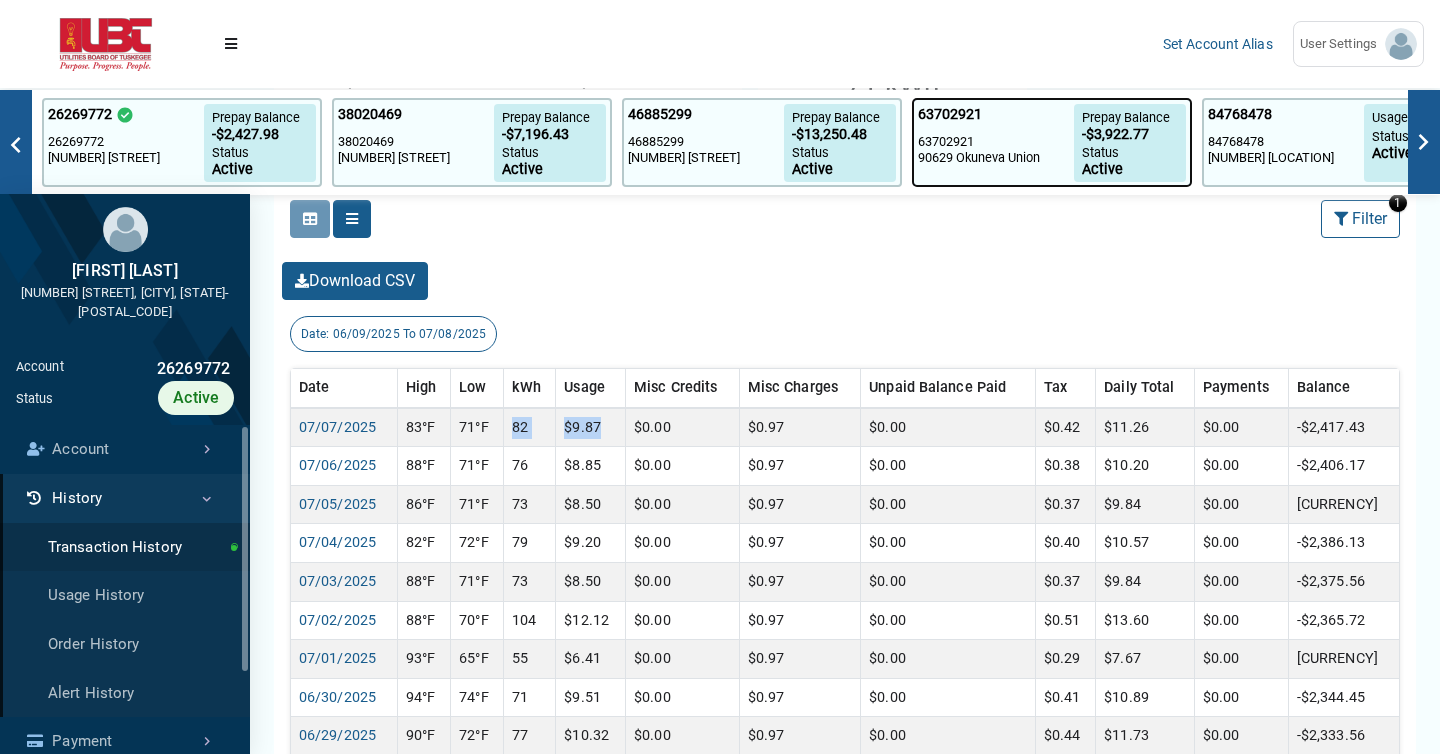 click on "63702921" at bounding box center (996, 142) 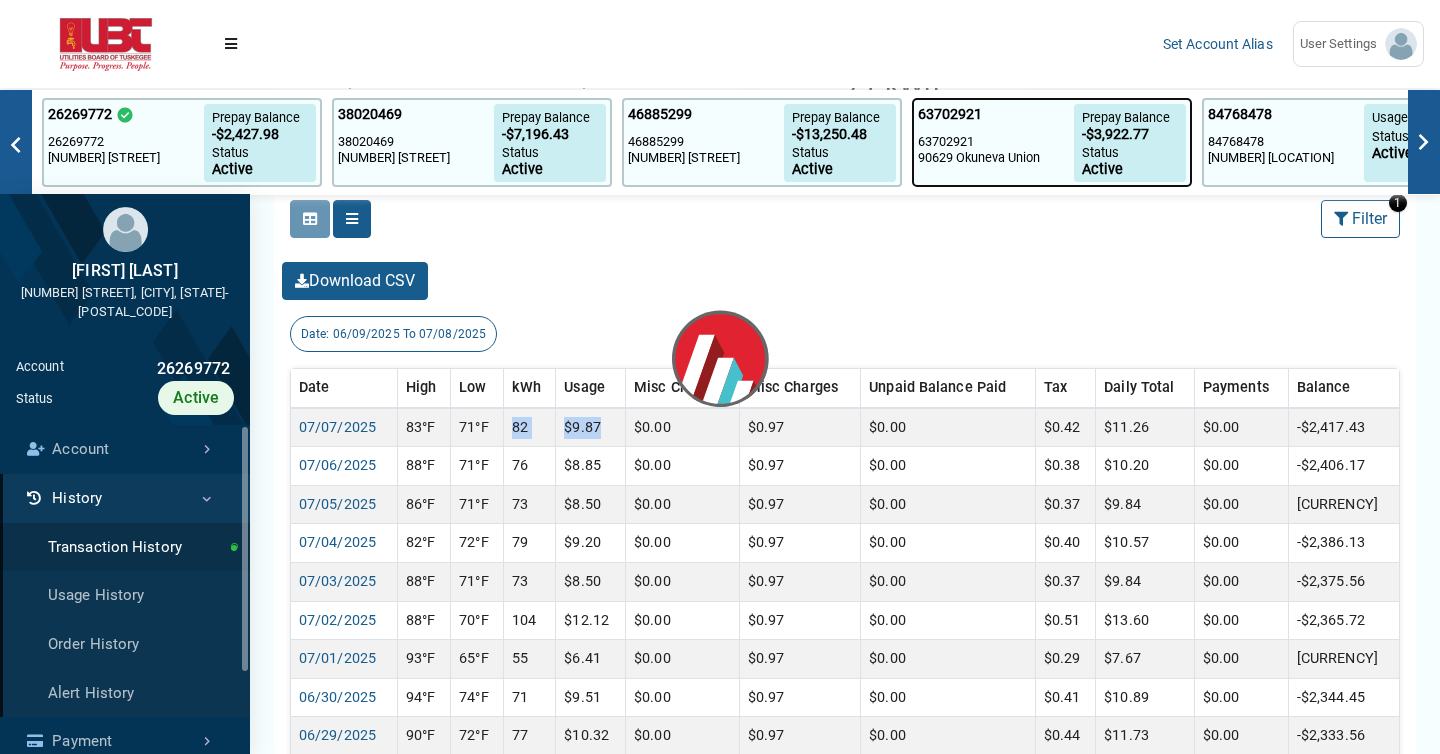 scroll, scrollTop: 0, scrollLeft: 0, axis: both 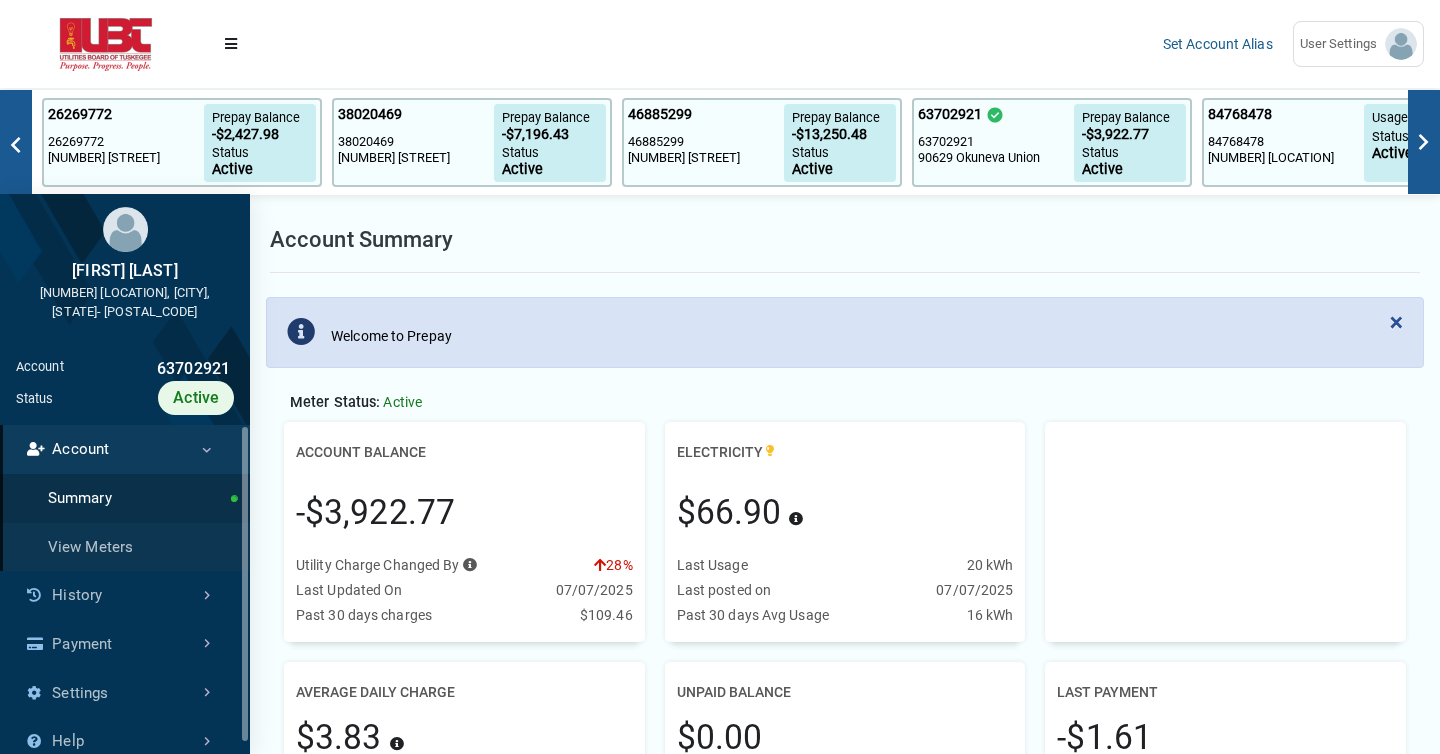 click on "Meter Status:   Active" at bounding box center (845, 407) 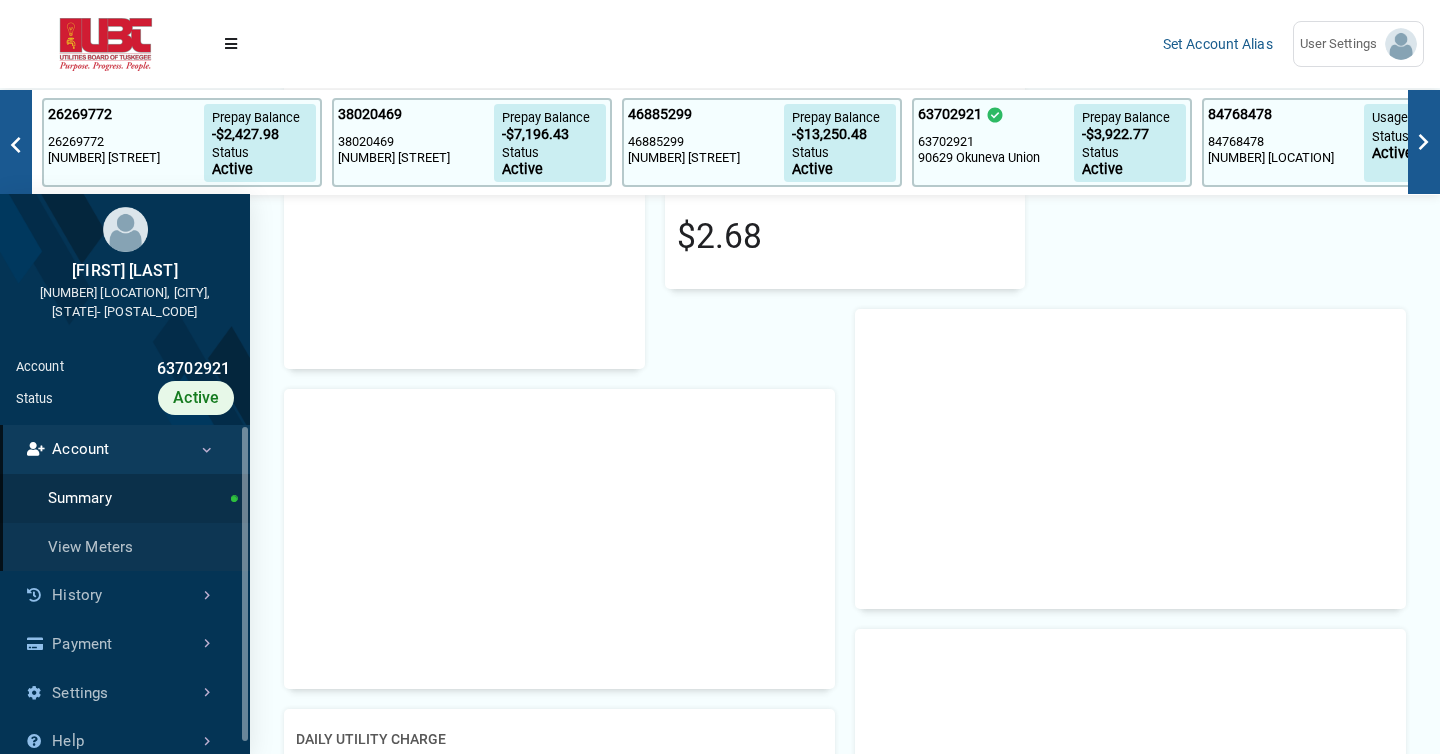 scroll, scrollTop: 1271, scrollLeft: 0, axis: vertical 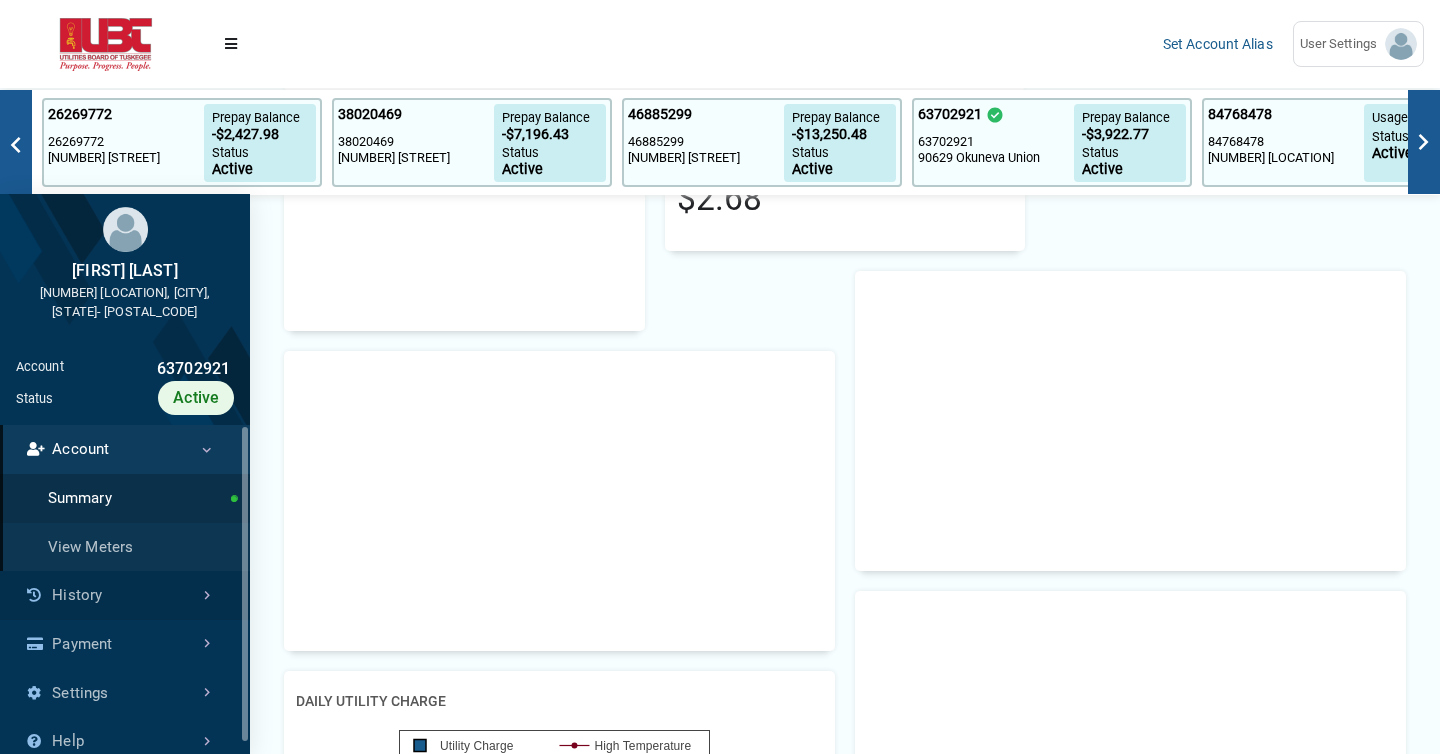 click on "History" at bounding box center [125, 595] 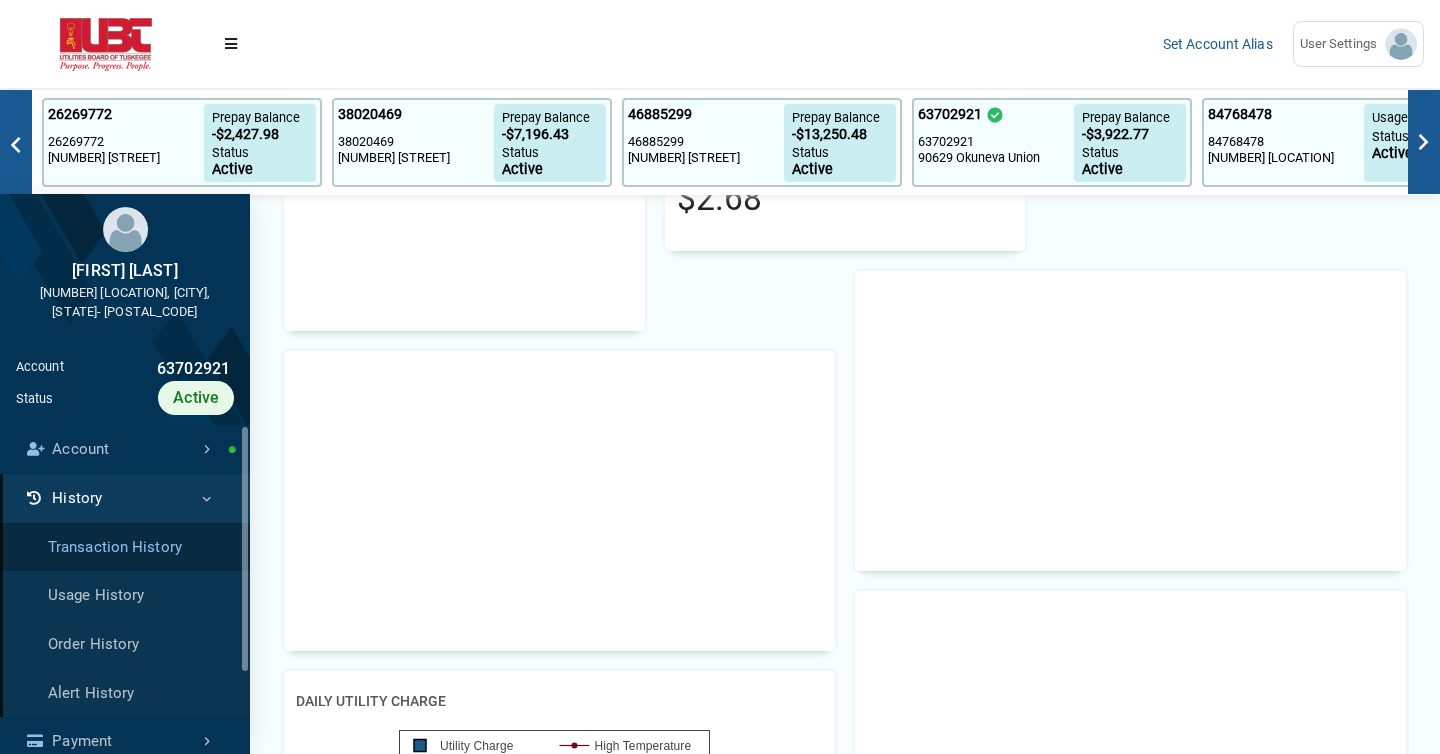 click on "Transaction History" at bounding box center (125, 547) 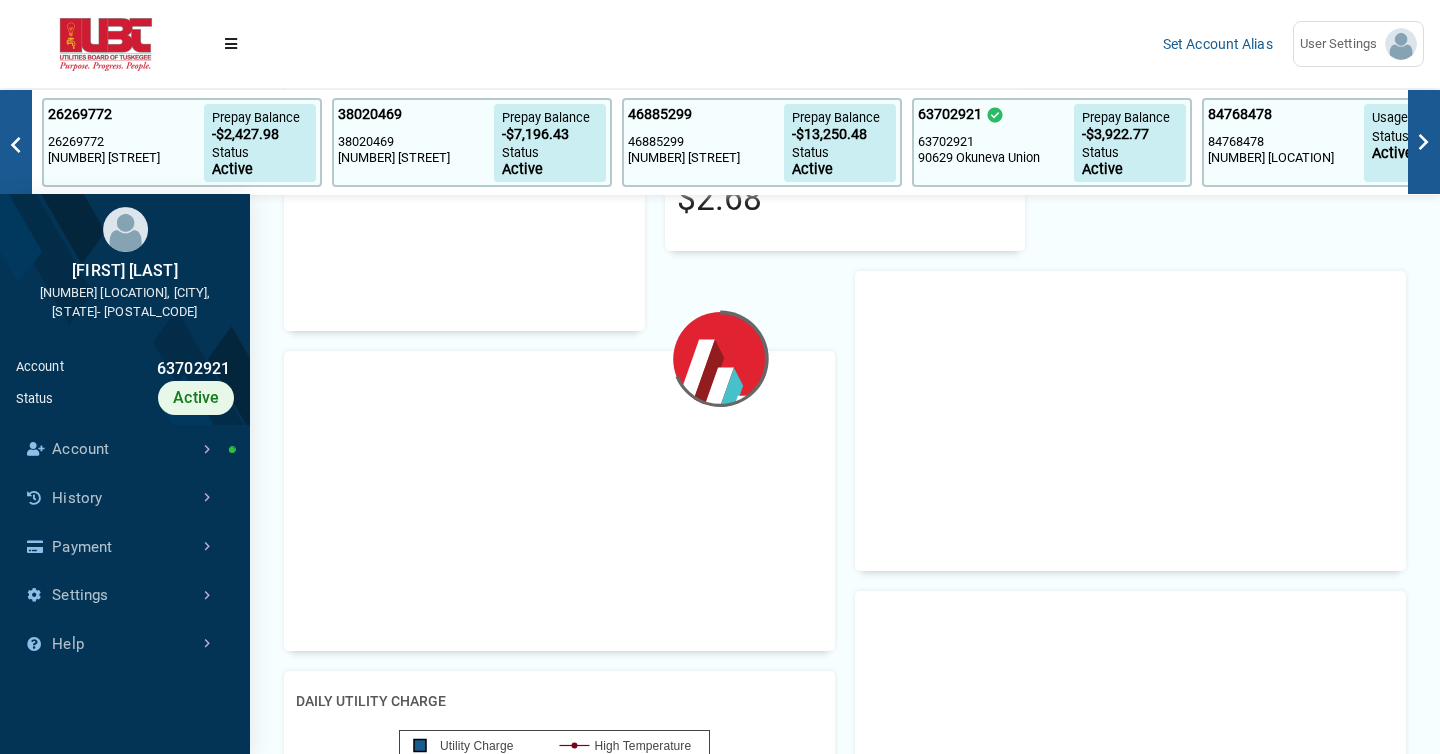 scroll, scrollTop: 9, scrollLeft: 1, axis: both 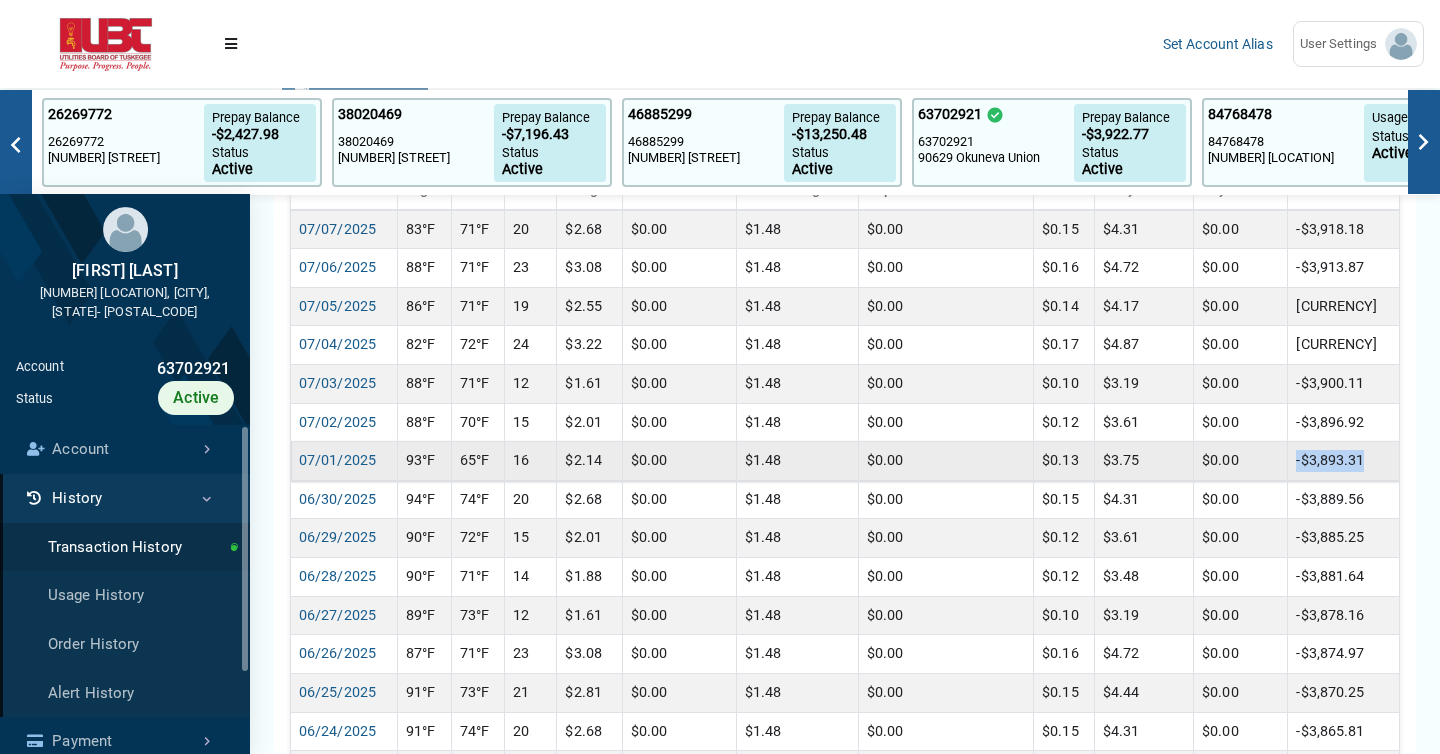 drag, startPoint x: 1382, startPoint y: 467, endPoint x: 1309, endPoint y: 465, distance: 73.02739 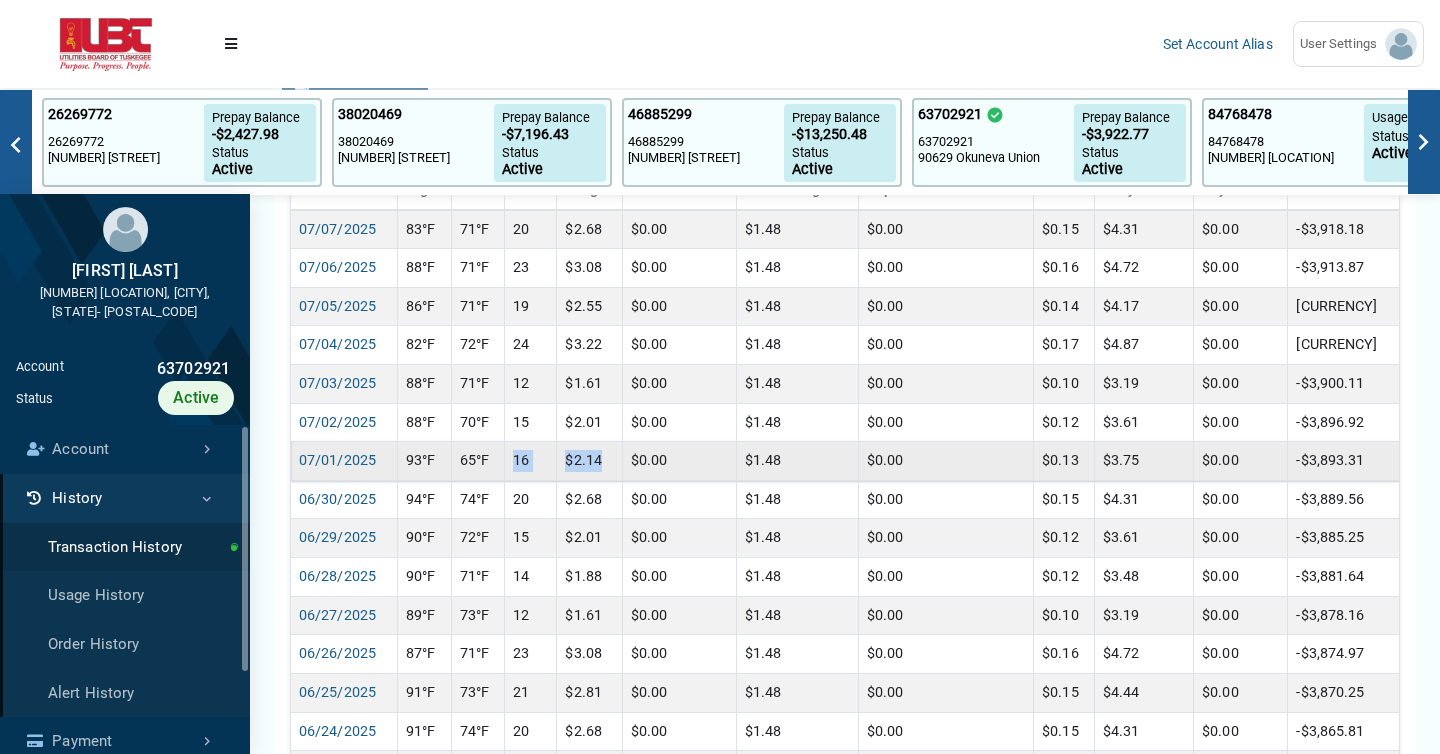 drag, startPoint x: 520, startPoint y: 457, endPoint x: 626, endPoint y: 457, distance: 106 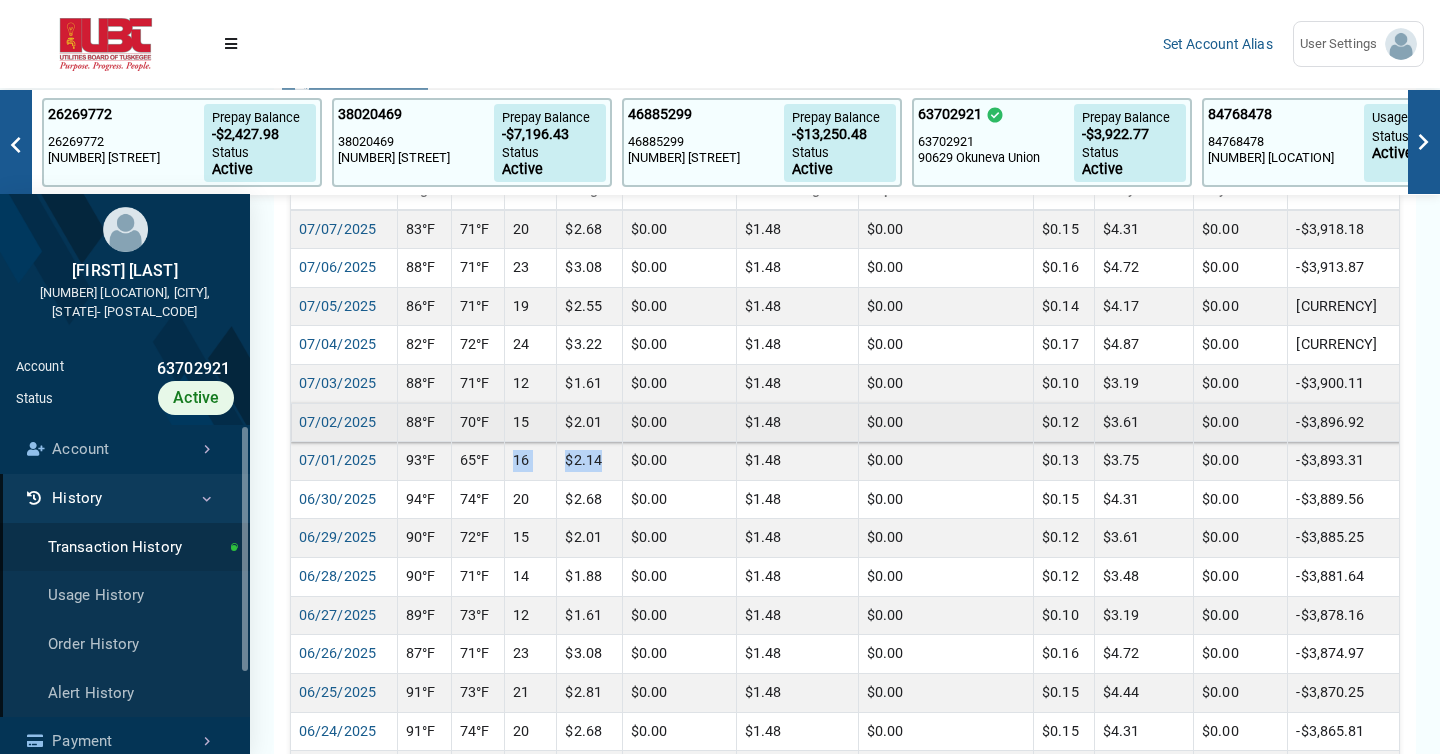 drag, startPoint x: 1384, startPoint y: 419, endPoint x: 1288, endPoint y: 417, distance: 96.02083 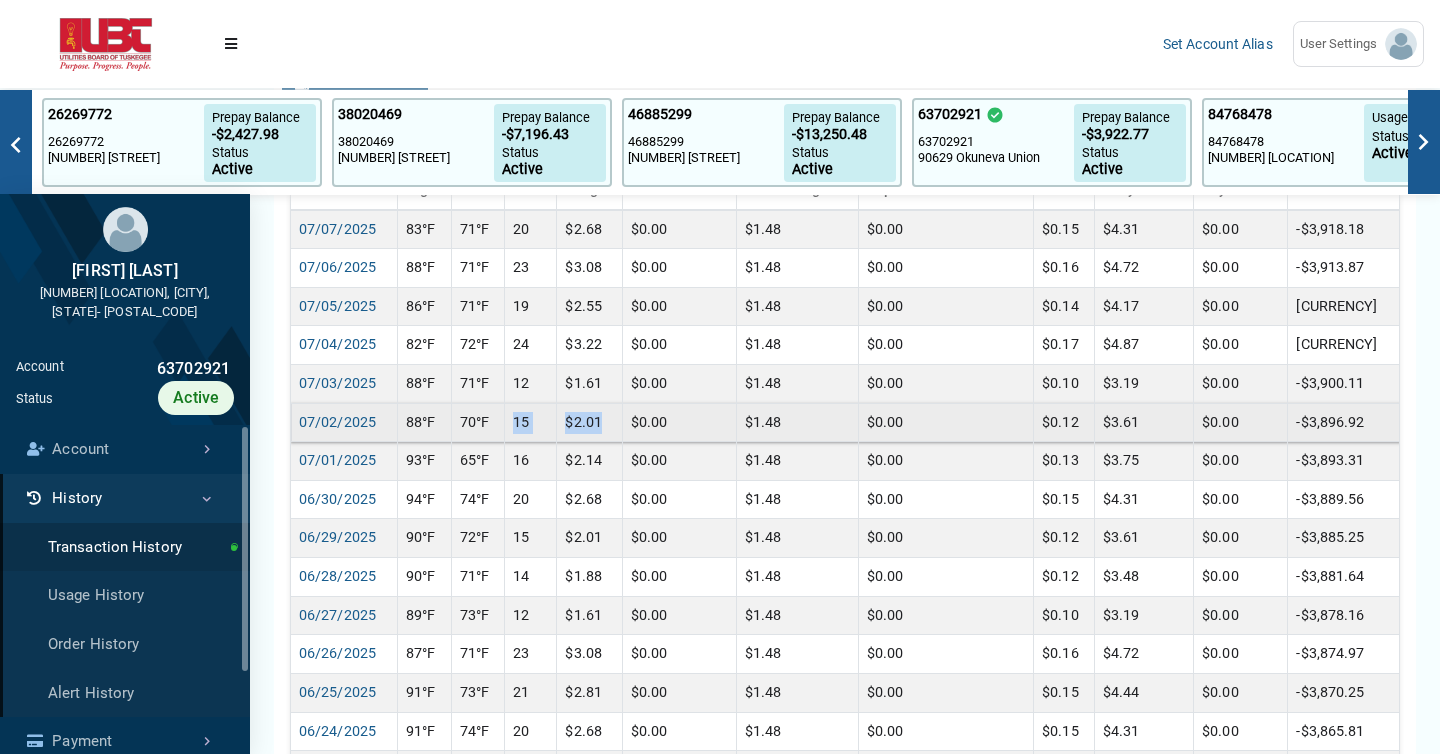 drag, startPoint x: 517, startPoint y: 422, endPoint x: 621, endPoint y: 421, distance: 104.00481 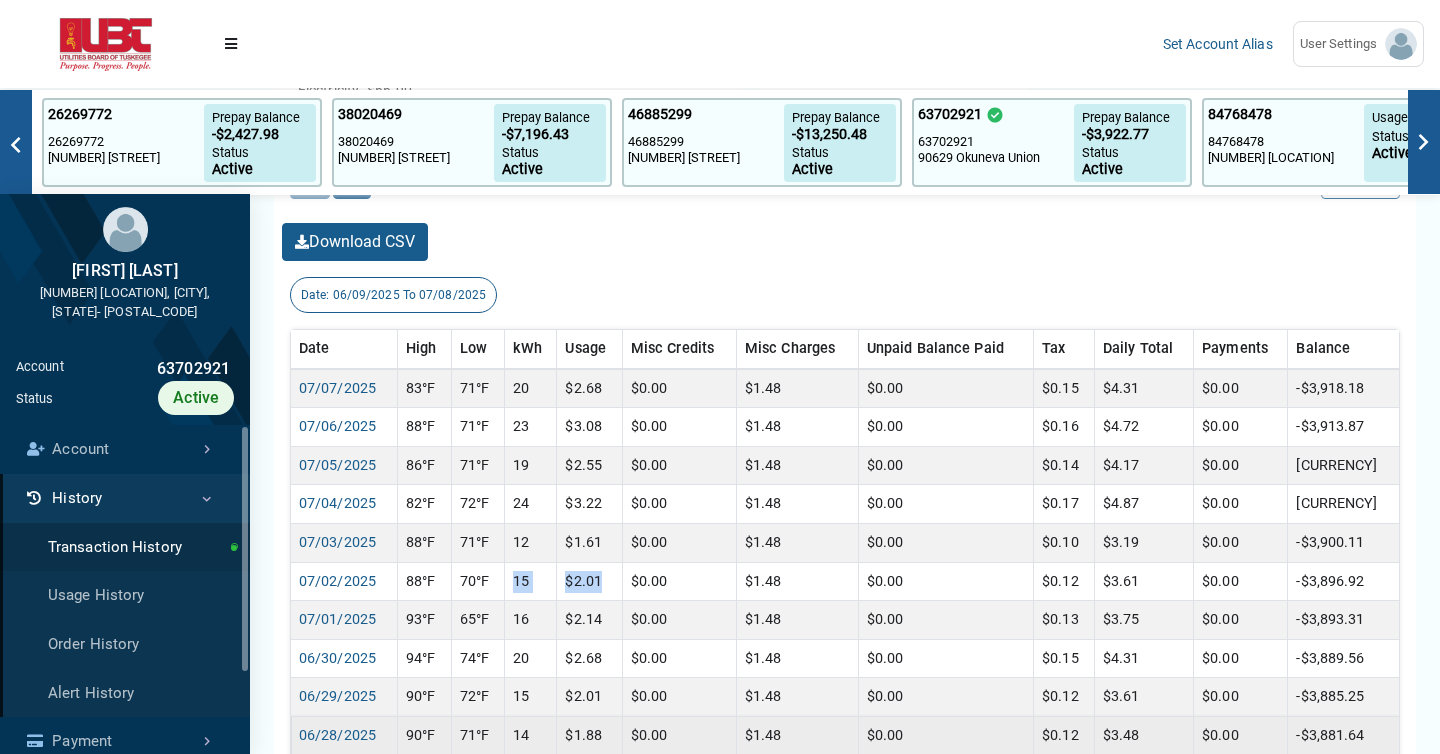 scroll, scrollTop: 443, scrollLeft: 0, axis: vertical 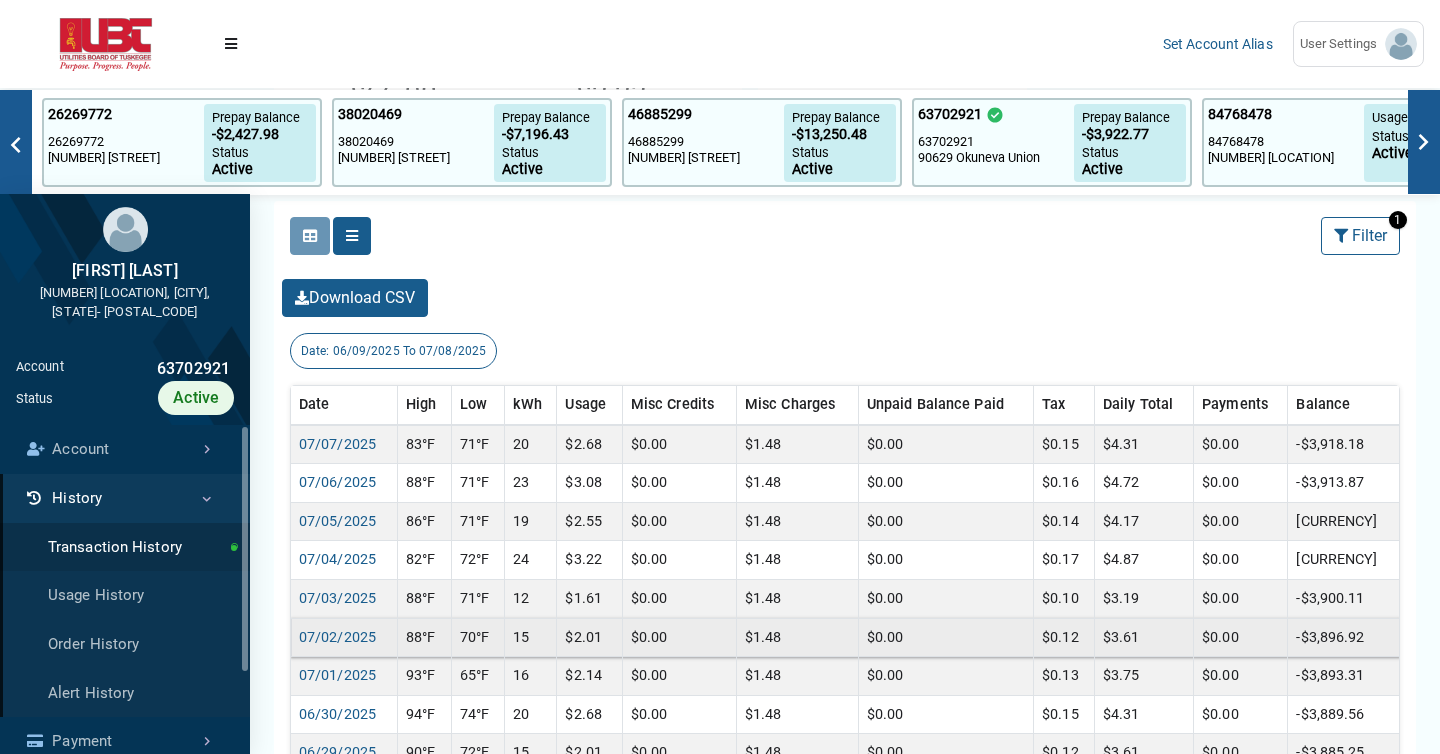 click on "$1.48" at bounding box center (797, 444) 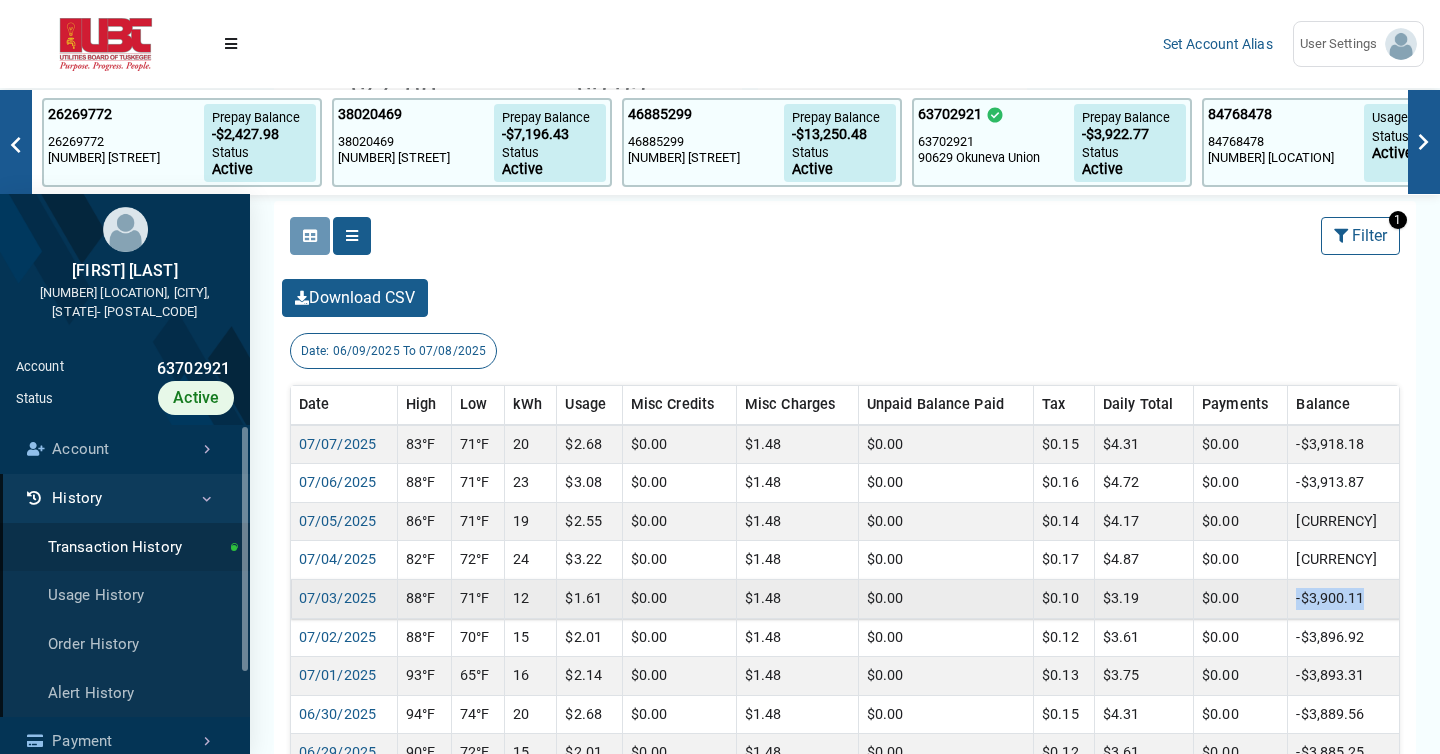drag, startPoint x: 1379, startPoint y: 596, endPoint x: 1304, endPoint y: 599, distance: 75.059975 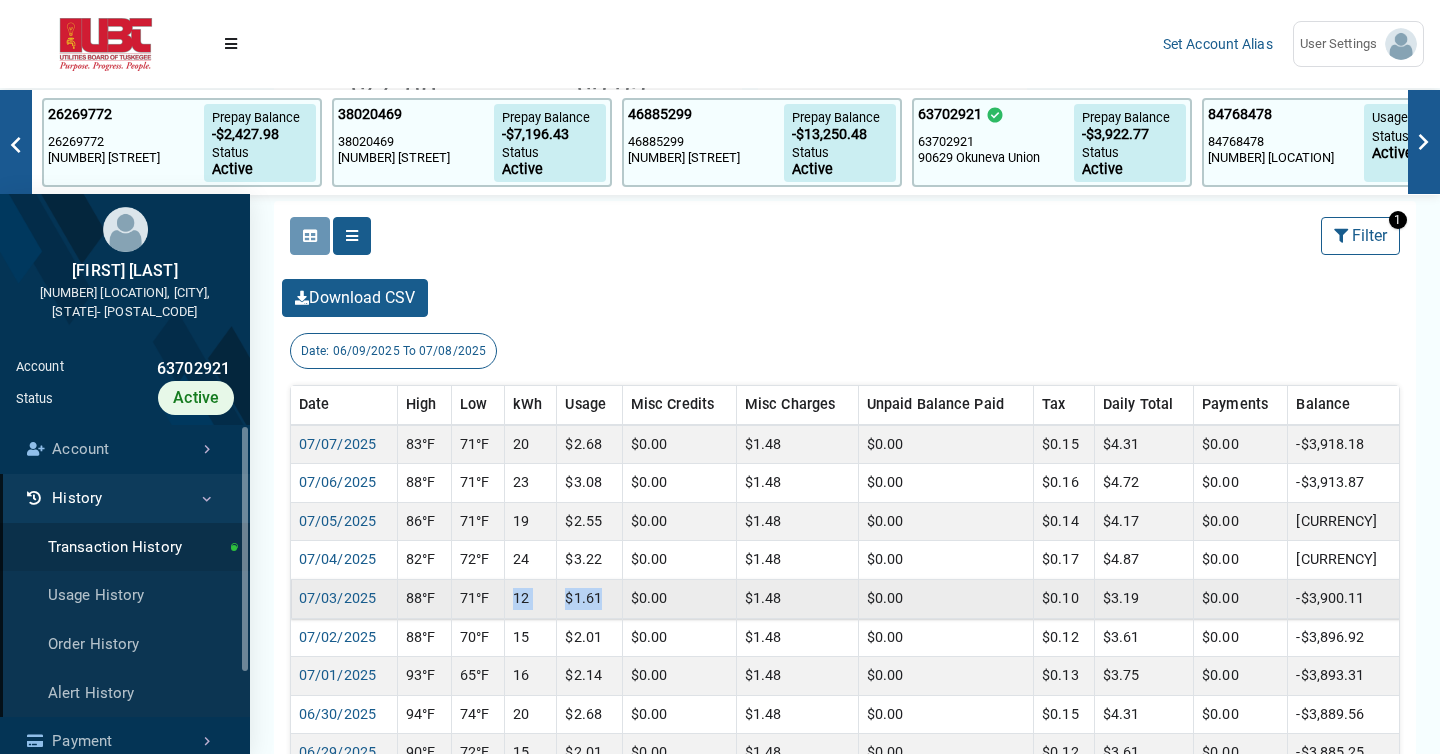 drag, startPoint x: 518, startPoint y: 594, endPoint x: 617, endPoint y: 598, distance: 99.08077 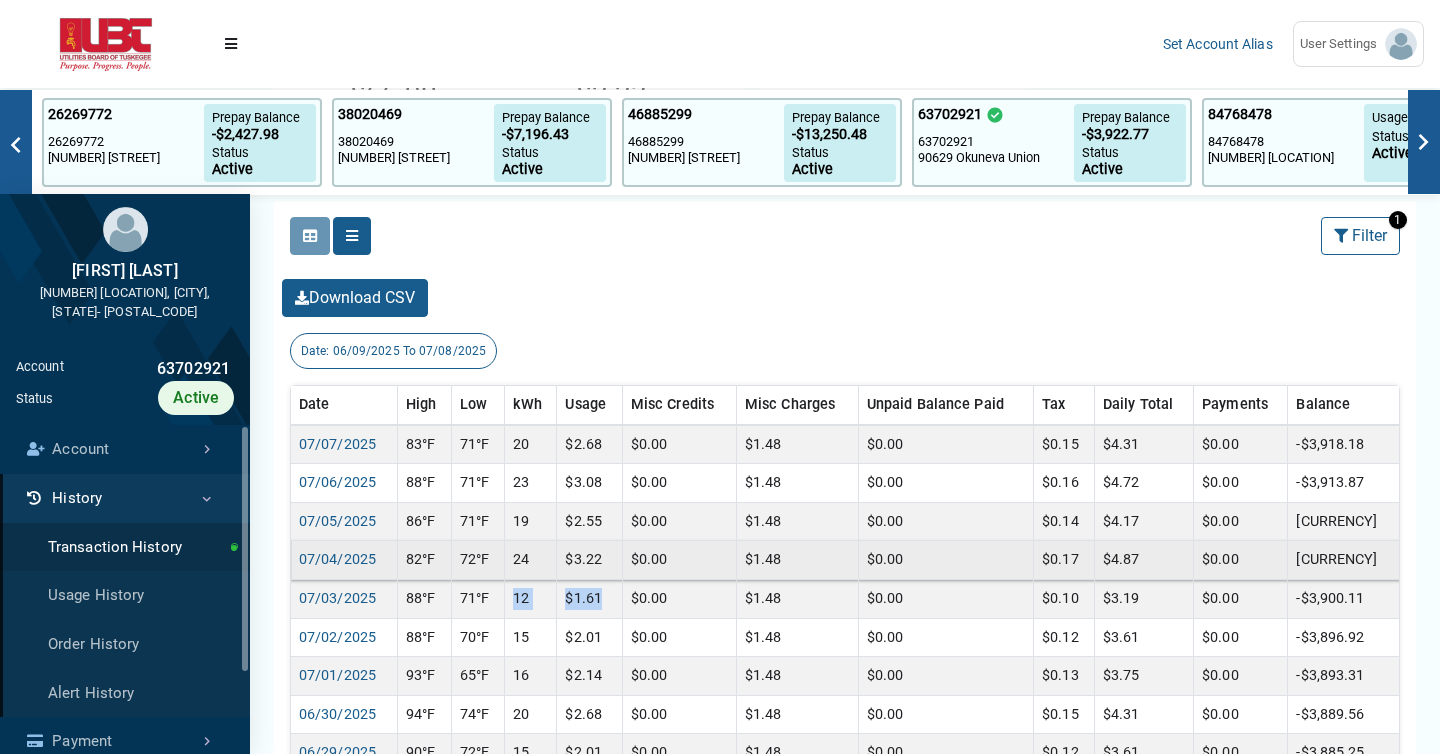 drag, startPoint x: 1382, startPoint y: 558, endPoint x: 1285, endPoint y: 561, distance: 97.04638 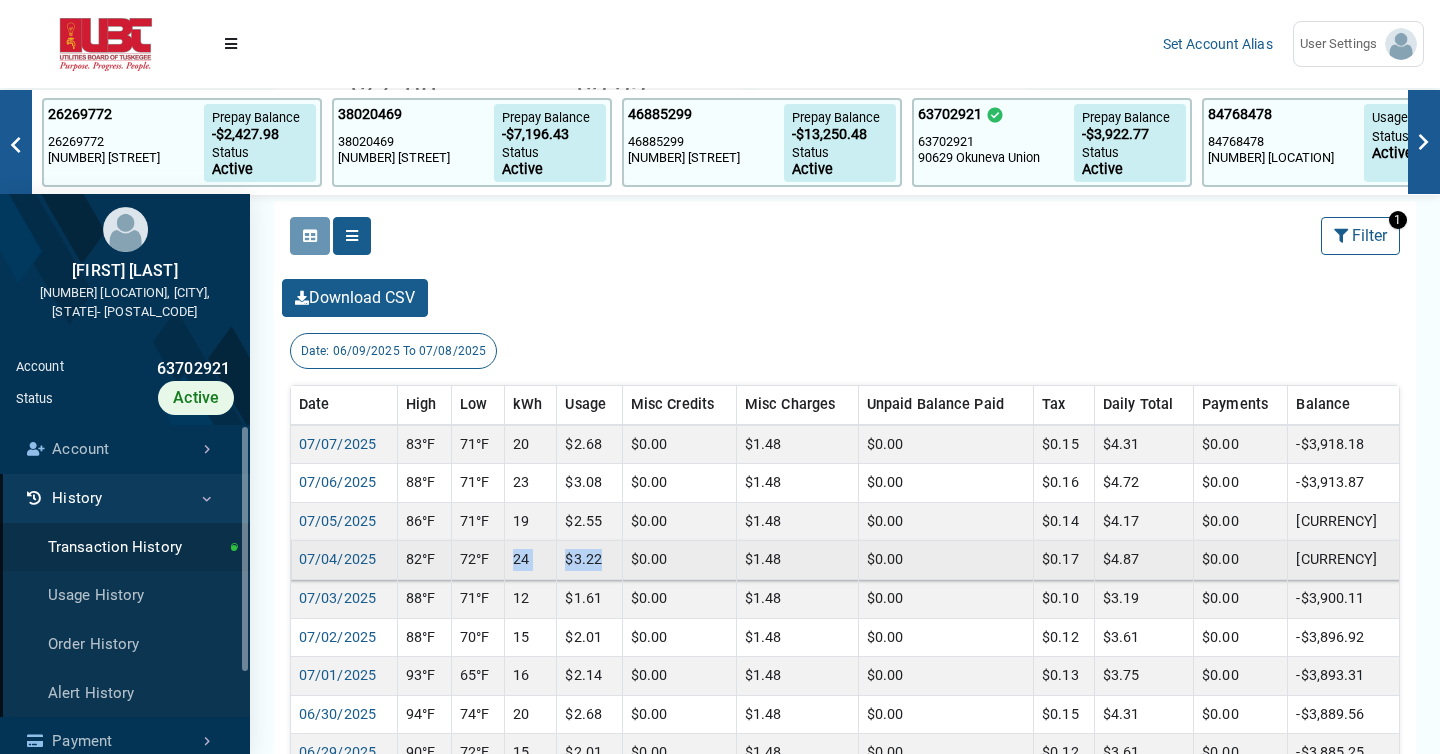 drag, startPoint x: 518, startPoint y: 561, endPoint x: 620, endPoint y: 558, distance: 102.044106 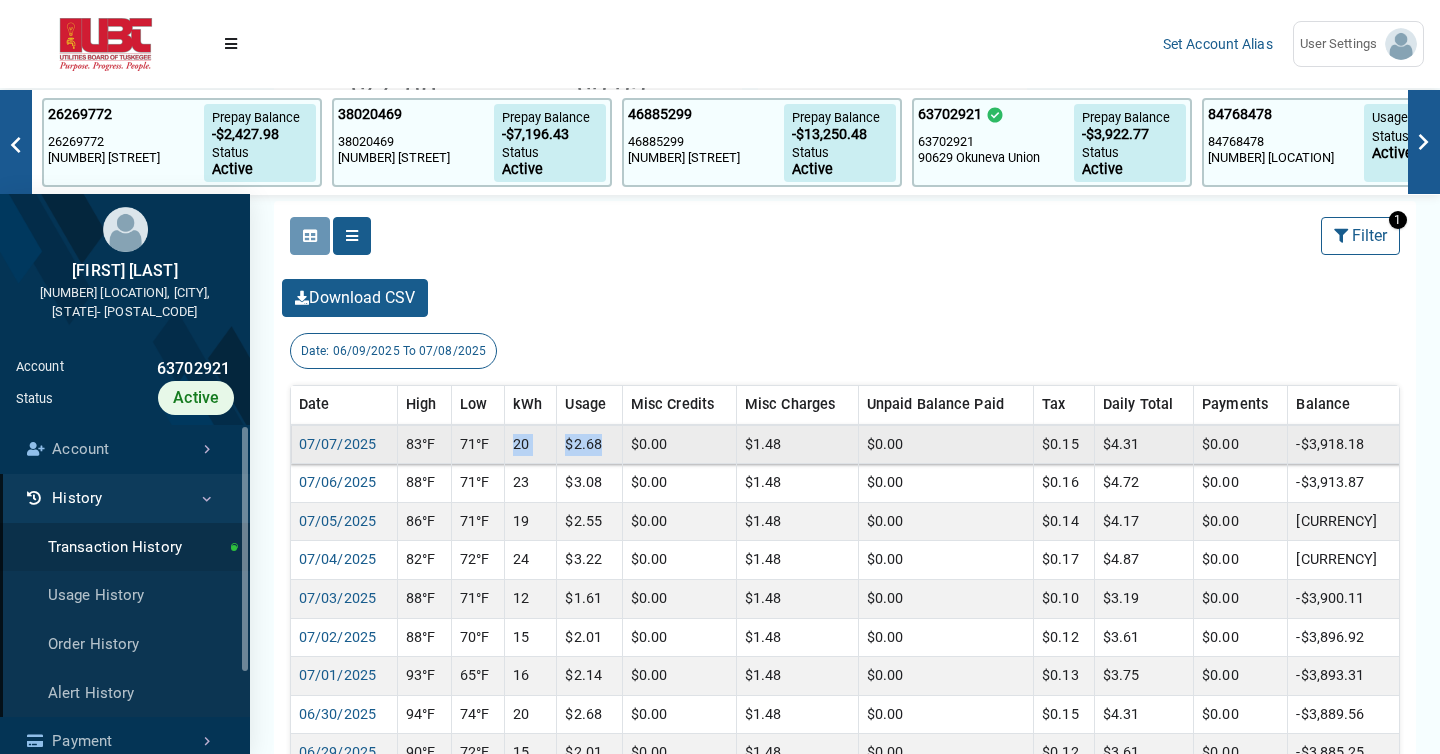 drag, startPoint x: 520, startPoint y: 445, endPoint x: 614, endPoint y: 445, distance: 94 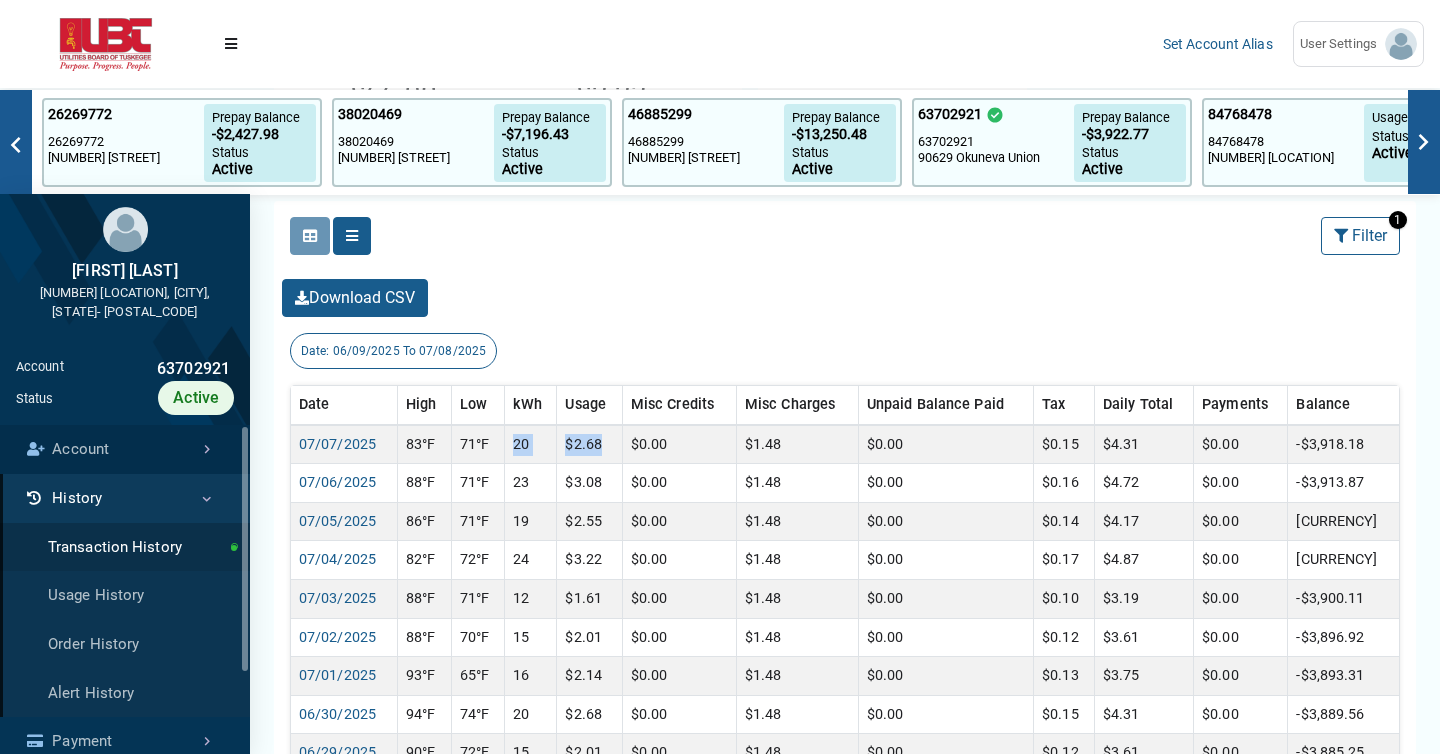click on "Account" at bounding box center (125, 449) 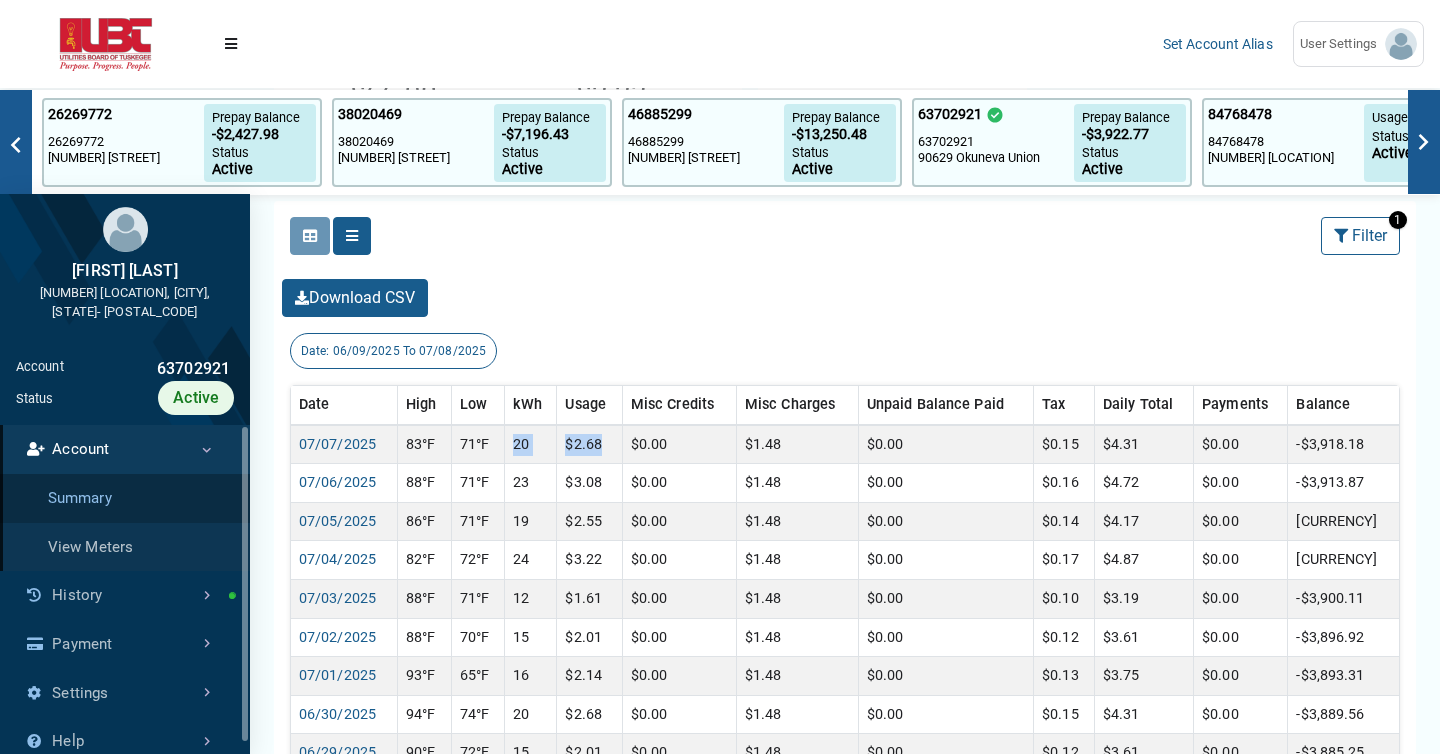 click on "Summary" at bounding box center [125, 498] 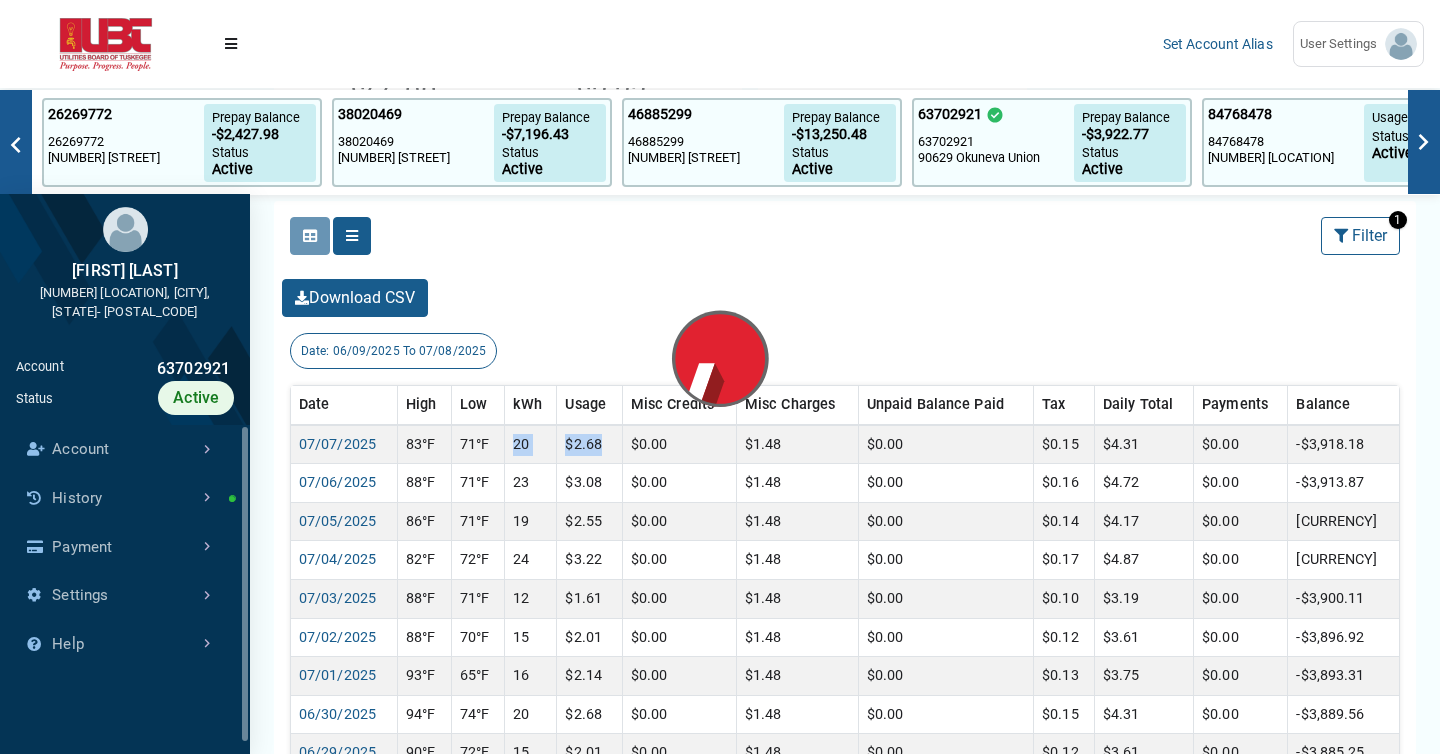 scroll, scrollTop: 9, scrollLeft: 1, axis: both 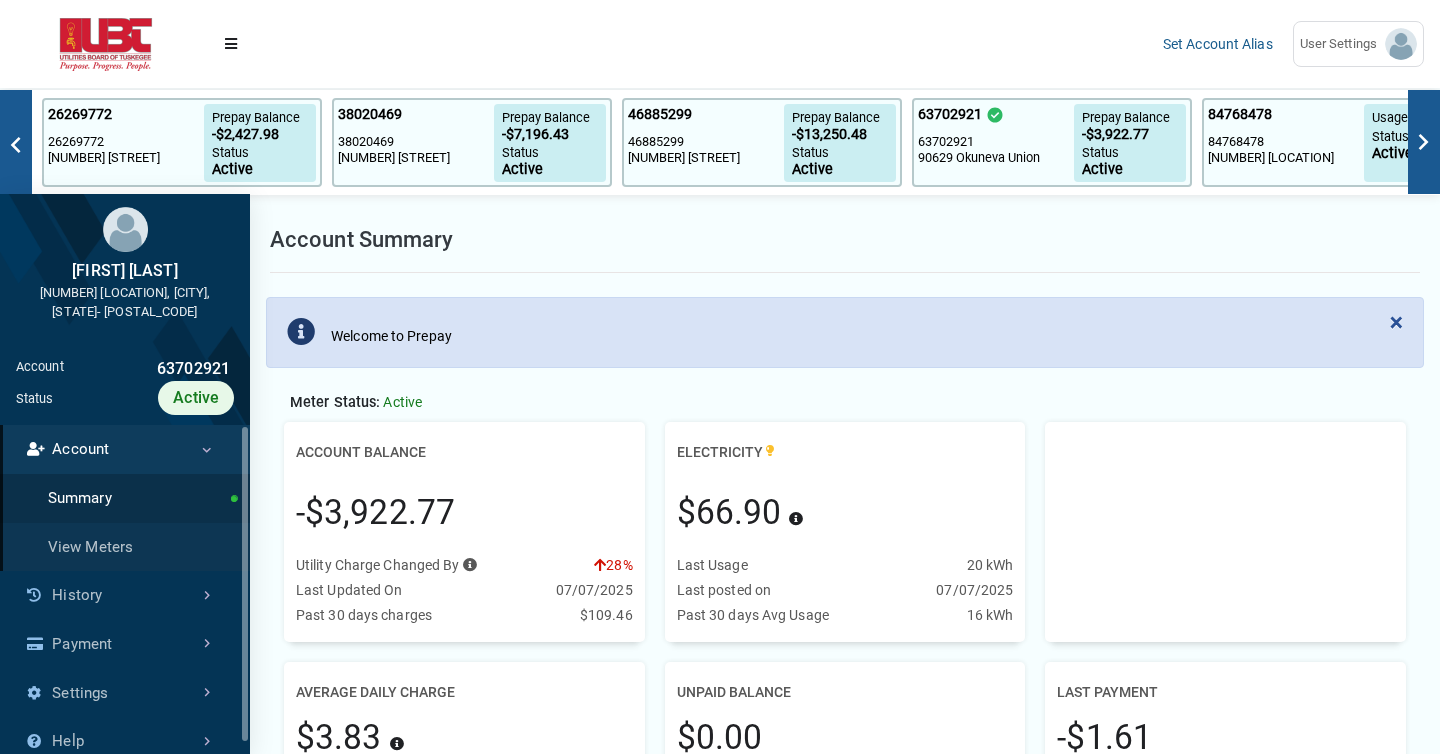 drag, startPoint x: 295, startPoint y: 512, endPoint x: 454, endPoint y: 514, distance: 159.01257 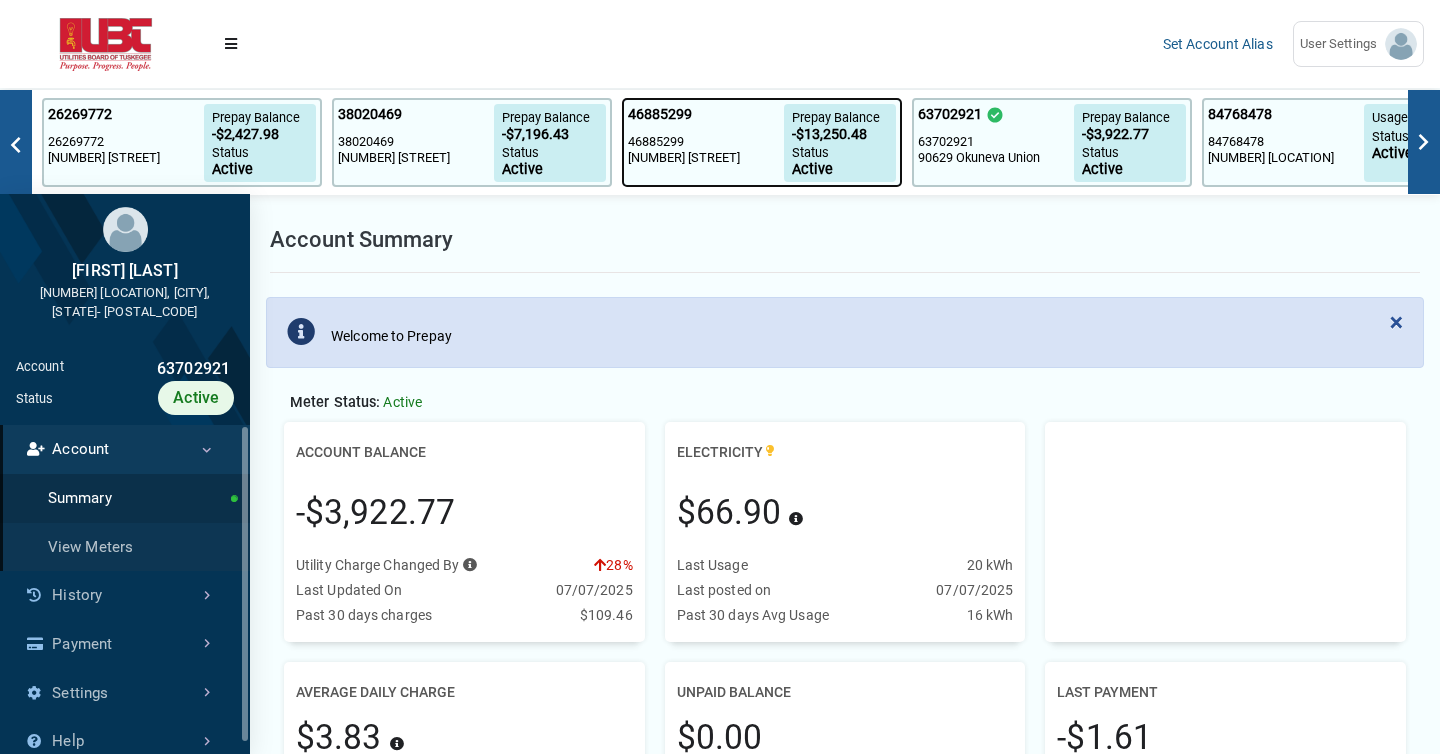 click on "46885299" at bounding box center [706, 142] 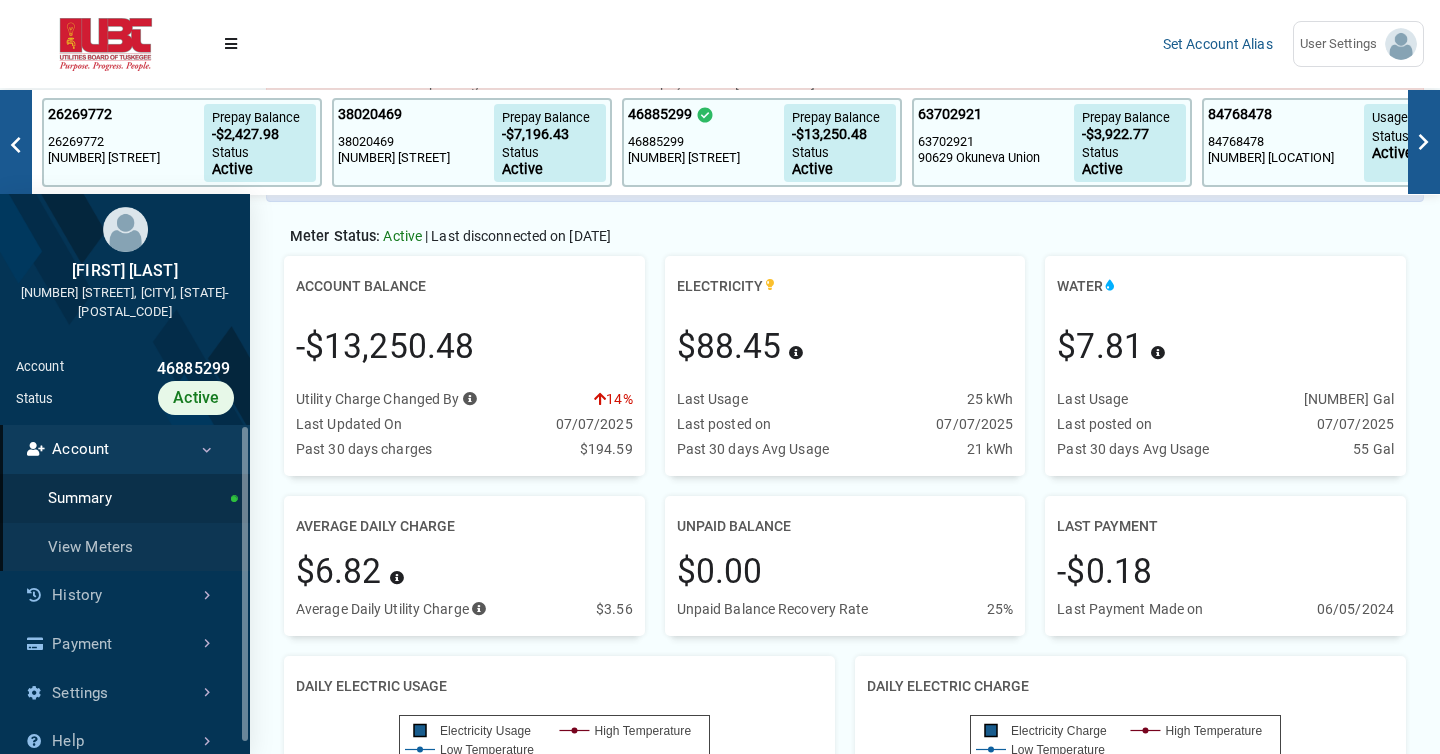 scroll, scrollTop: 271, scrollLeft: 0, axis: vertical 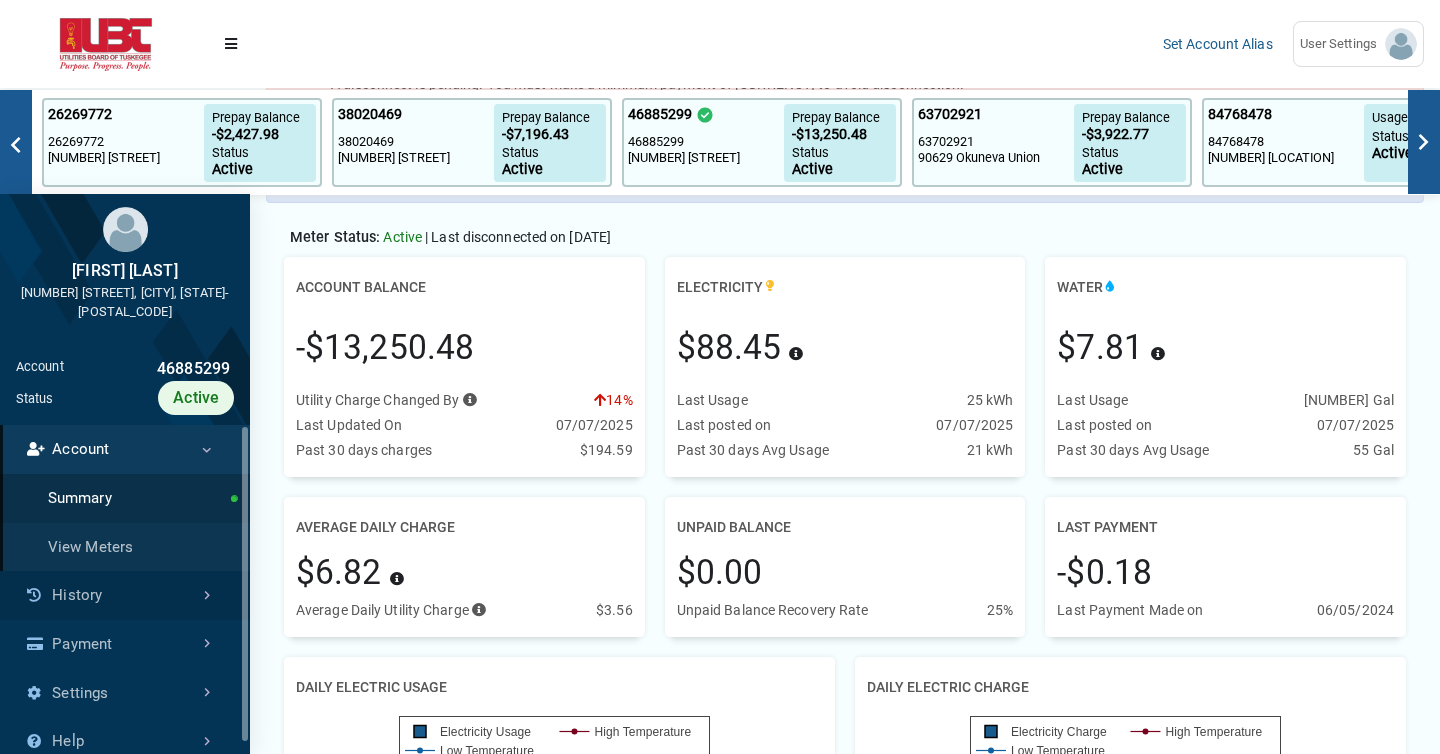 click on "History" at bounding box center [125, 595] 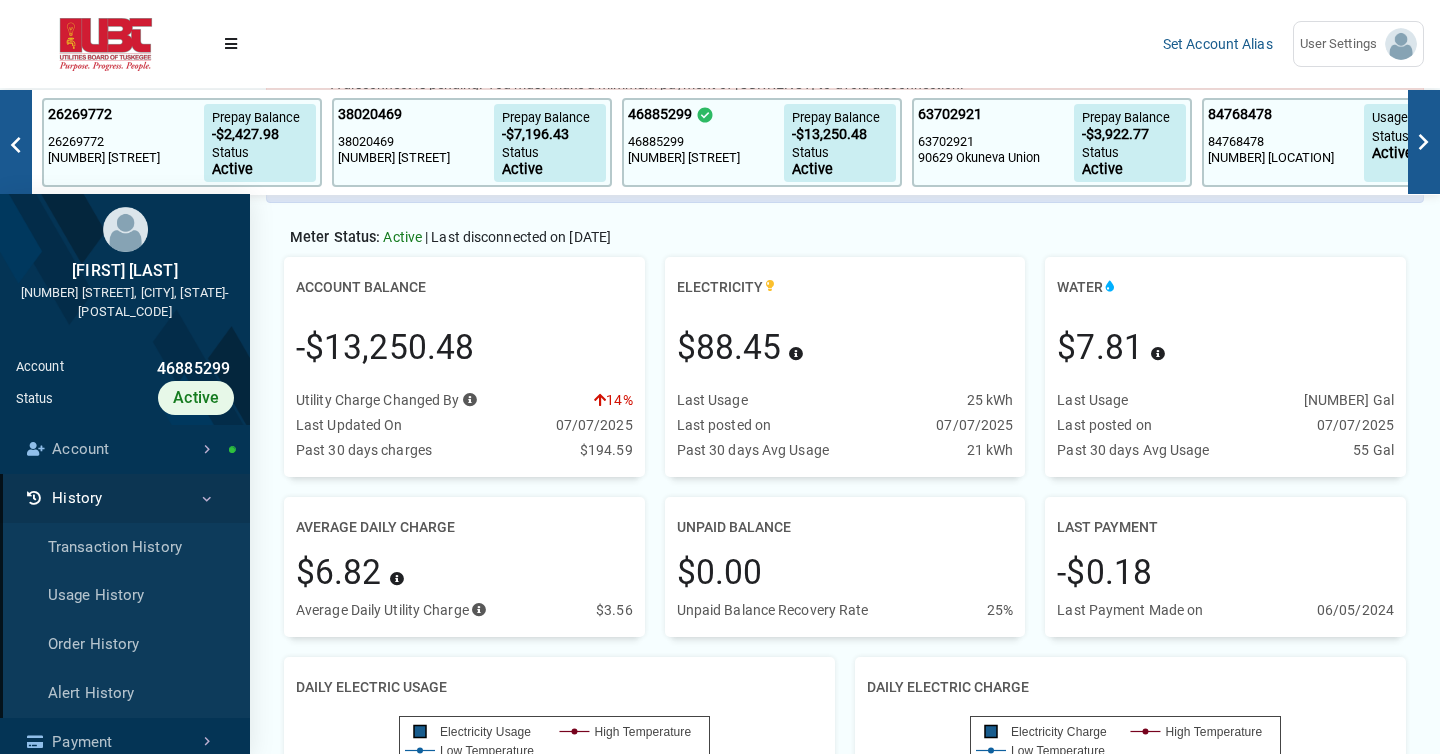 scroll, scrollTop: 5, scrollLeft: 1, axis: both 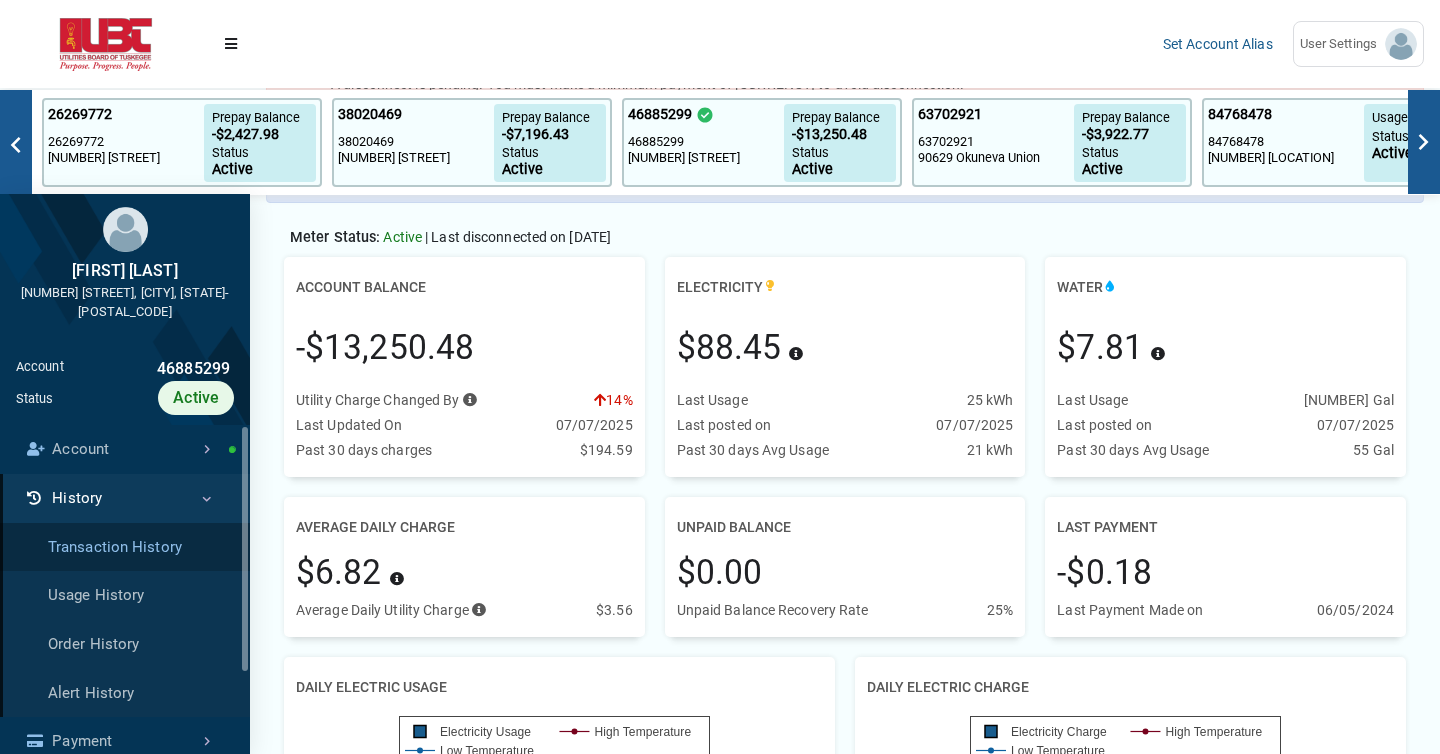 click on "Transaction History" at bounding box center [125, 547] 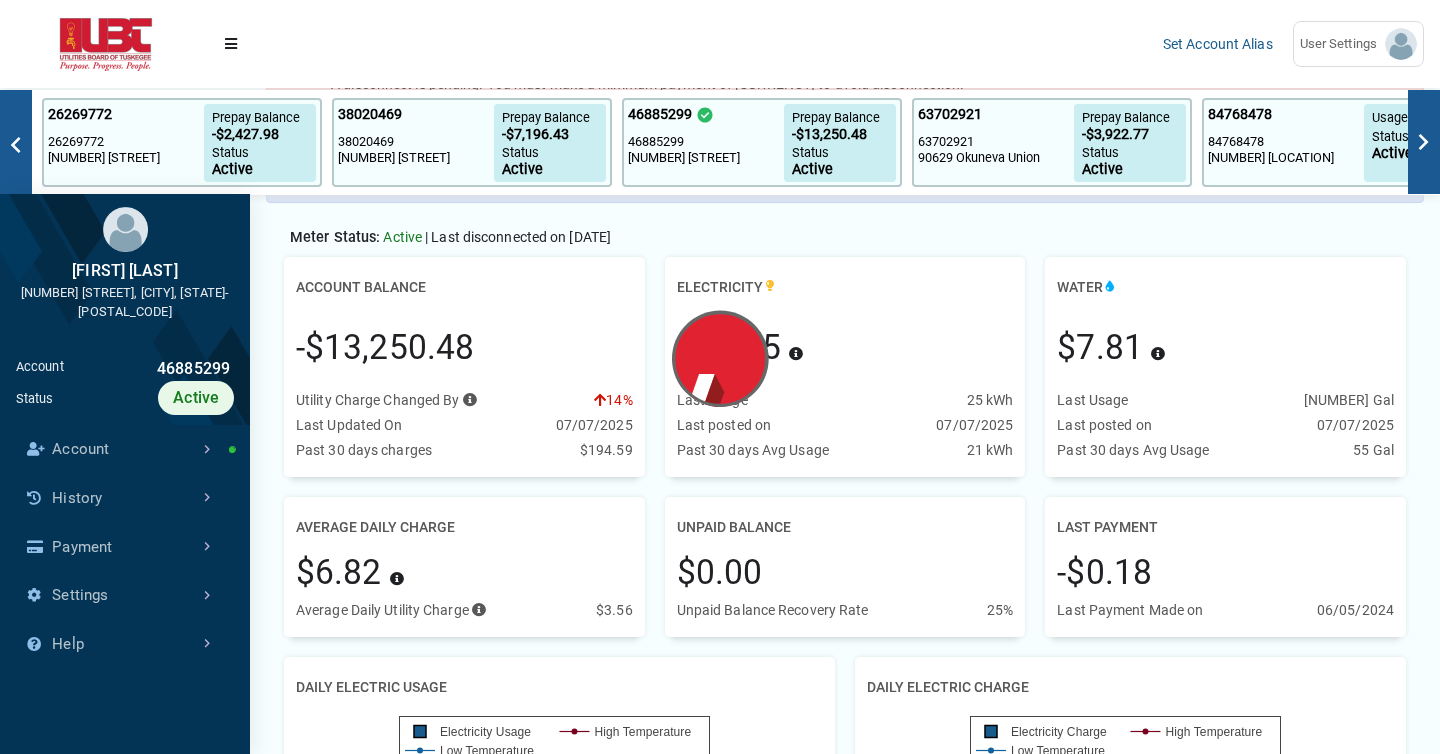 scroll, scrollTop: 9, scrollLeft: 1, axis: both 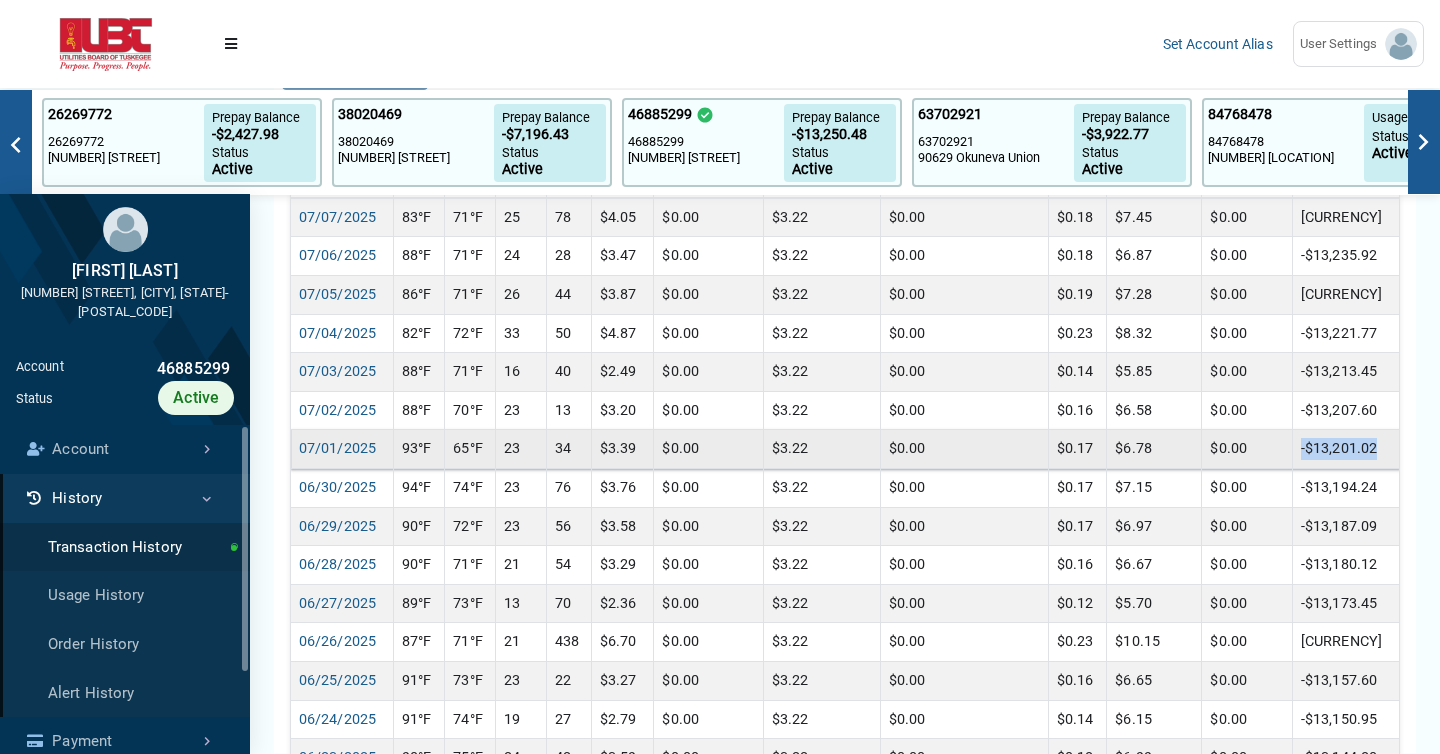 drag, startPoint x: 1381, startPoint y: 449, endPoint x: 1302, endPoint y: 450, distance: 79.00633 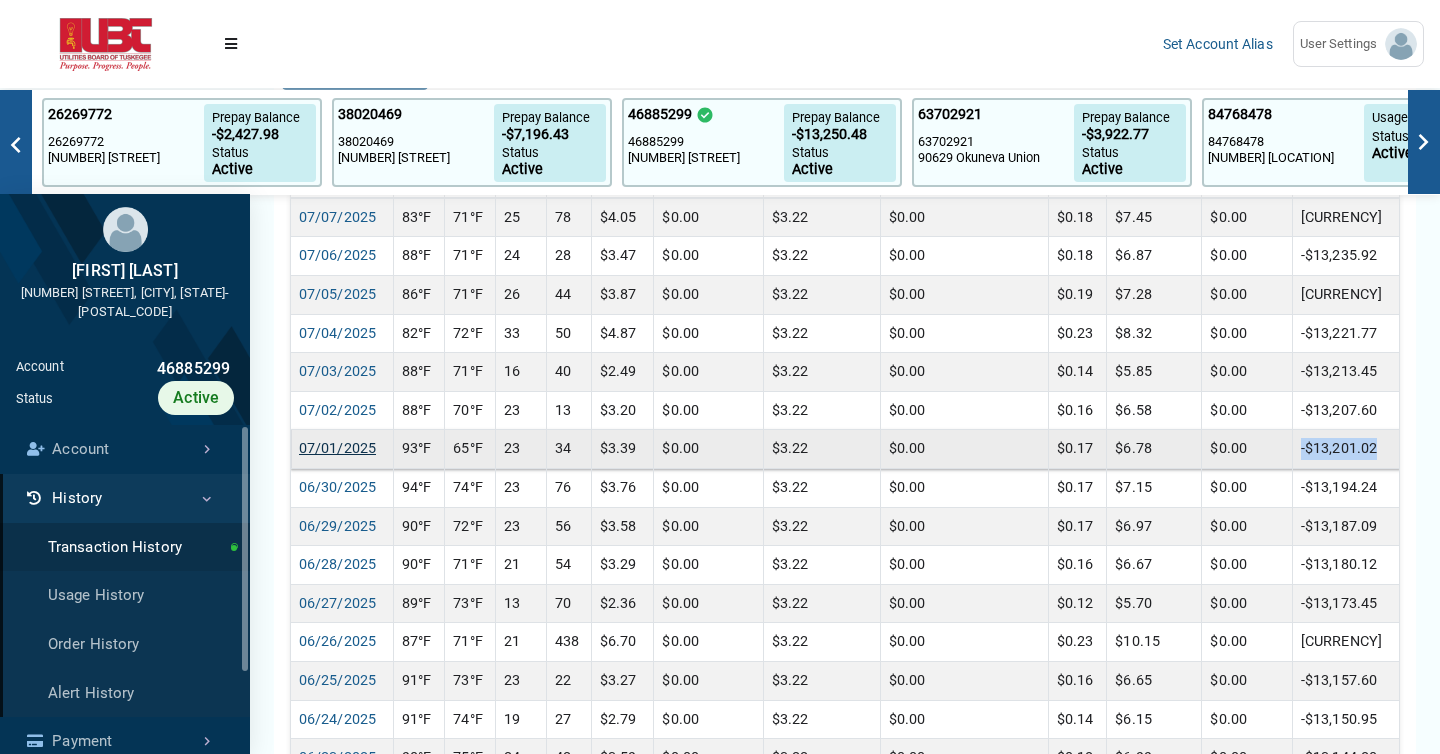click on "07/01/2025" at bounding box center [337, 448] 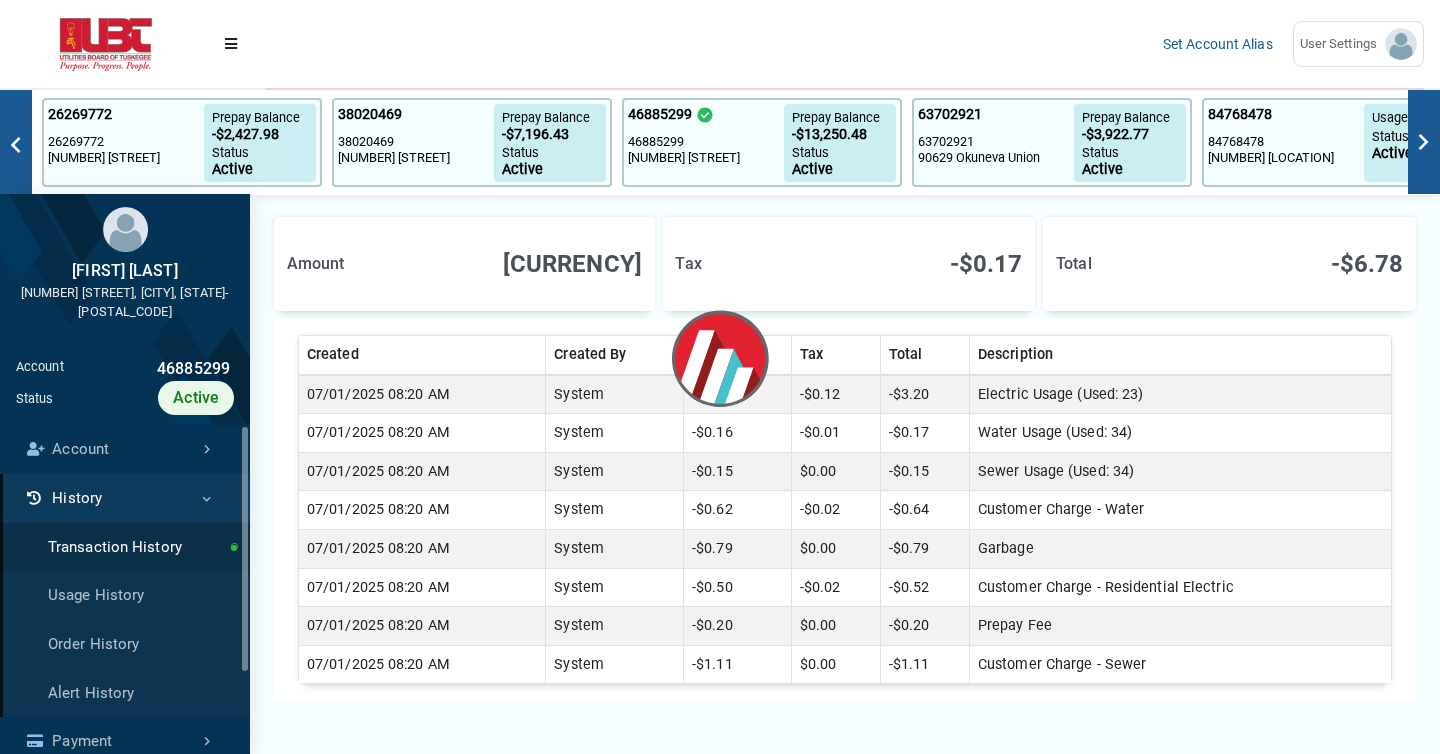 scroll, scrollTop: 282, scrollLeft: 0, axis: vertical 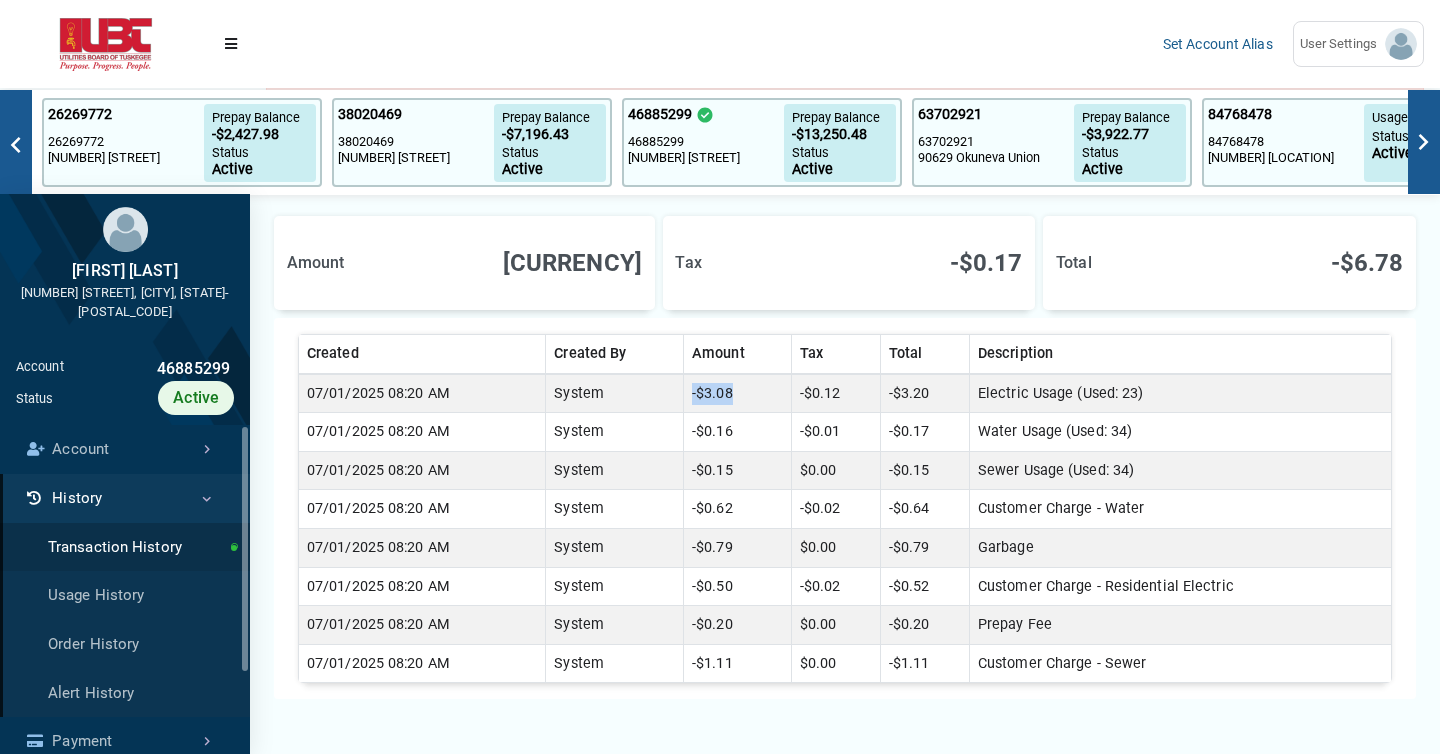 drag, startPoint x: 739, startPoint y: 390, endPoint x: 693, endPoint y: 389, distance: 46.010868 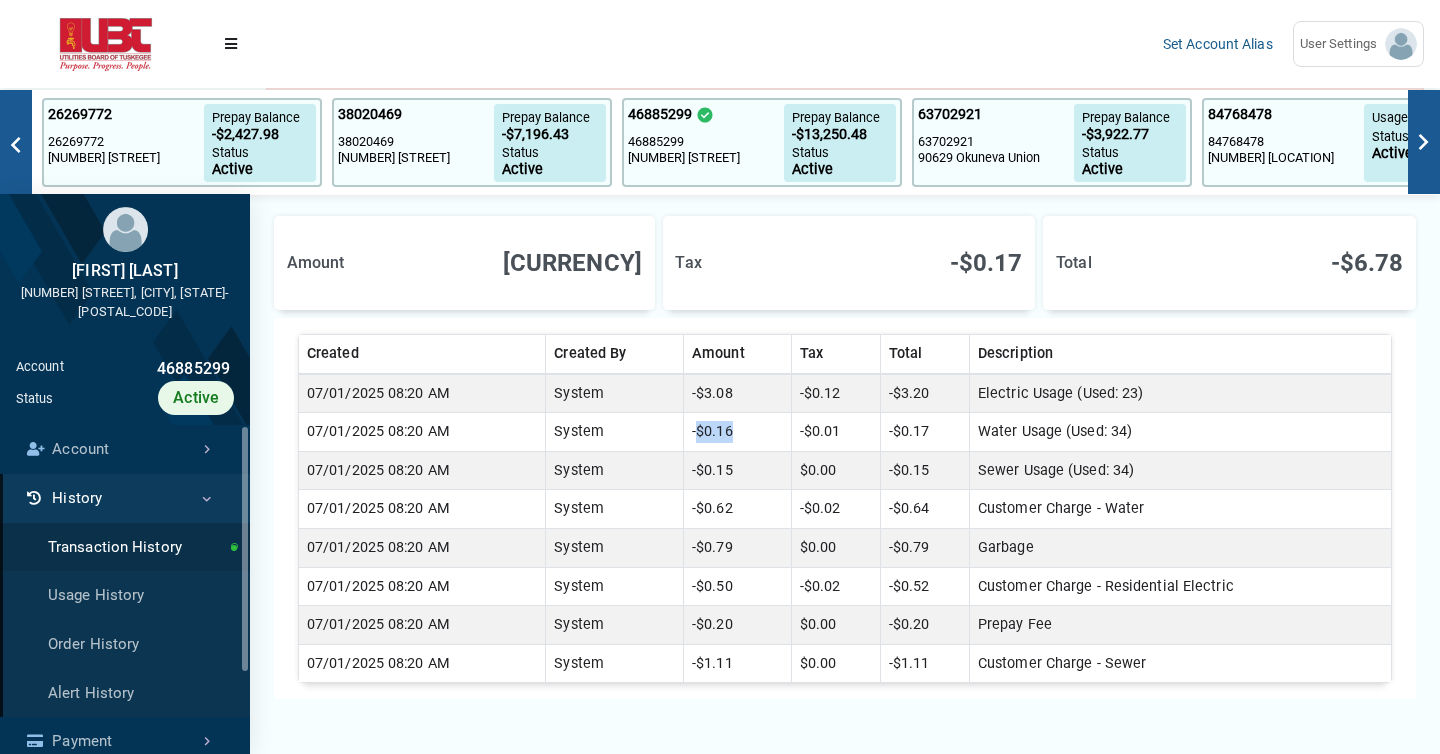 drag, startPoint x: 744, startPoint y: 432, endPoint x: 701, endPoint y: 427, distance: 43.289722 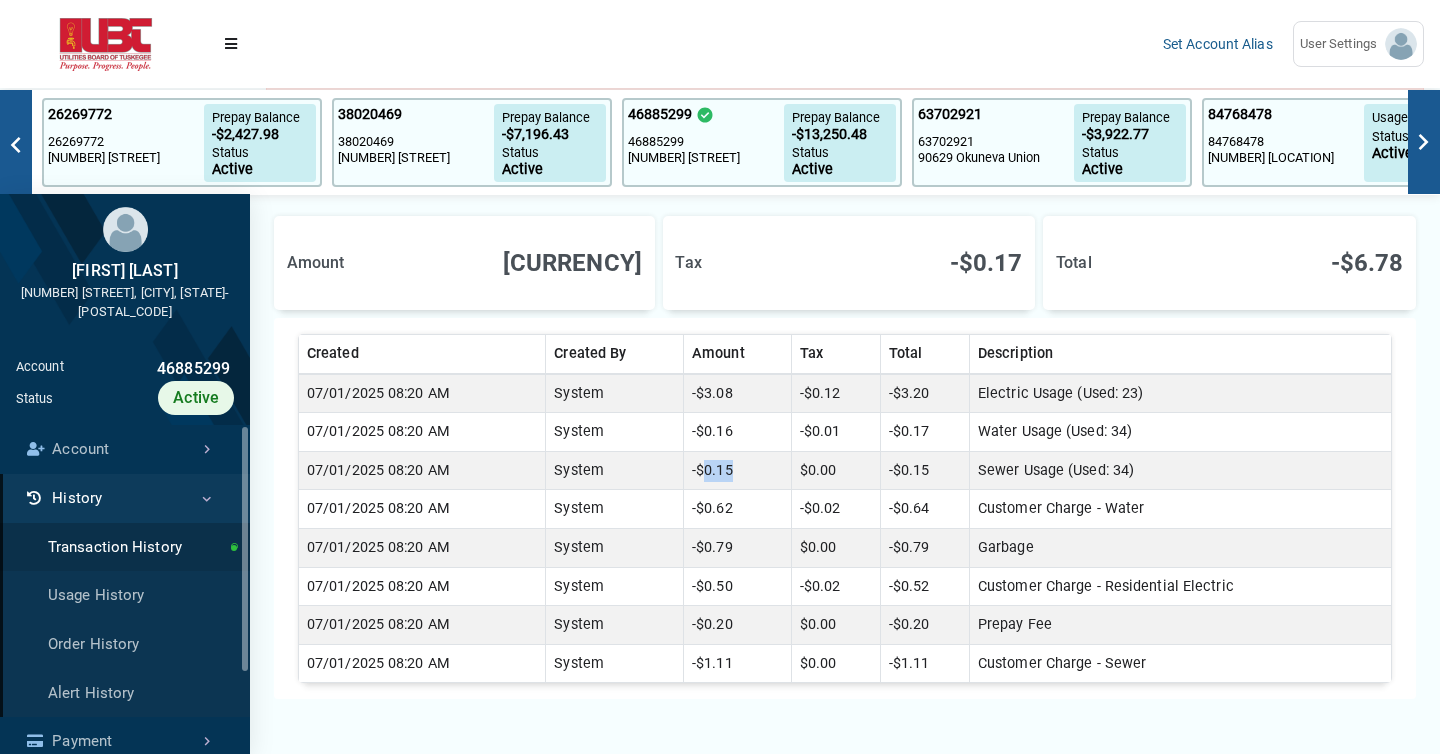 drag, startPoint x: 745, startPoint y: 470, endPoint x: 711, endPoint y: 467, distance: 34.132095 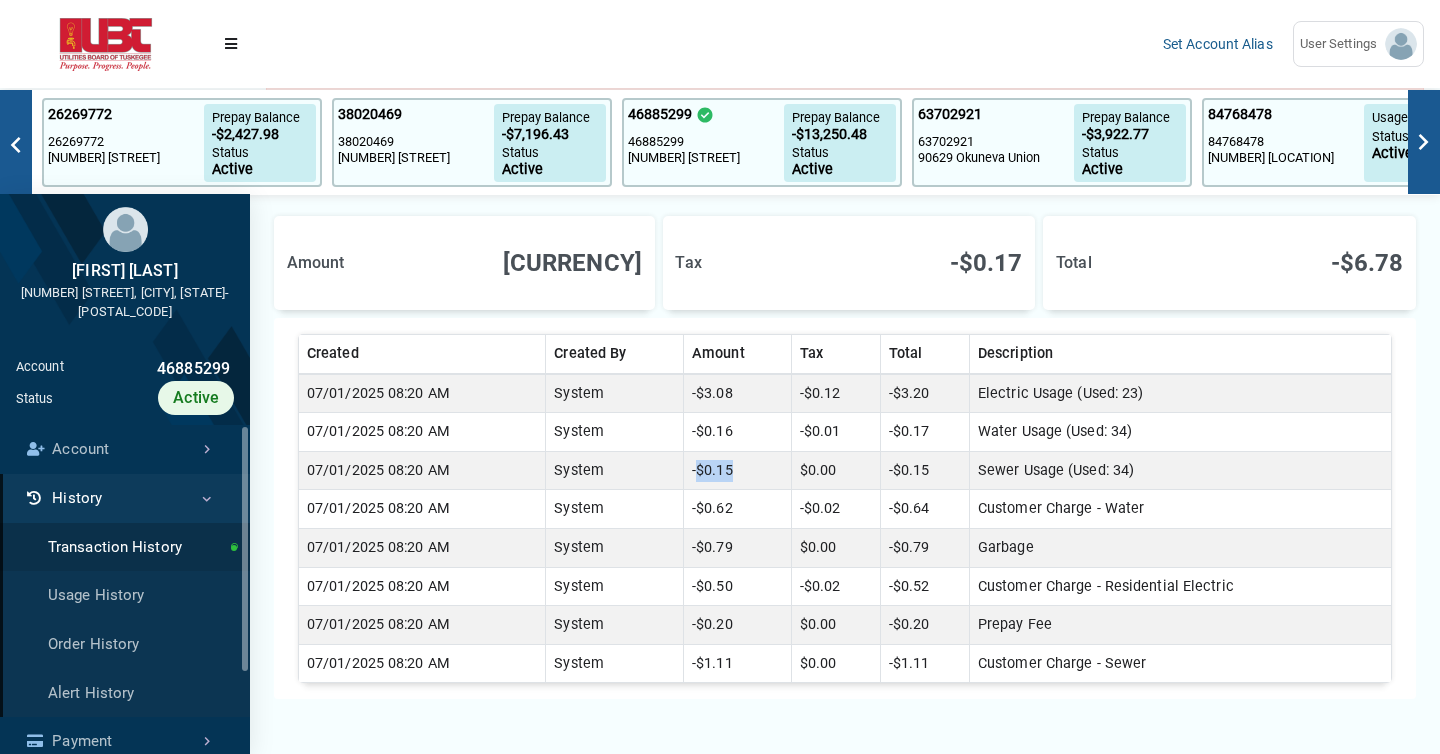drag, startPoint x: 702, startPoint y: 468, endPoint x: 745, endPoint y: 467, distance: 43.011627 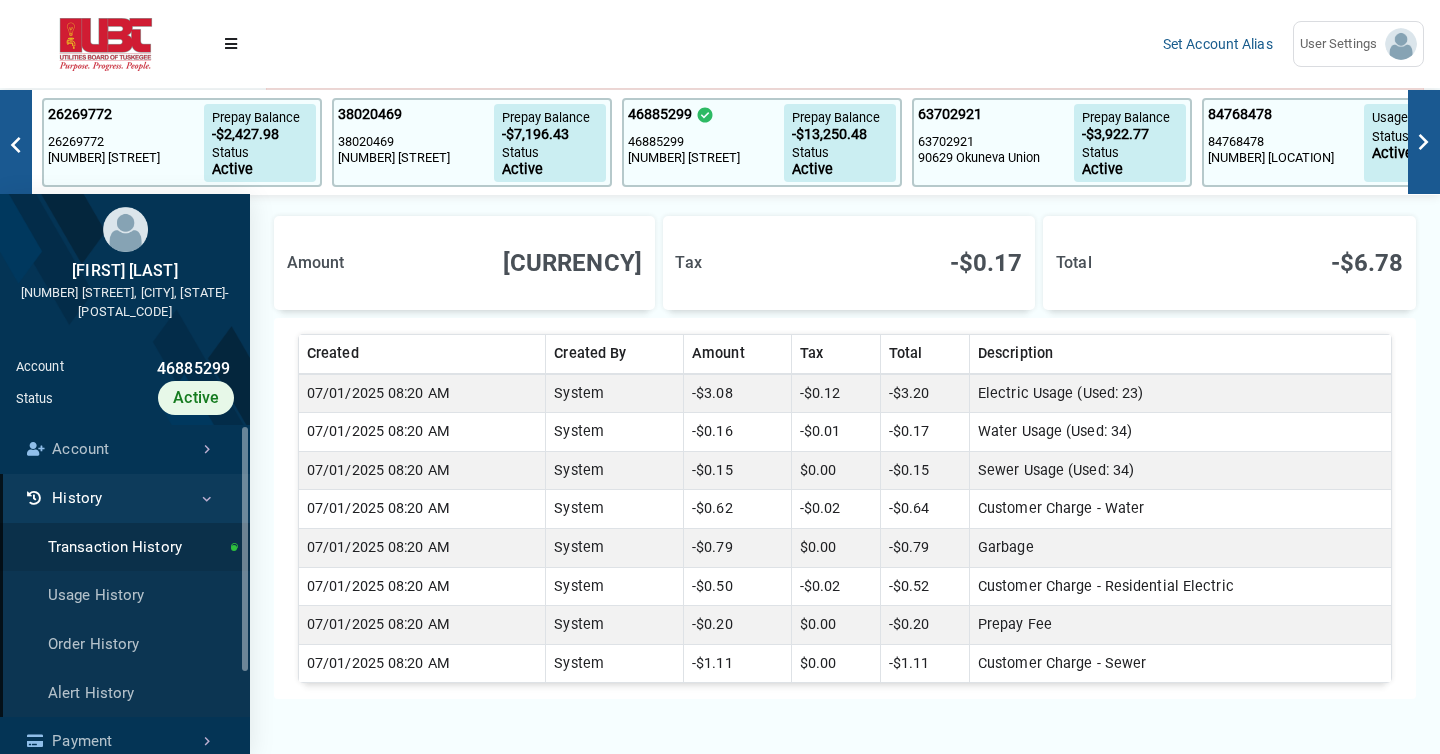 click on "Electric Usage (Used: 23)" at bounding box center [1180, 393] 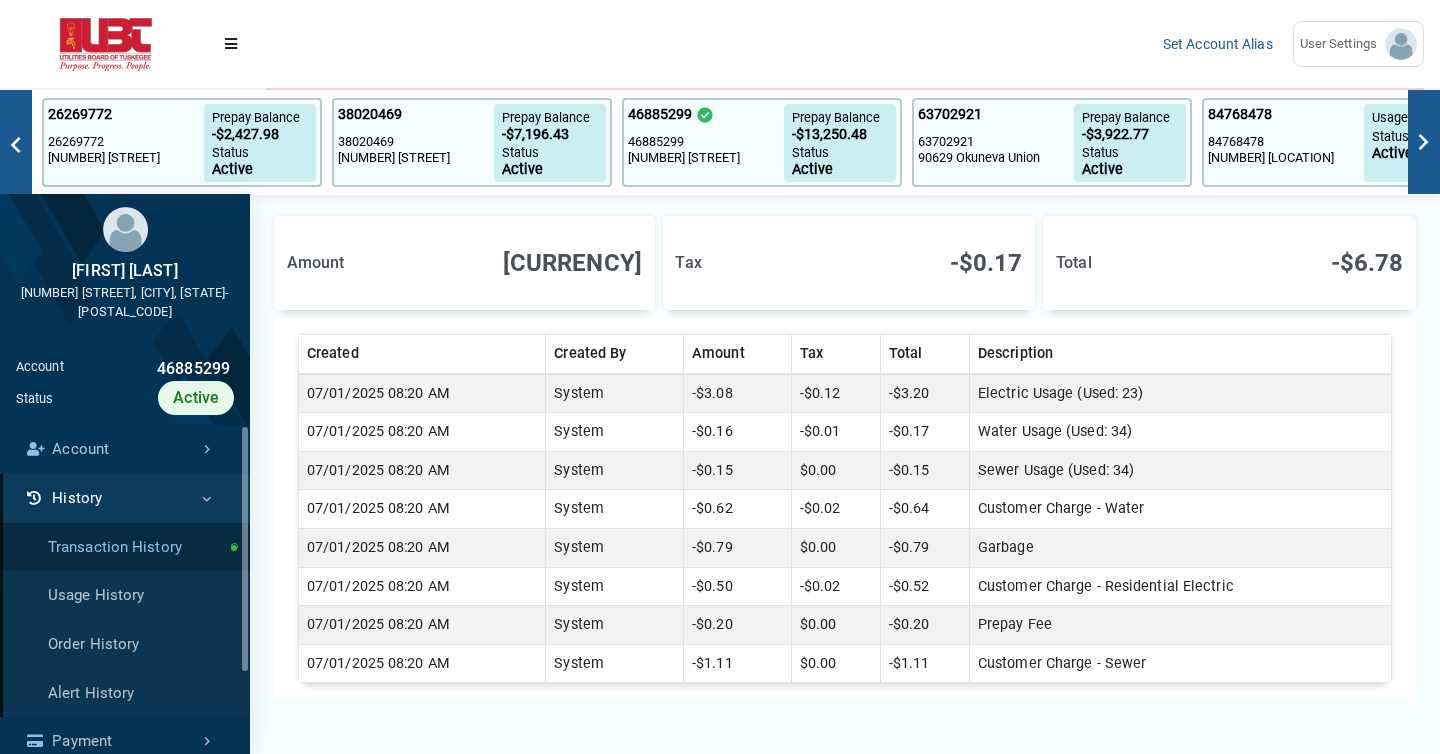 click on "Transaction History" at bounding box center (125, 547) 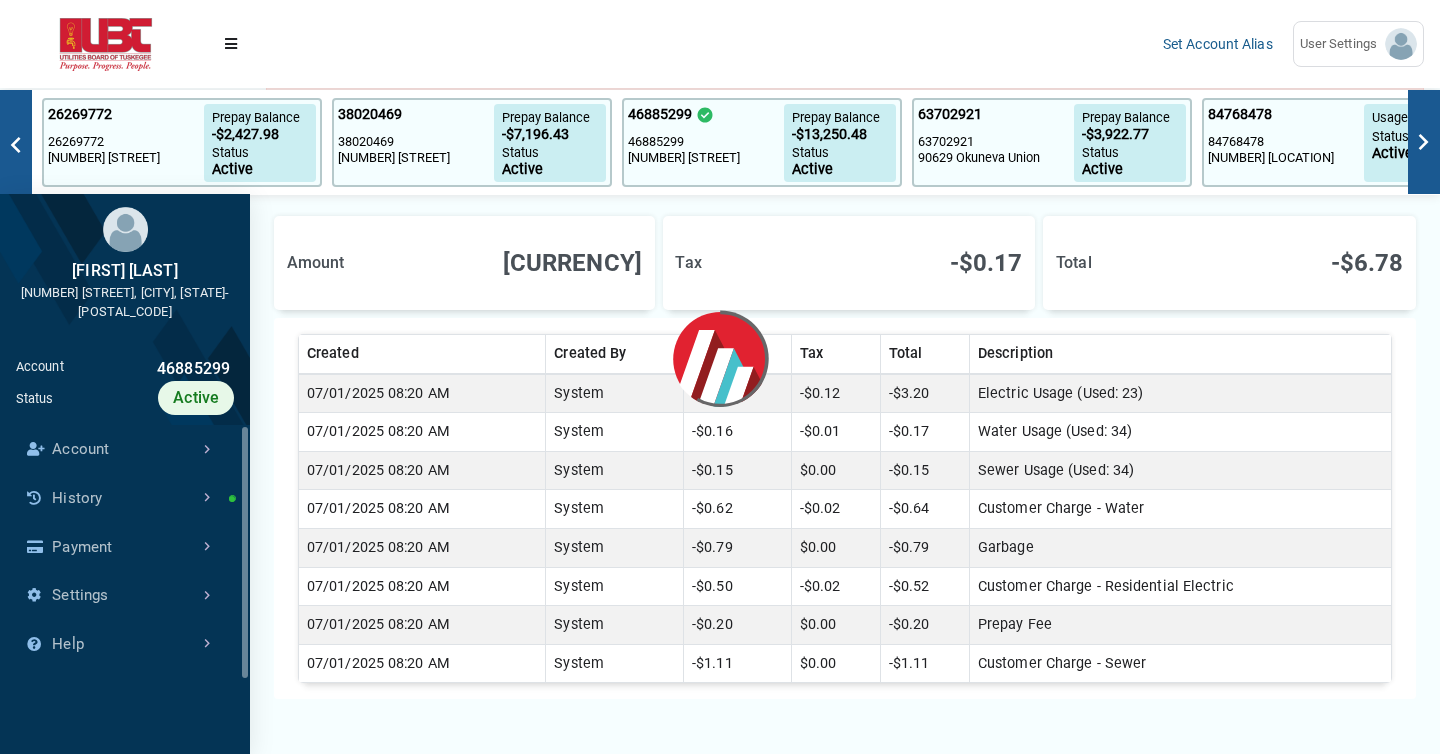 scroll, scrollTop: 9, scrollLeft: 1, axis: both 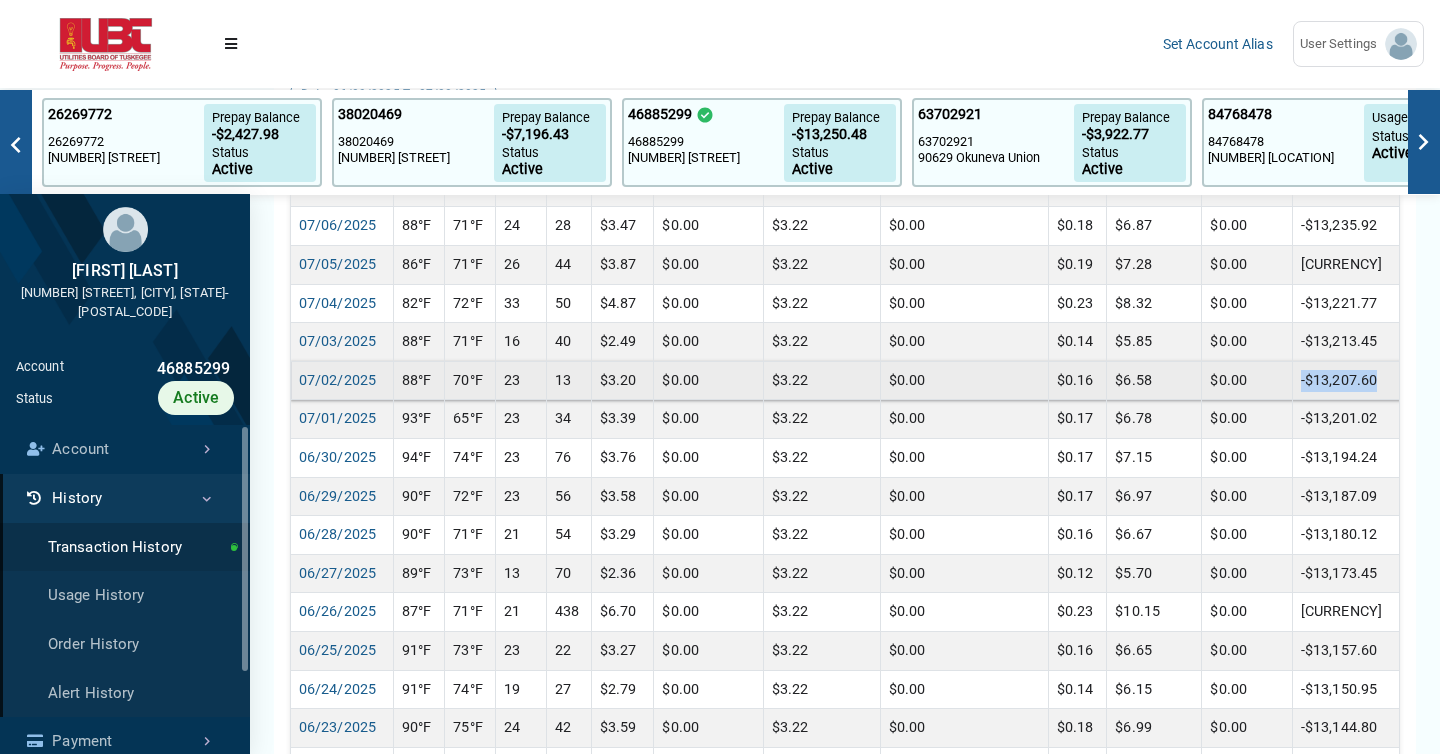 drag, startPoint x: 1382, startPoint y: 381, endPoint x: 1302, endPoint y: 381, distance: 80 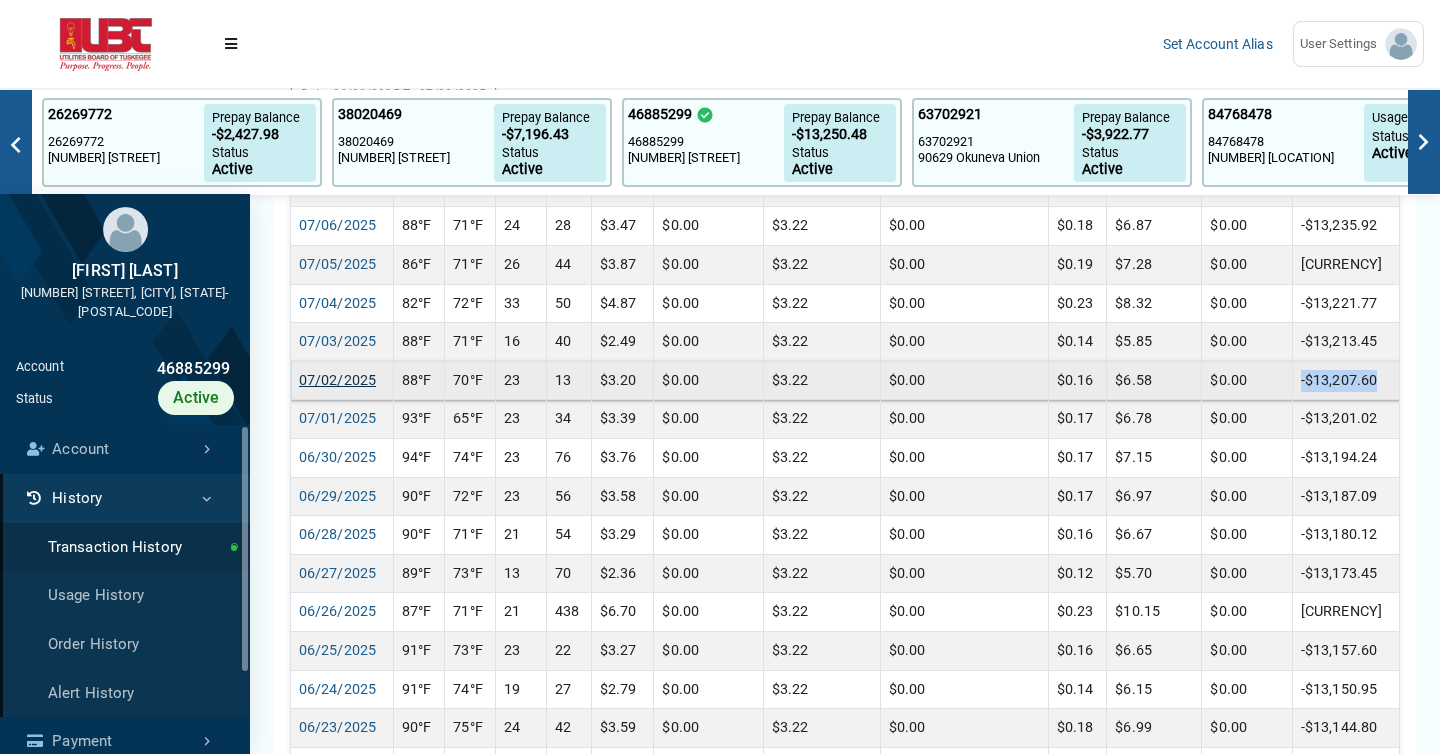 click on "07/02/2025" at bounding box center [337, 380] 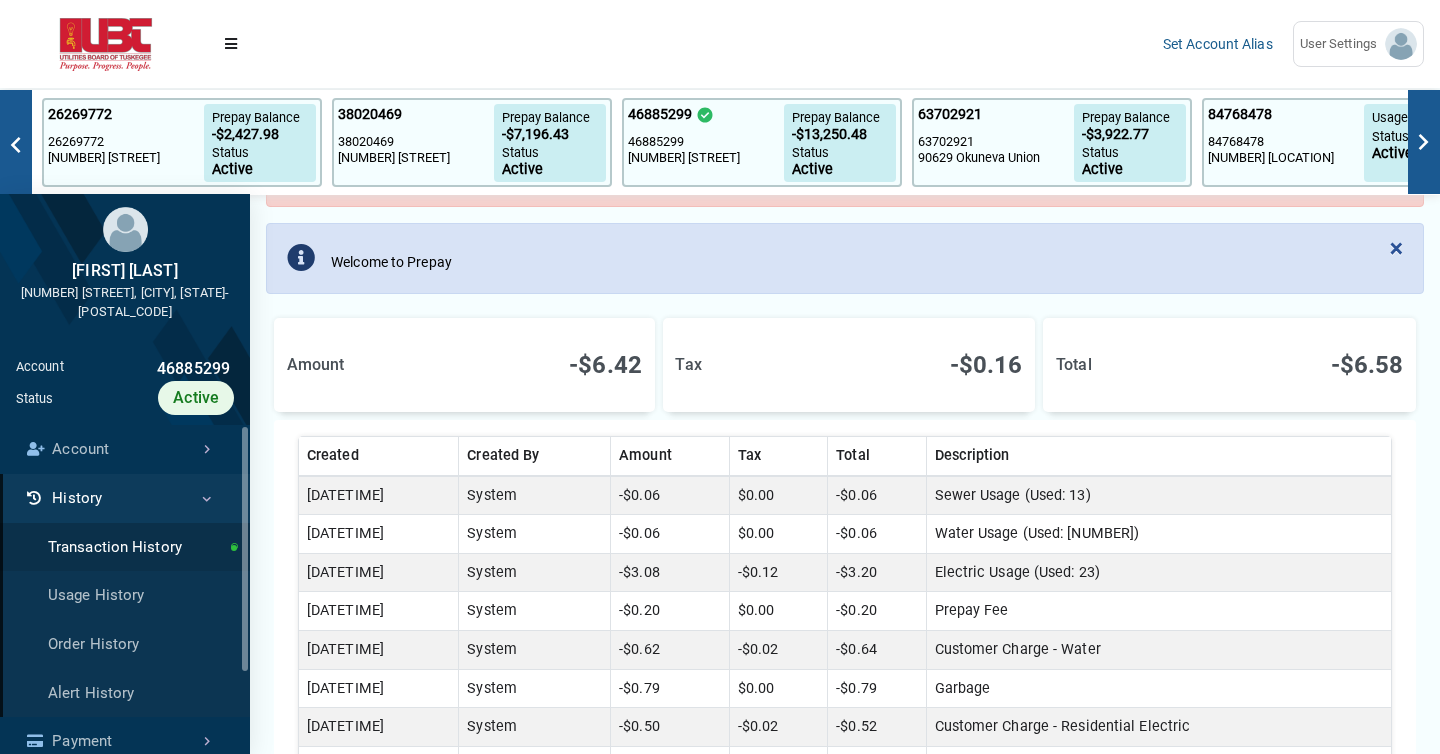 scroll, scrollTop: 181, scrollLeft: 0, axis: vertical 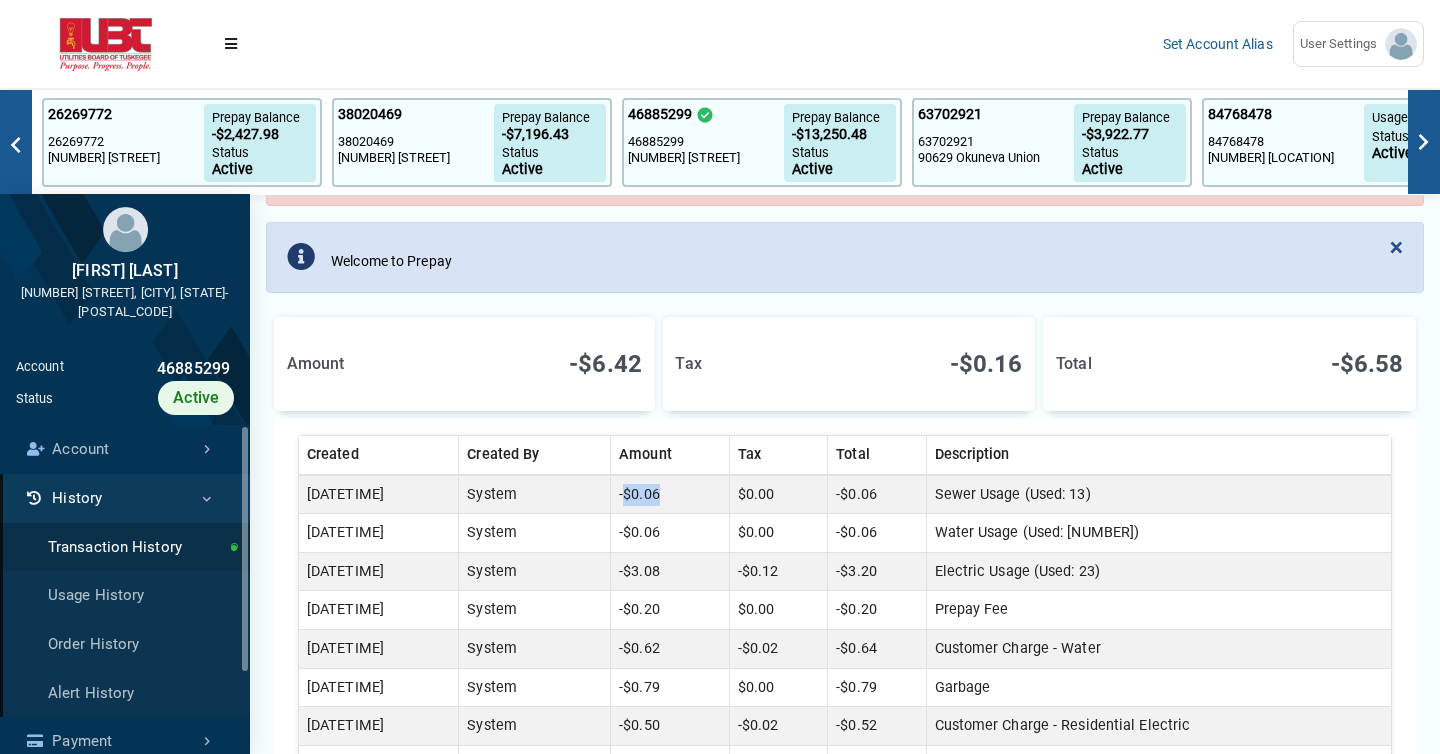 drag, startPoint x: 702, startPoint y: 491, endPoint x: 748, endPoint y: 492, distance: 46.010868 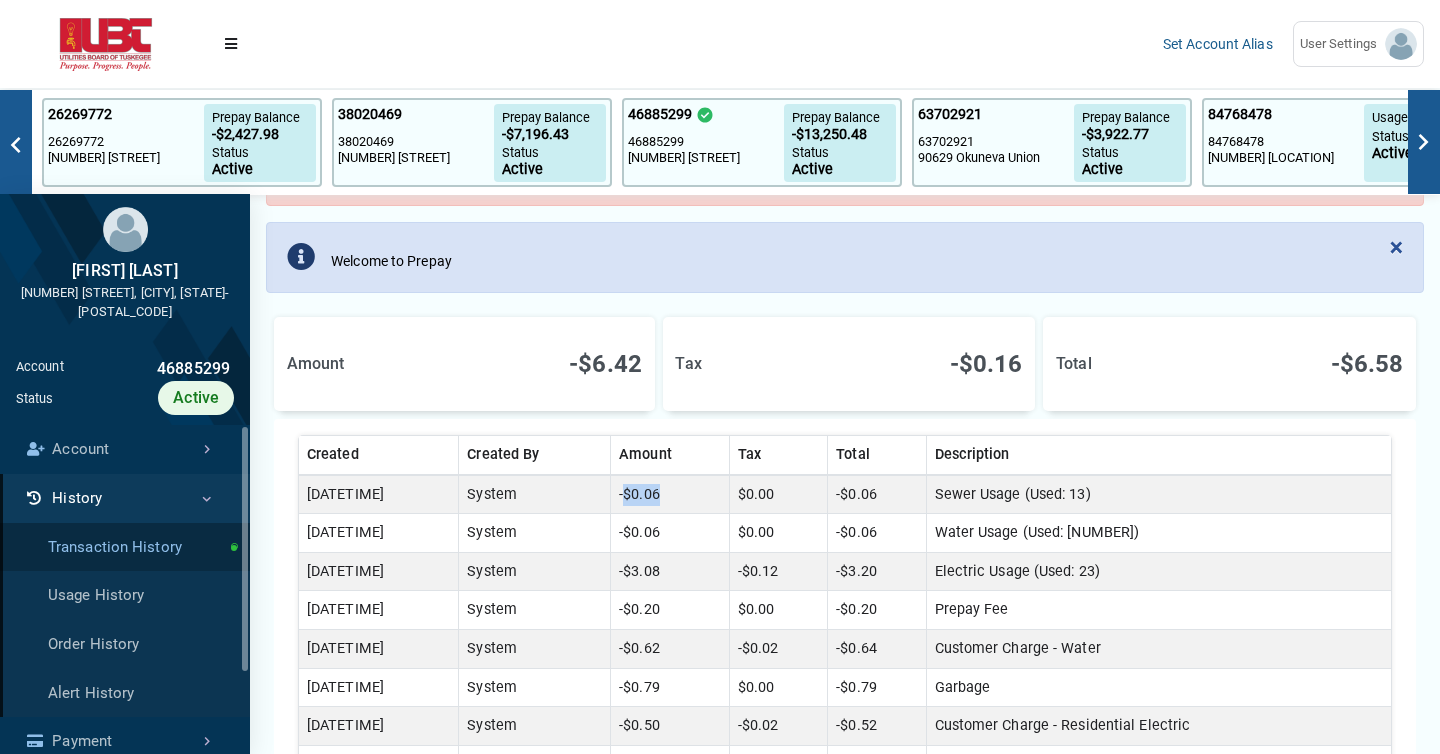 click on "Transaction History" at bounding box center (125, 547) 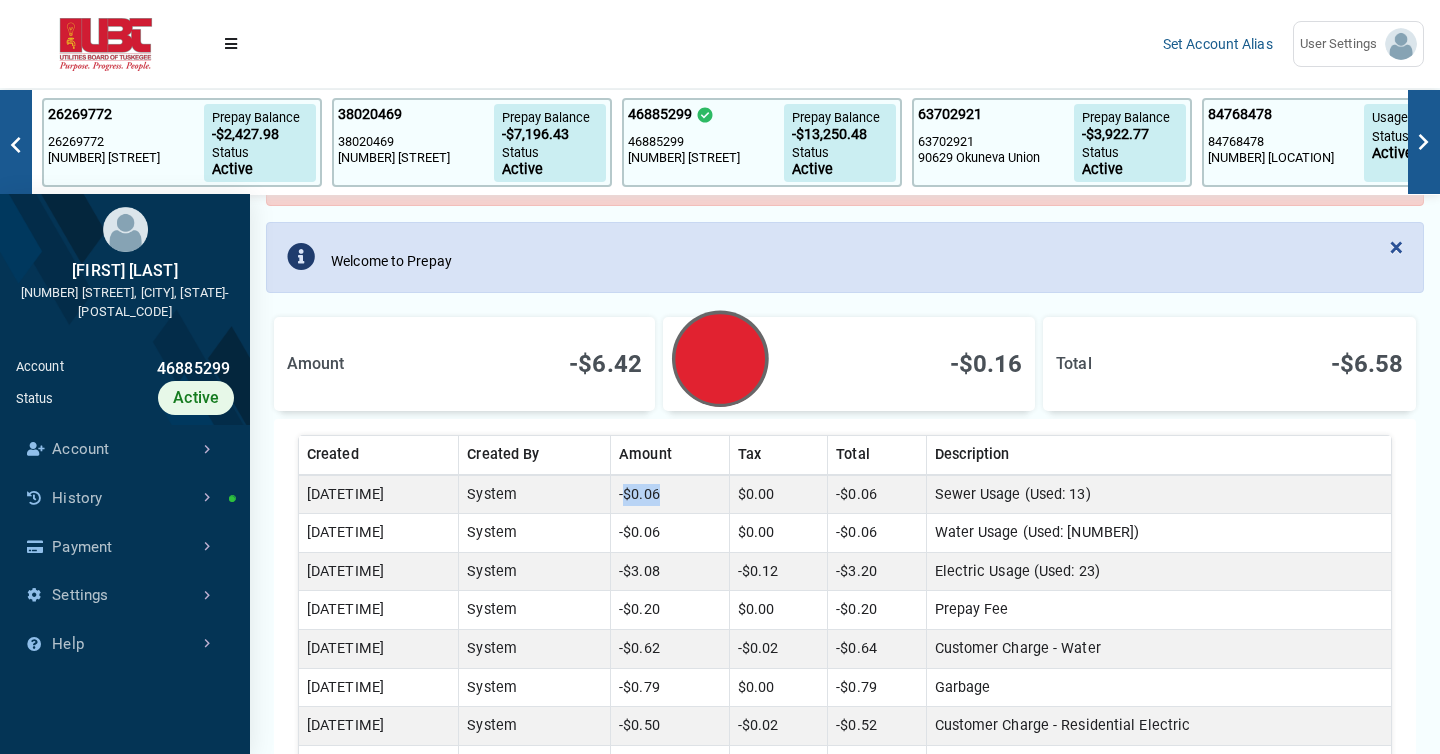 scroll, scrollTop: 9, scrollLeft: 1, axis: both 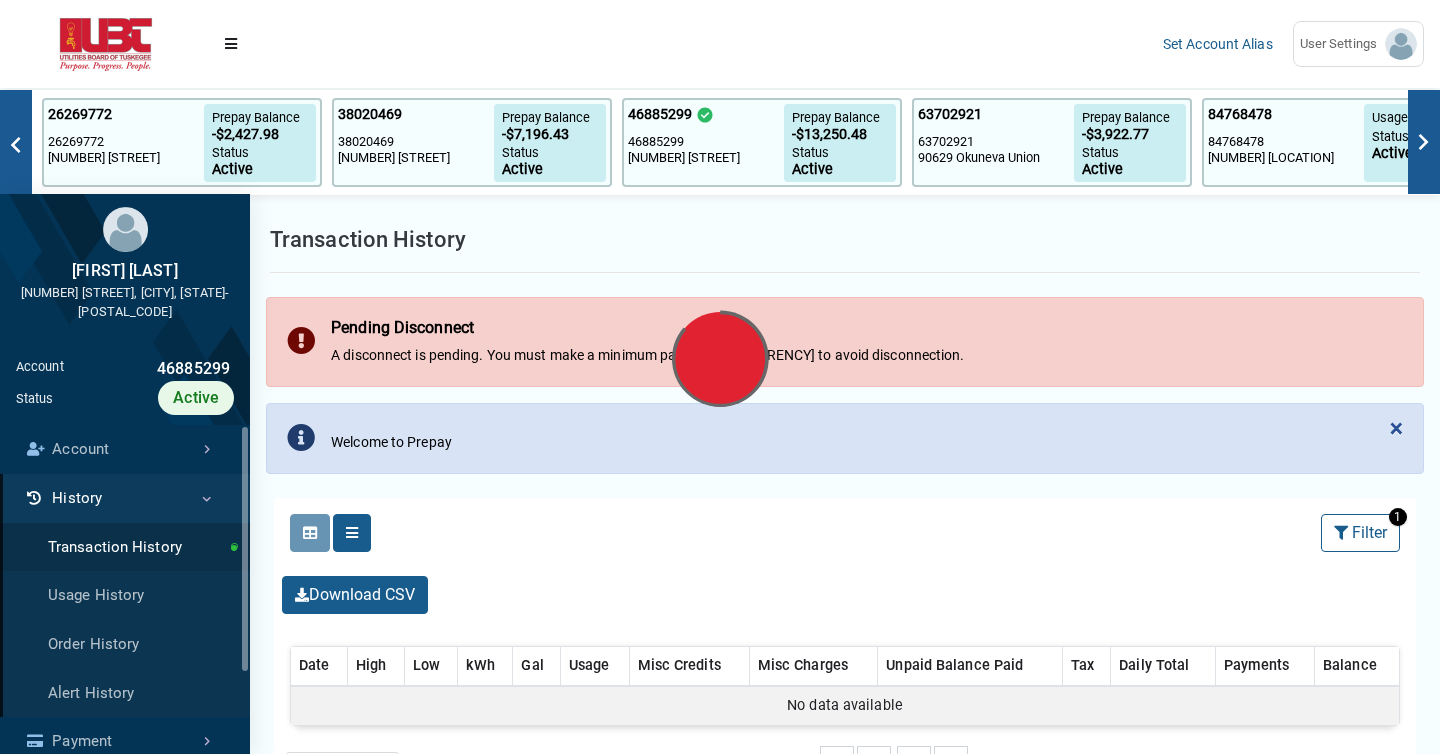 click at bounding box center (720, 377) 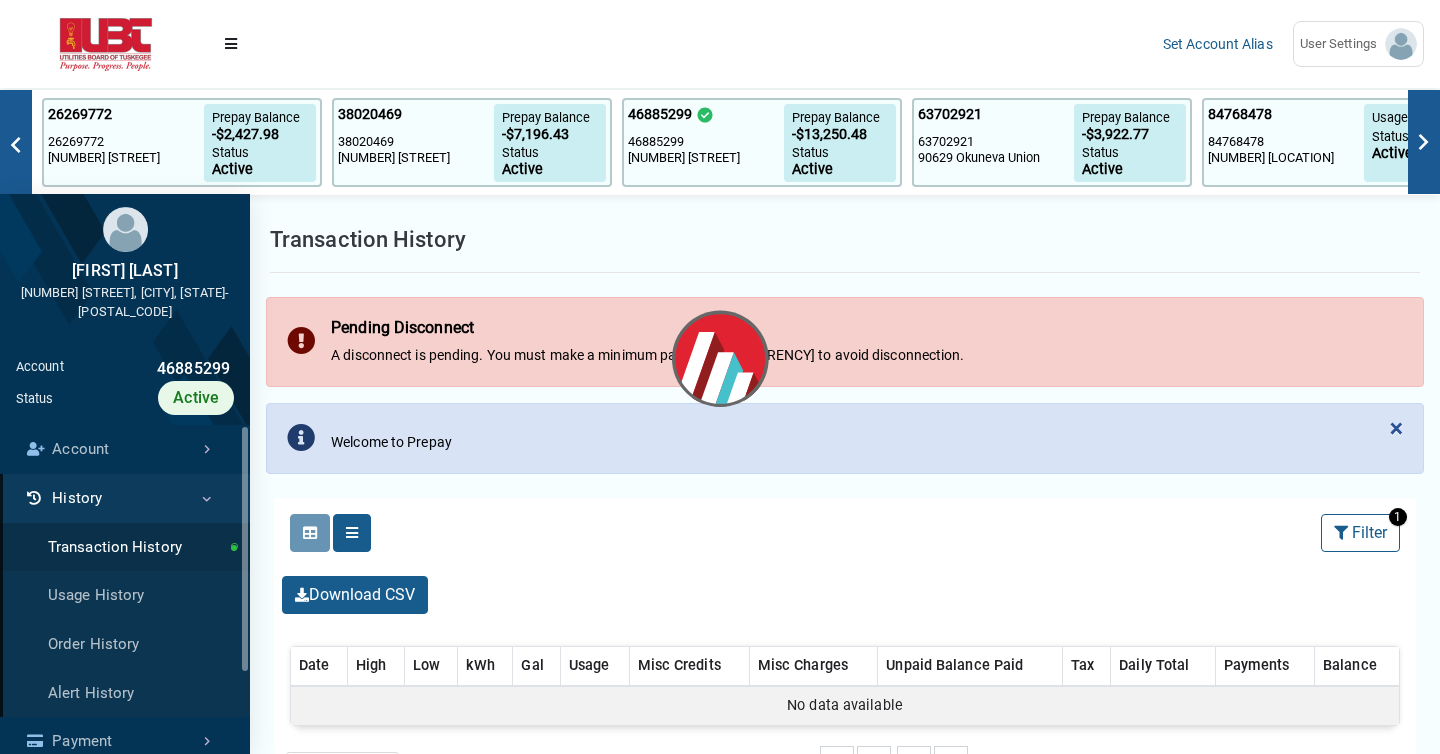 click on "Clicking on the following buttons will update the content below
Selected
Selected
1
Filter
Filter
(1 Filters Applied)
Clear All
Sort By:
Sort By
Date  (Asc)
Date  (Desc)
Daily Total  (Asc)
Daily Total  (Desc)
Payments  (Asc)
Payments  (Desc)
Balance  (Asc)
Balance  (Desc)" at bounding box center (845, 533) 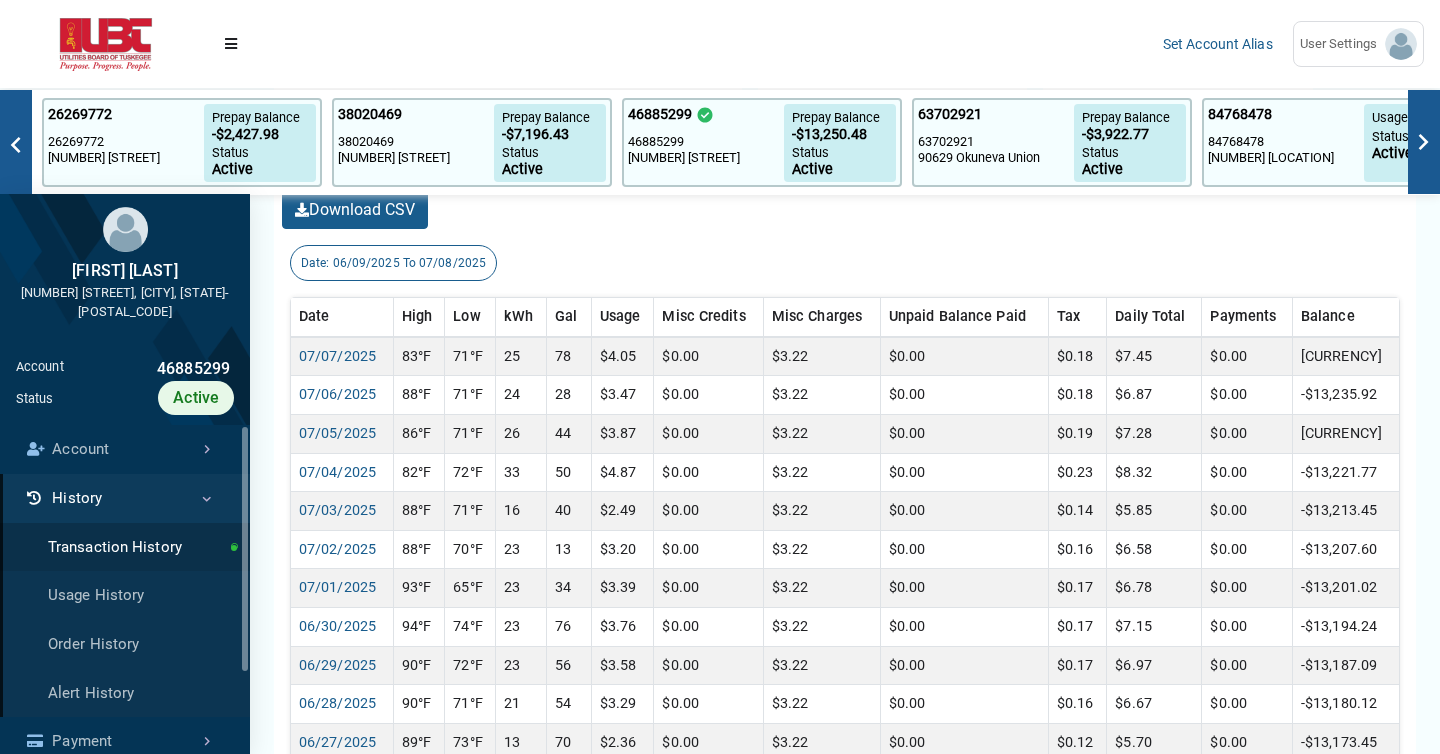 scroll, scrollTop: 638, scrollLeft: 0, axis: vertical 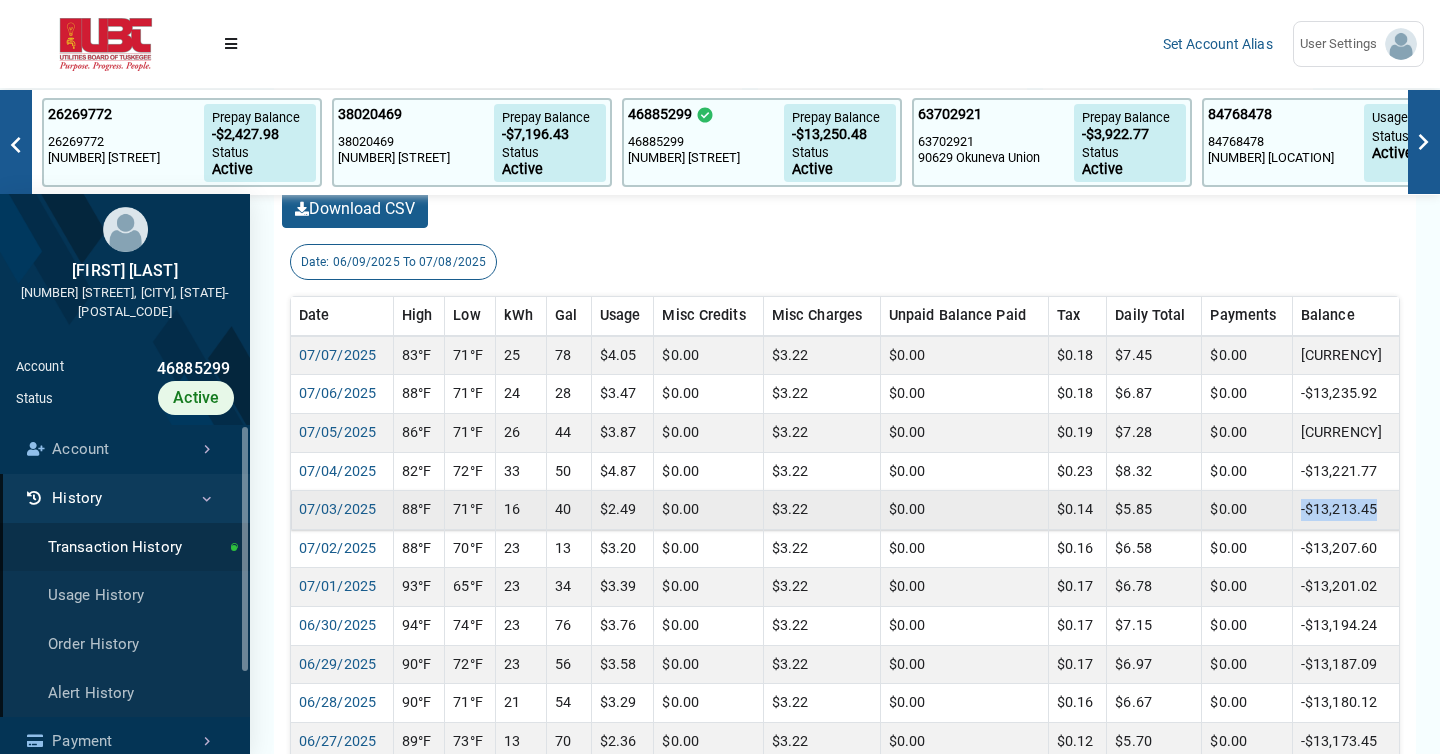 drag, startPoint x: 1385, startPoint y: 511, endPoint x: 1302, endPoint y: 511, distance: 83 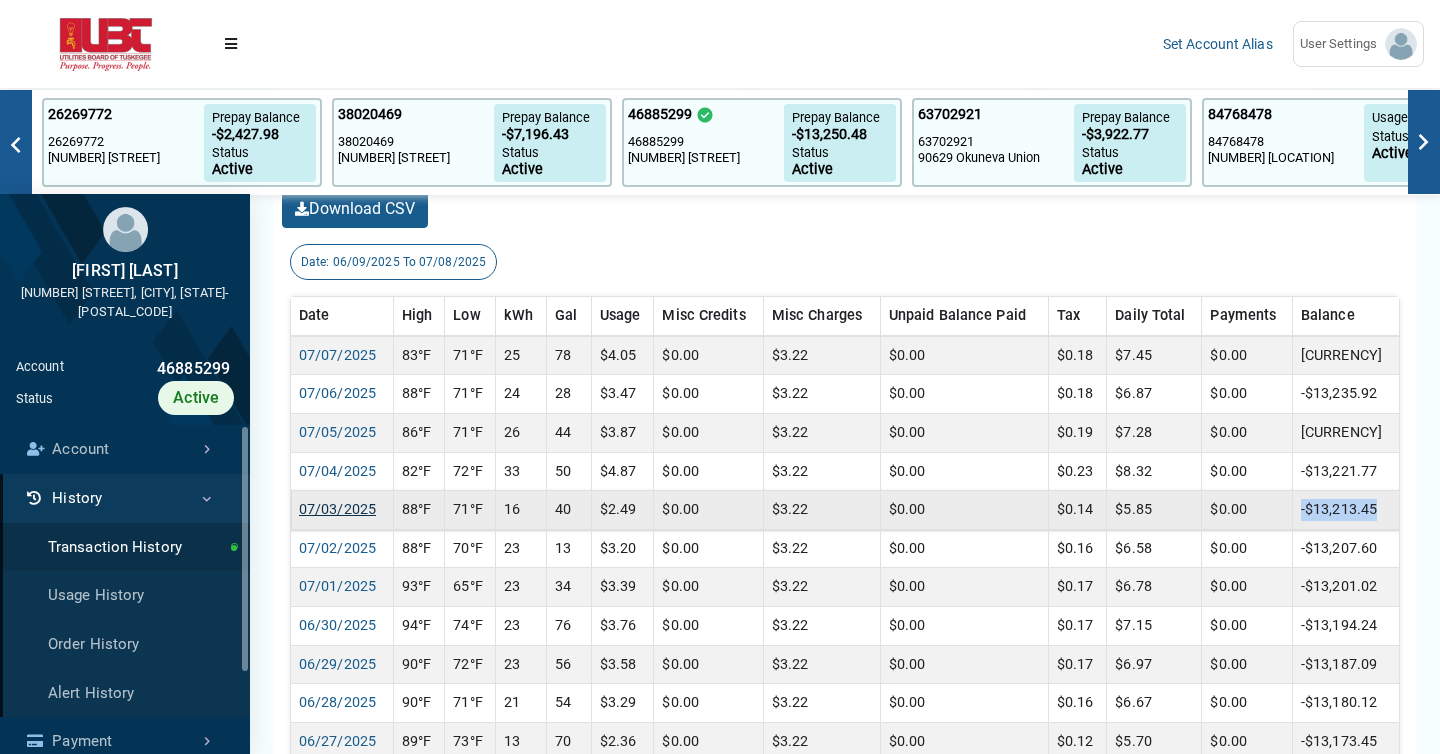 click on "07/03/2025" at bounding box center [337, 509] 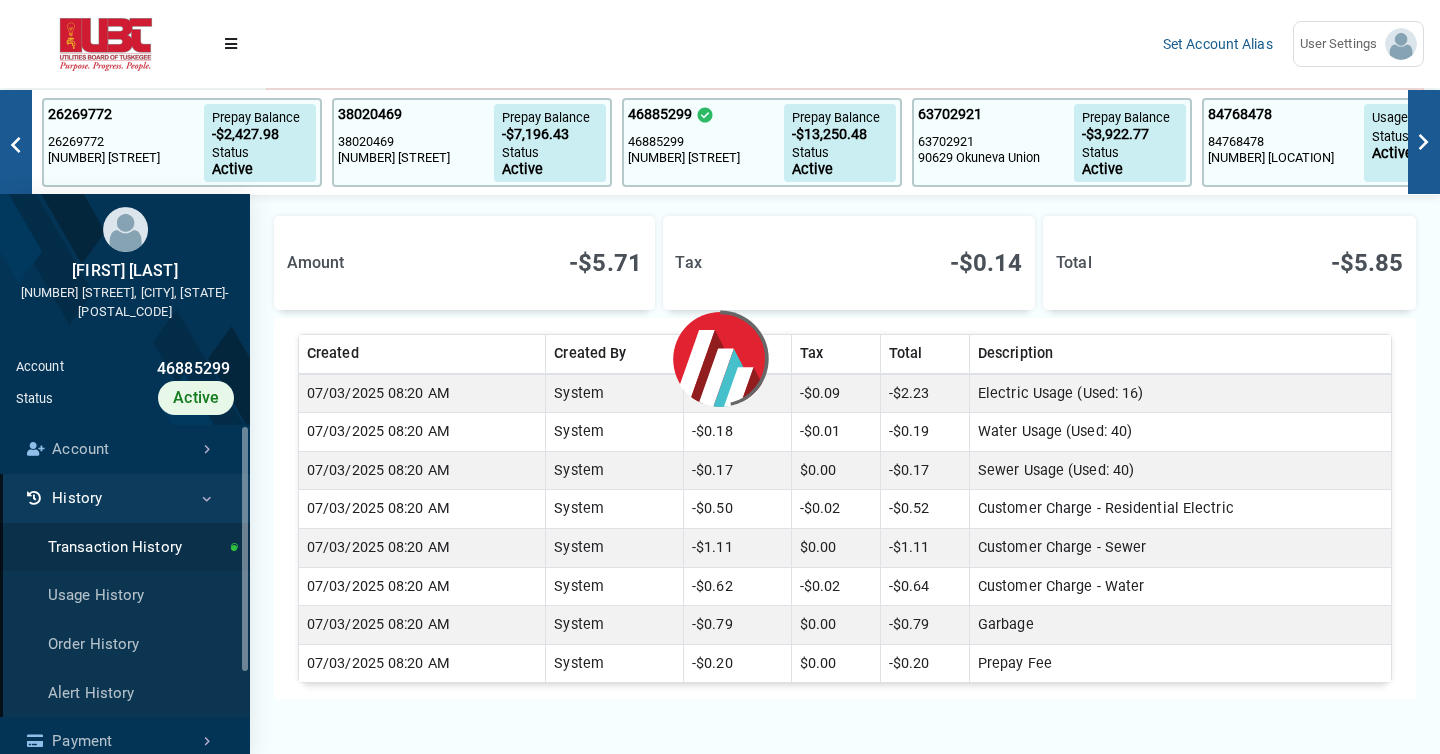 scroll, scrollTop: 283, scrollLeft: 0, axis: vertical 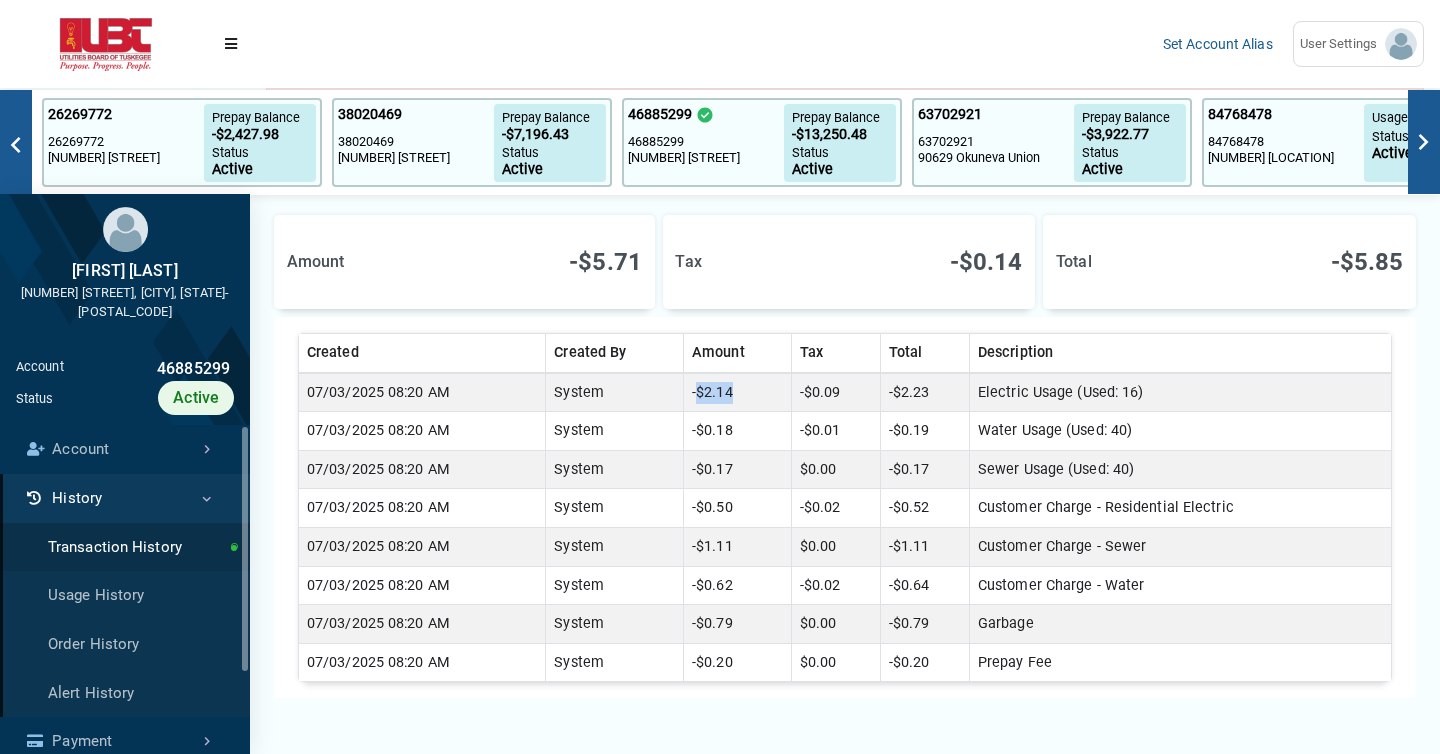 drag, startPoint x: 703, startPoint y: 391, endPoint x: 737, endPoint y: 393, distance: 34.058773 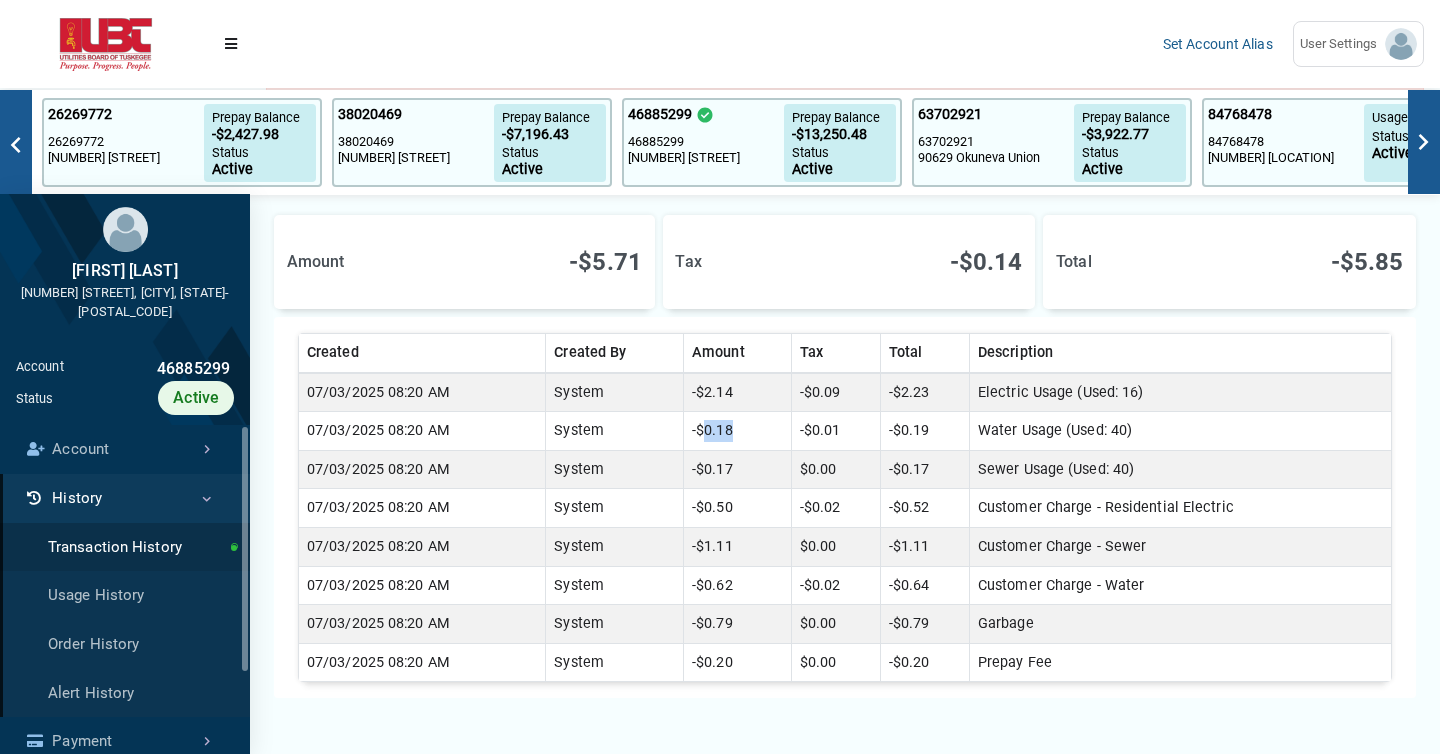 drag, startPoint x: 708, startPoint y: 430, endPoint x: 758, endPoint y: 430, distance: 50 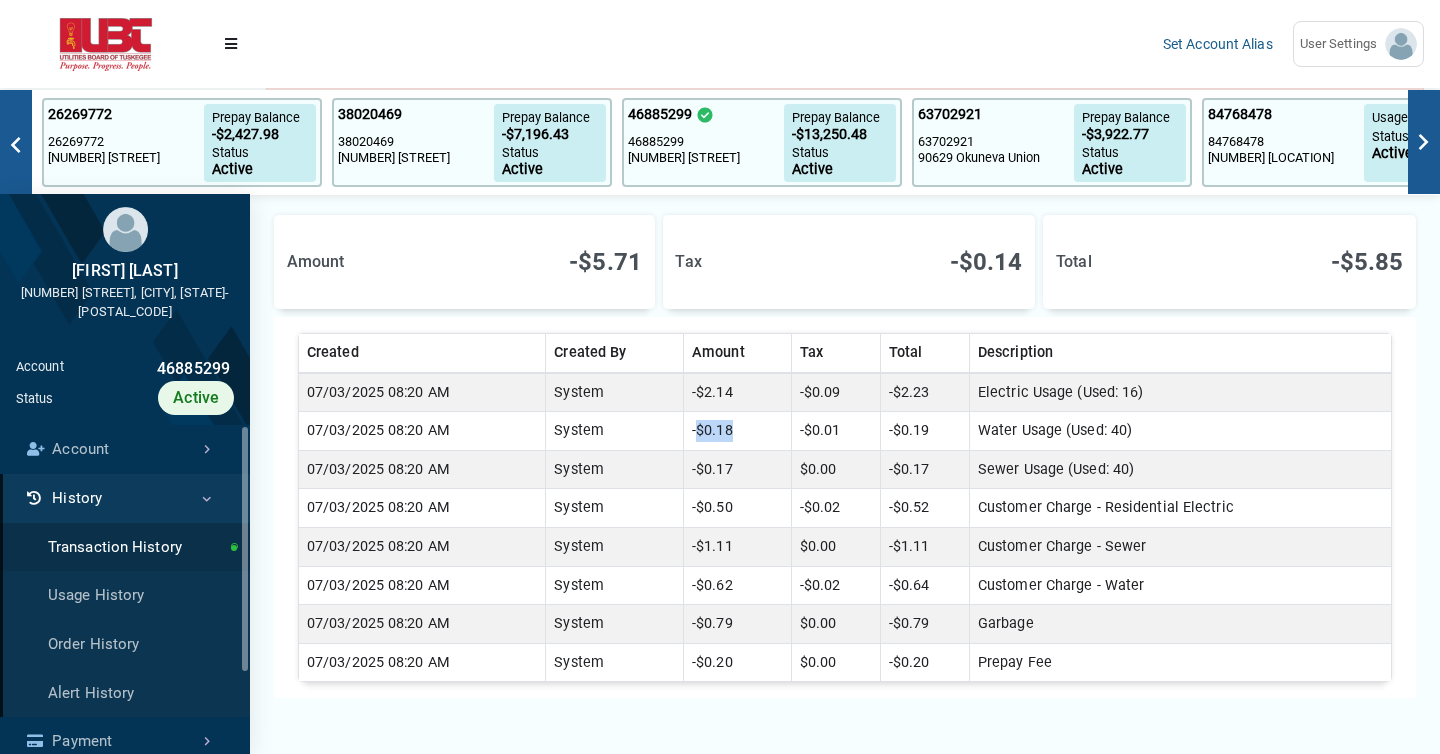 drag, startPoint x: 701, startPoint y: 428, endPoint x: 737, endPoint y: 428, distance: 36 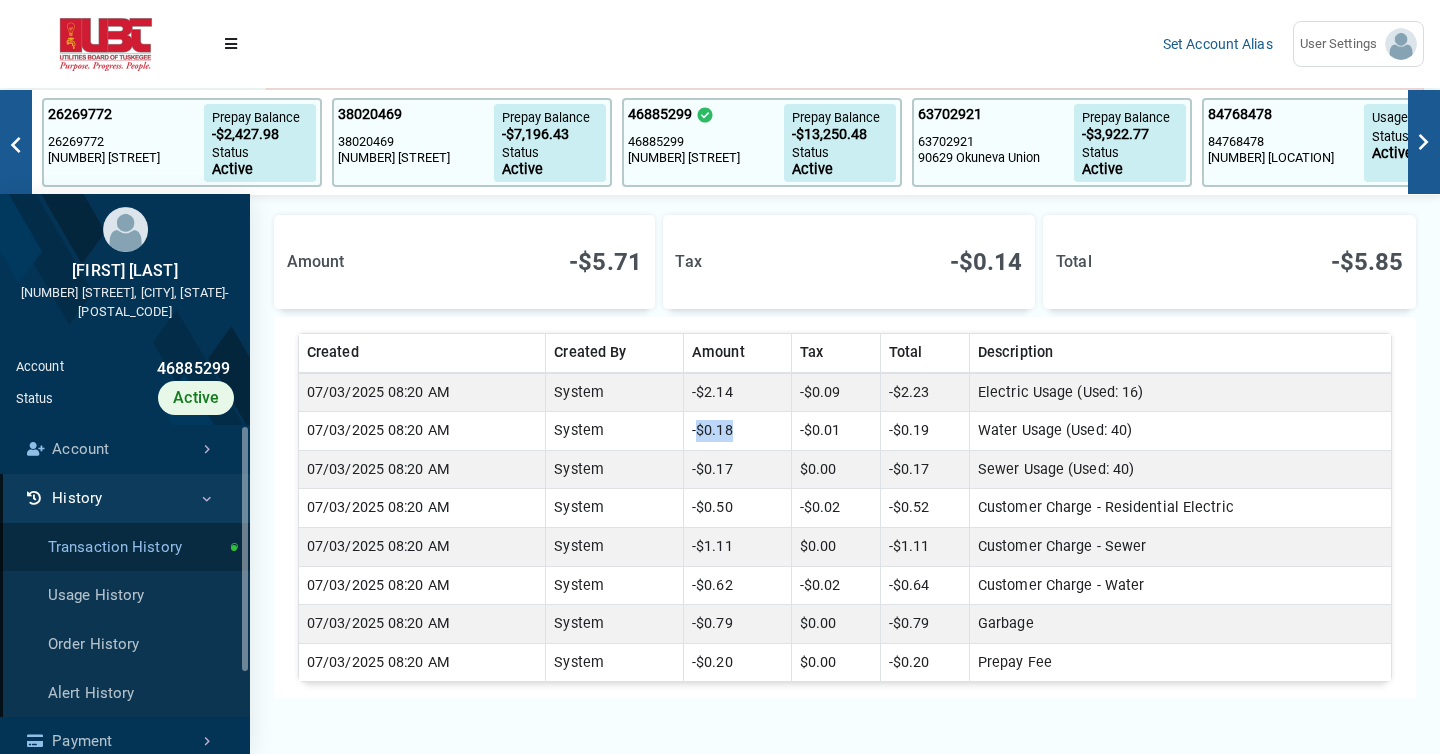 click on "Transaction History" at bounding box center (125, 547) 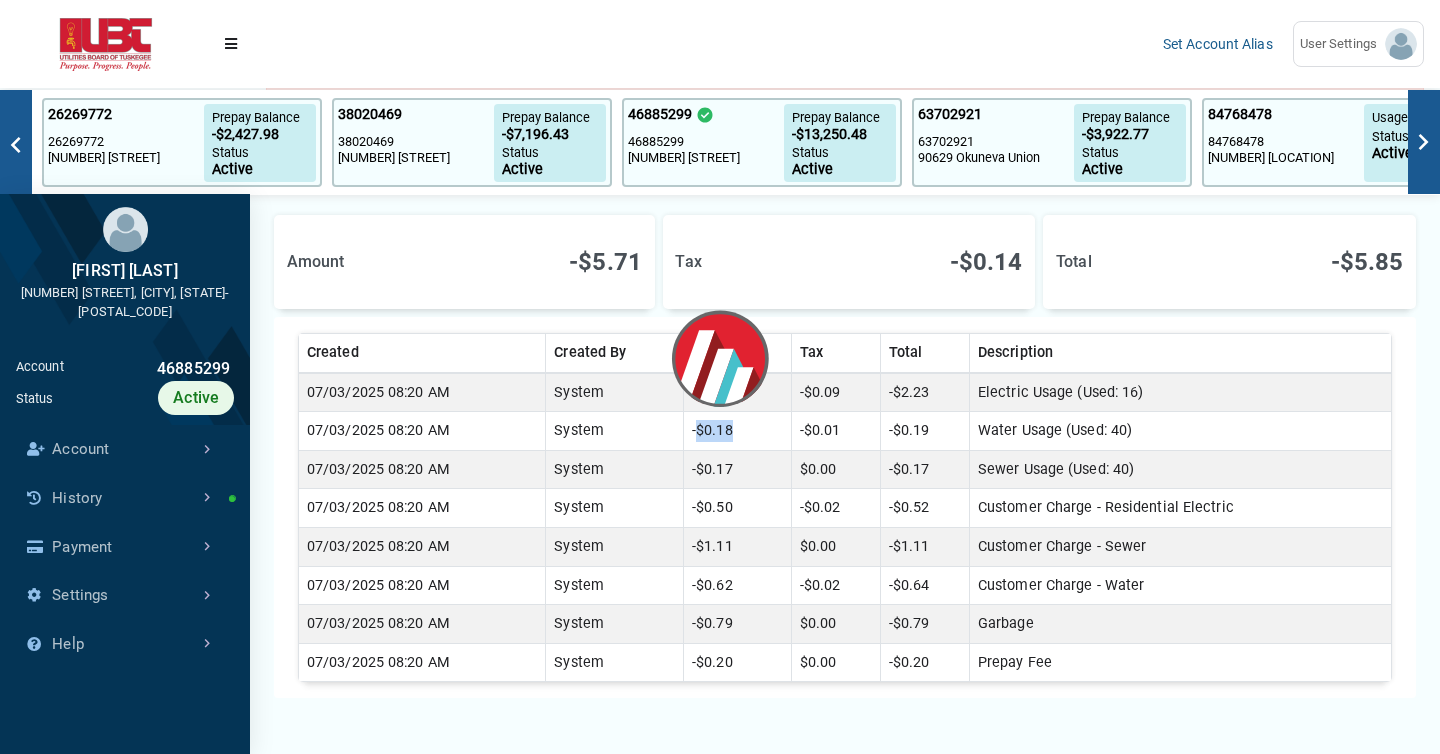 scroll, scrollTop: 9, scrollLeft: 1, axis: both 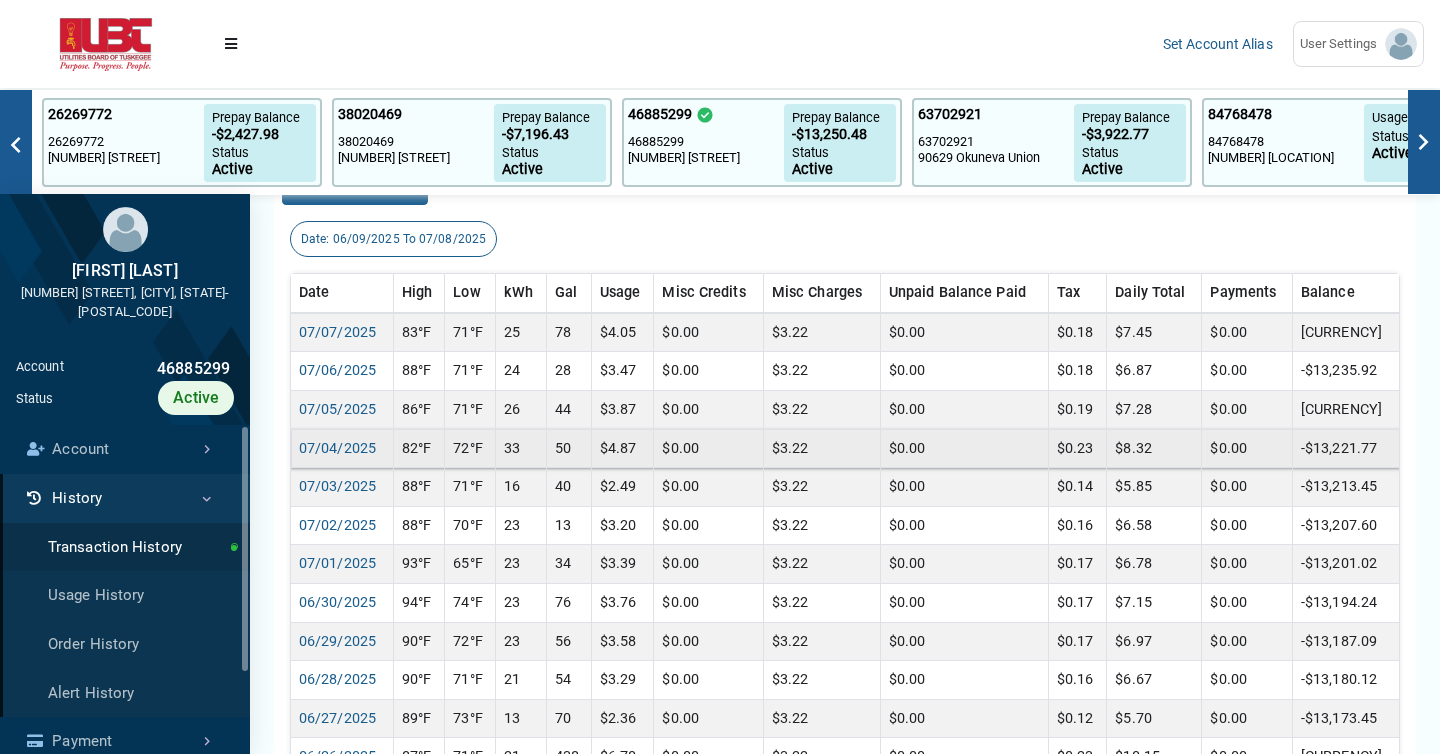 drag, startPoint x: 1385, startPoint y: 454, endPoint x: 1294, endPoint y: 450, distance: 91.08787 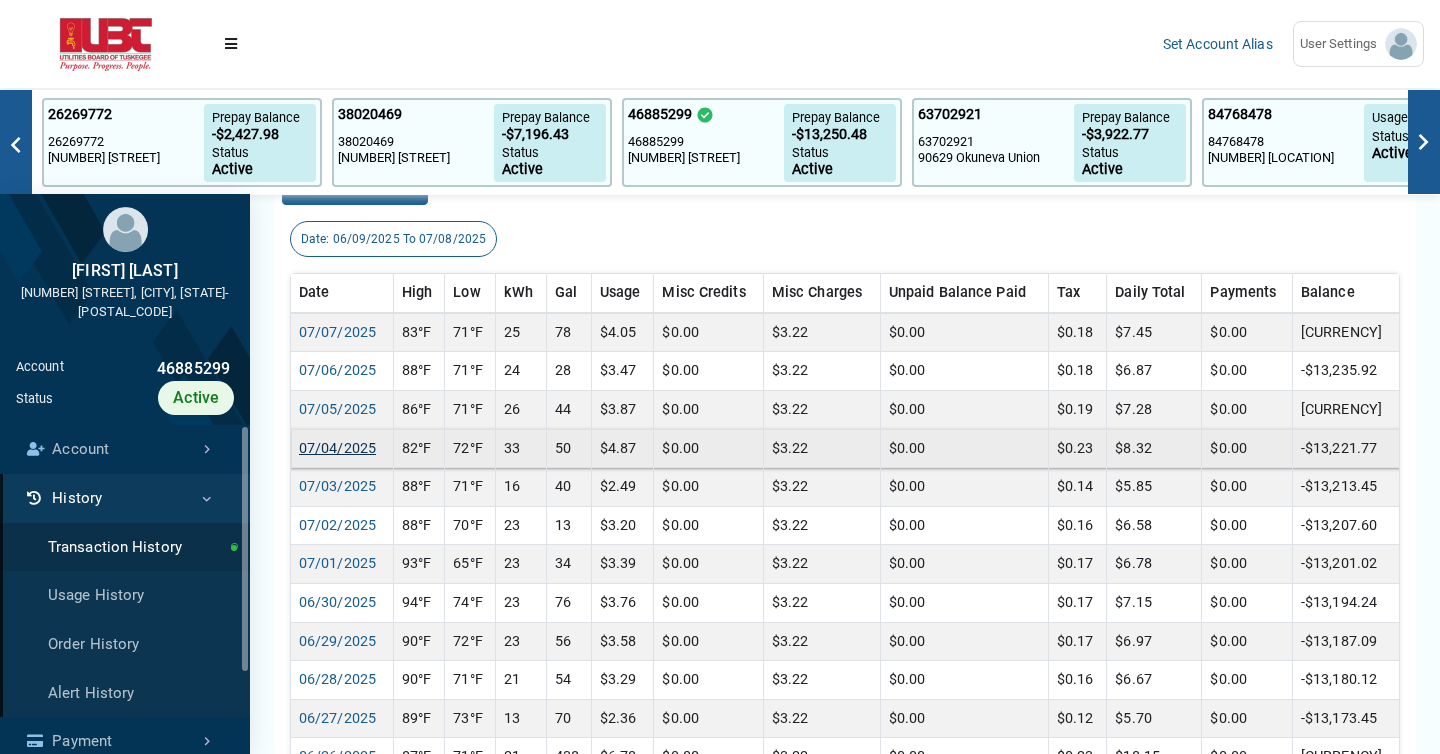 click on "07/04/2025" at bounding box center (337, 448) 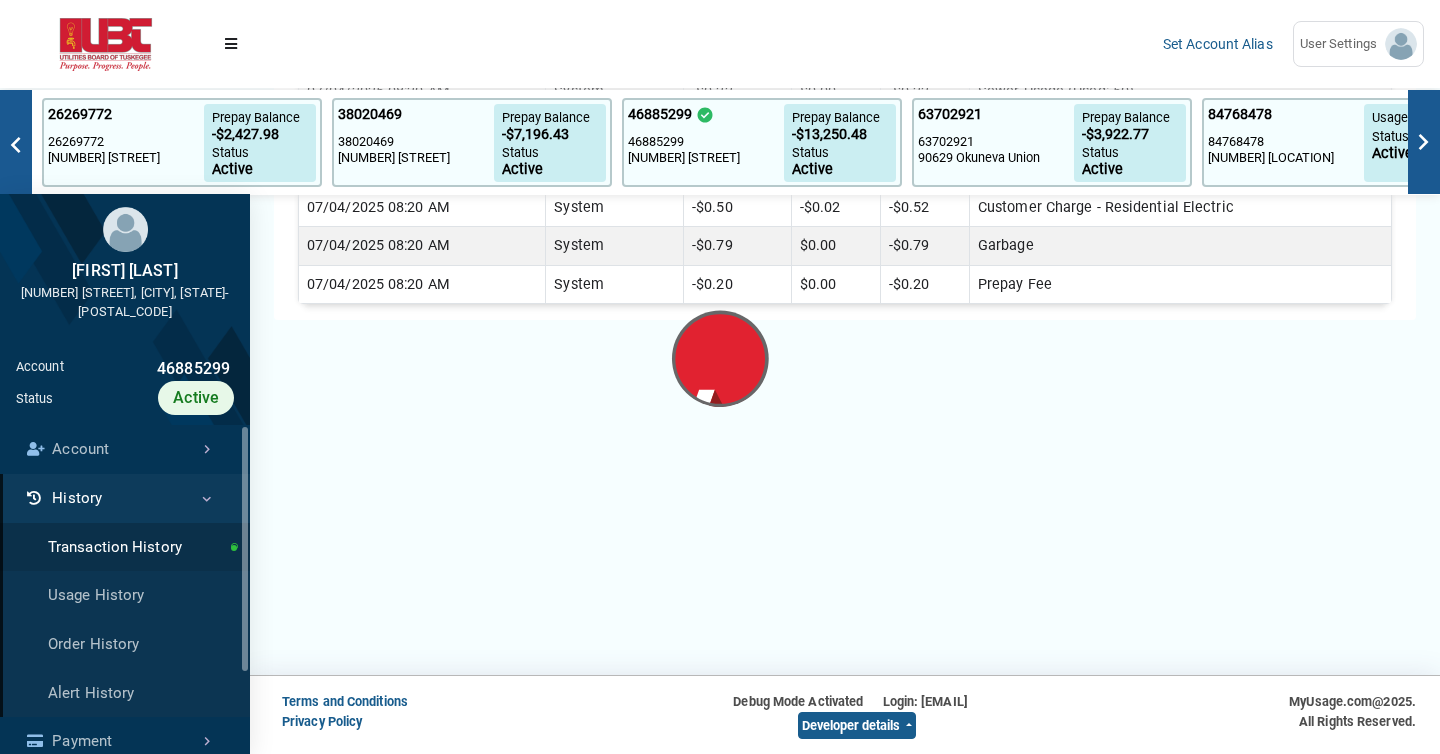 scroll, scrollTop: 0, scrollLeft: 0, axis: both 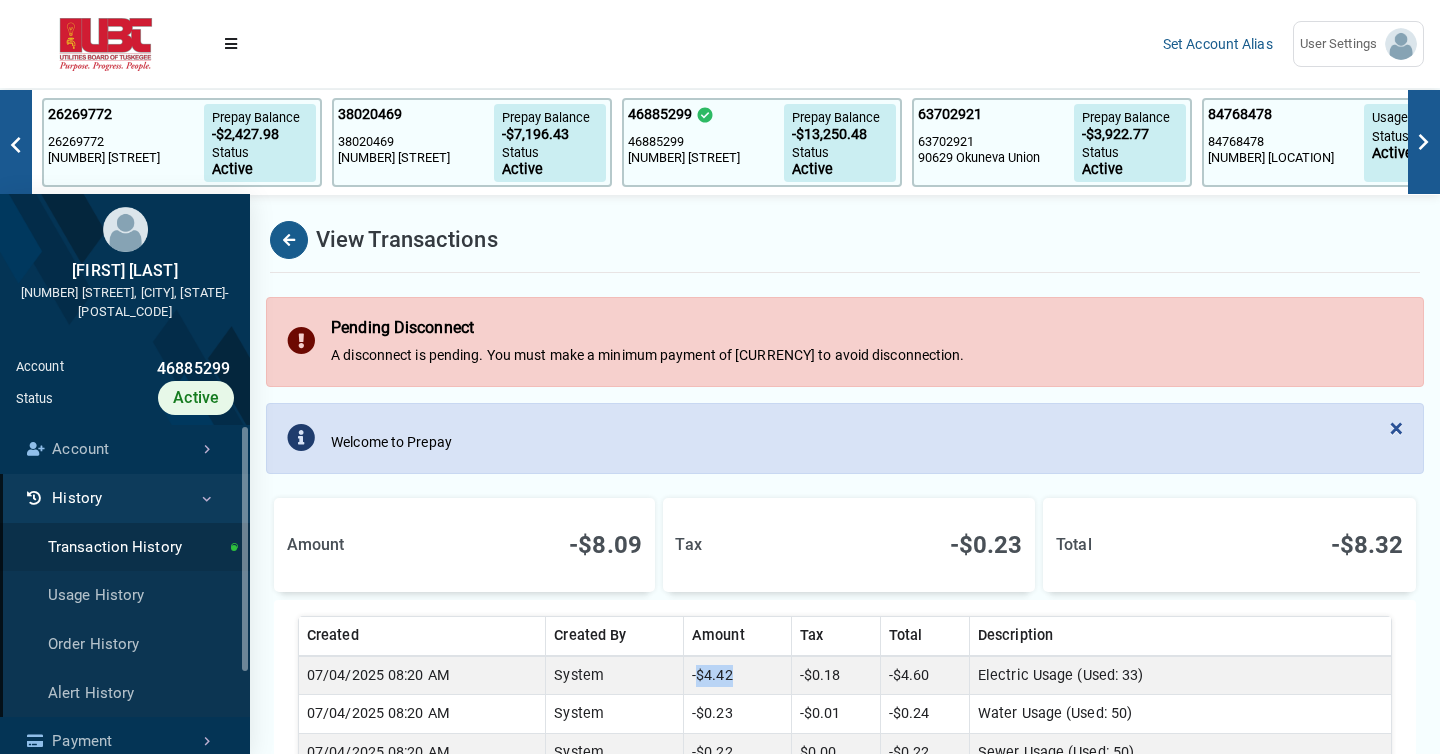 drag, startPoint x: 703, startPoint y: 675, endPoint x: 740, endPoint y: 675, distance: 37 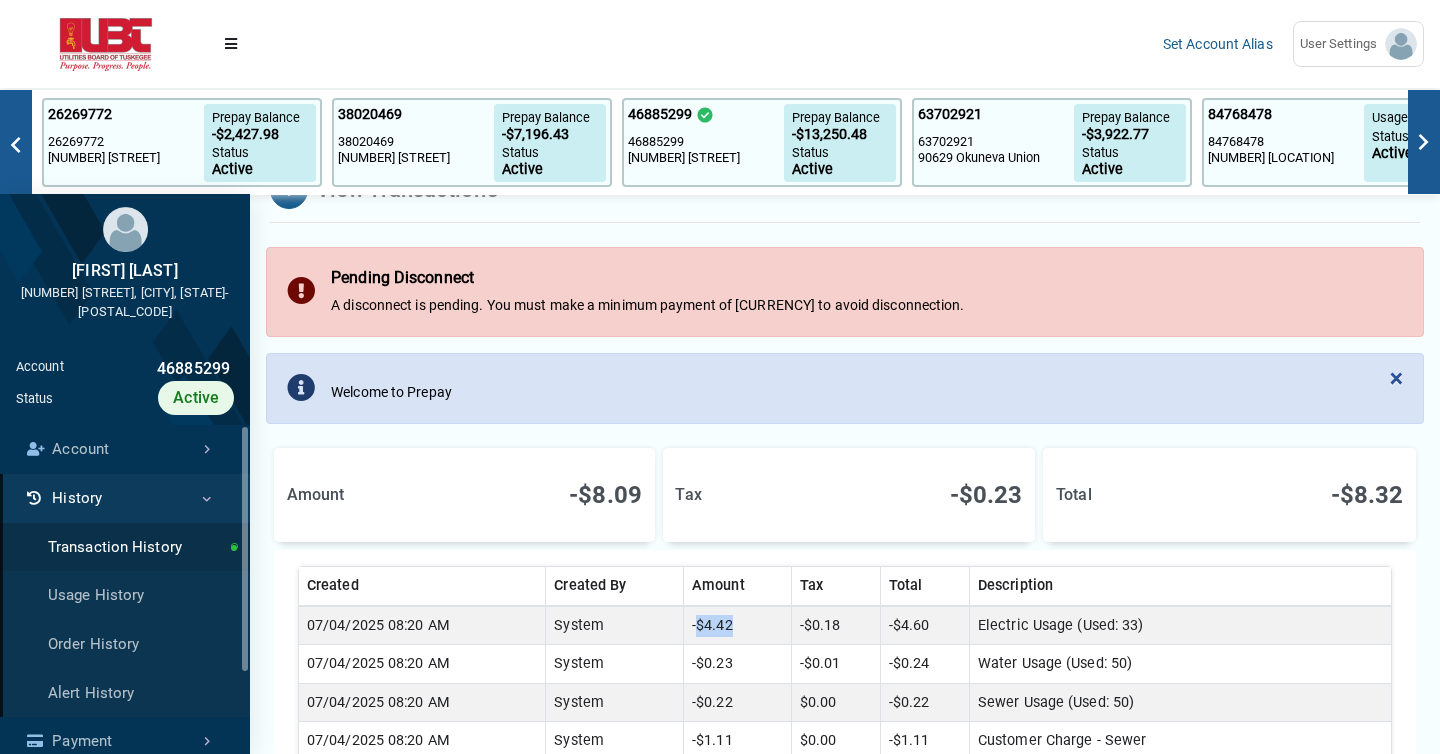 scroll, scrollTop: 60, scrollLeft: 0, axis: vertical 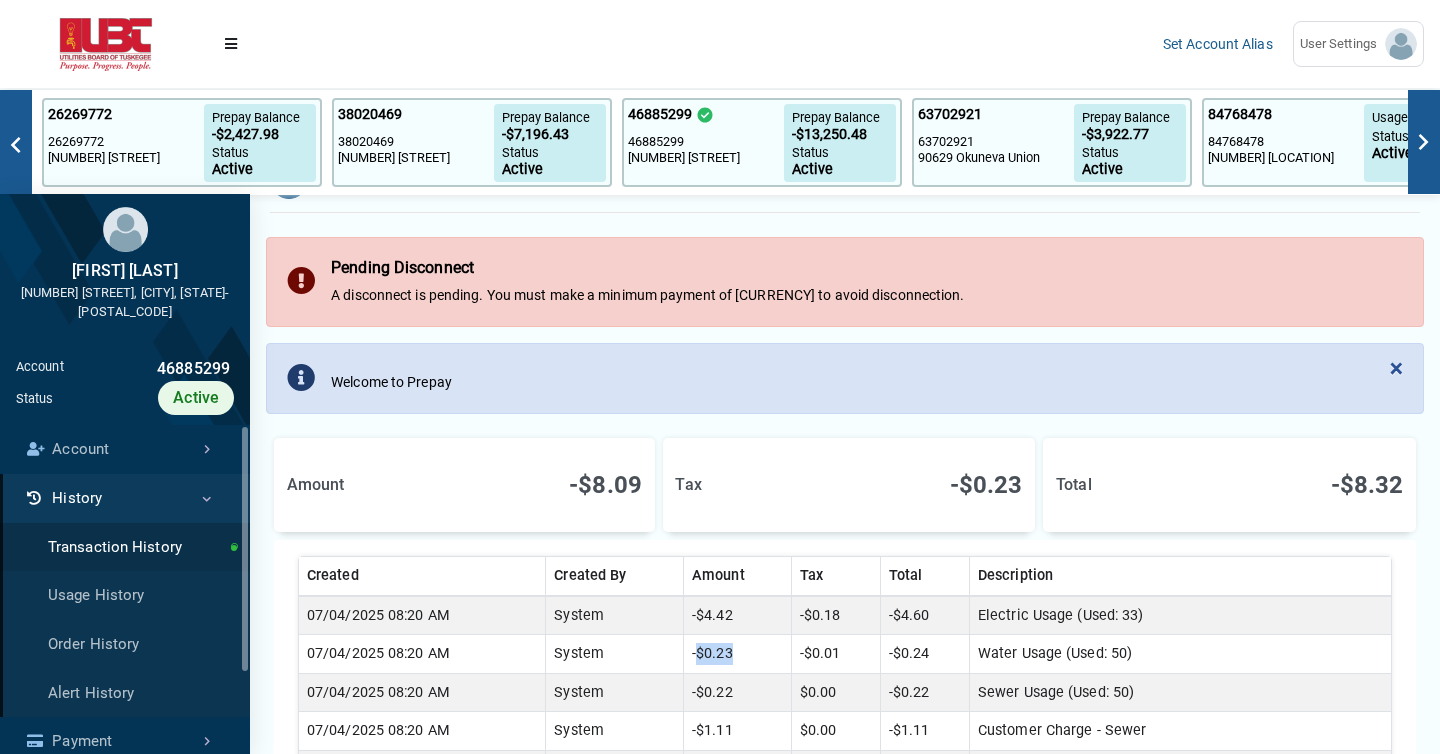 drag, startPoint x: 702, startPoint y: 654, endPoint x: 751, endPoint y: 654, distance: 49 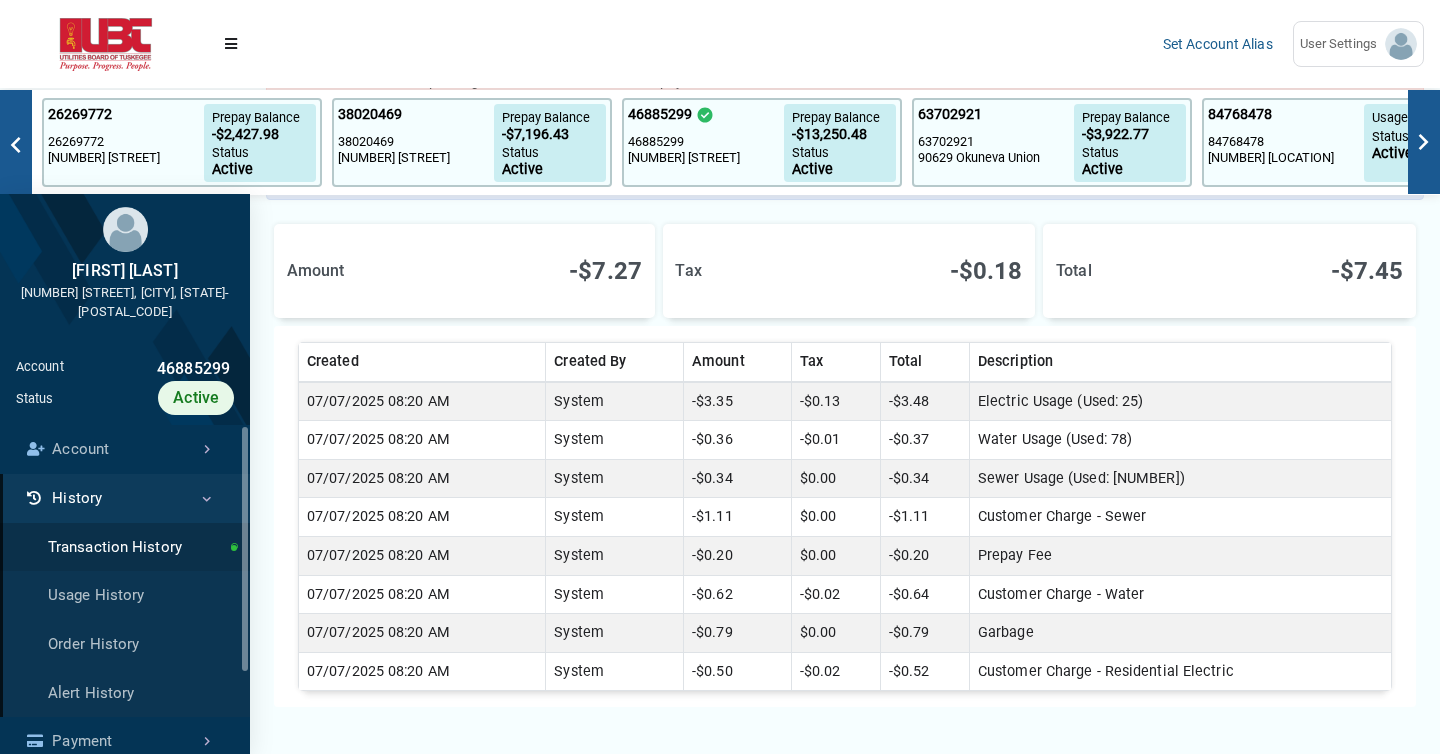 scroll, scrollTop: 275, scrollLeft: 0, axis: vertical 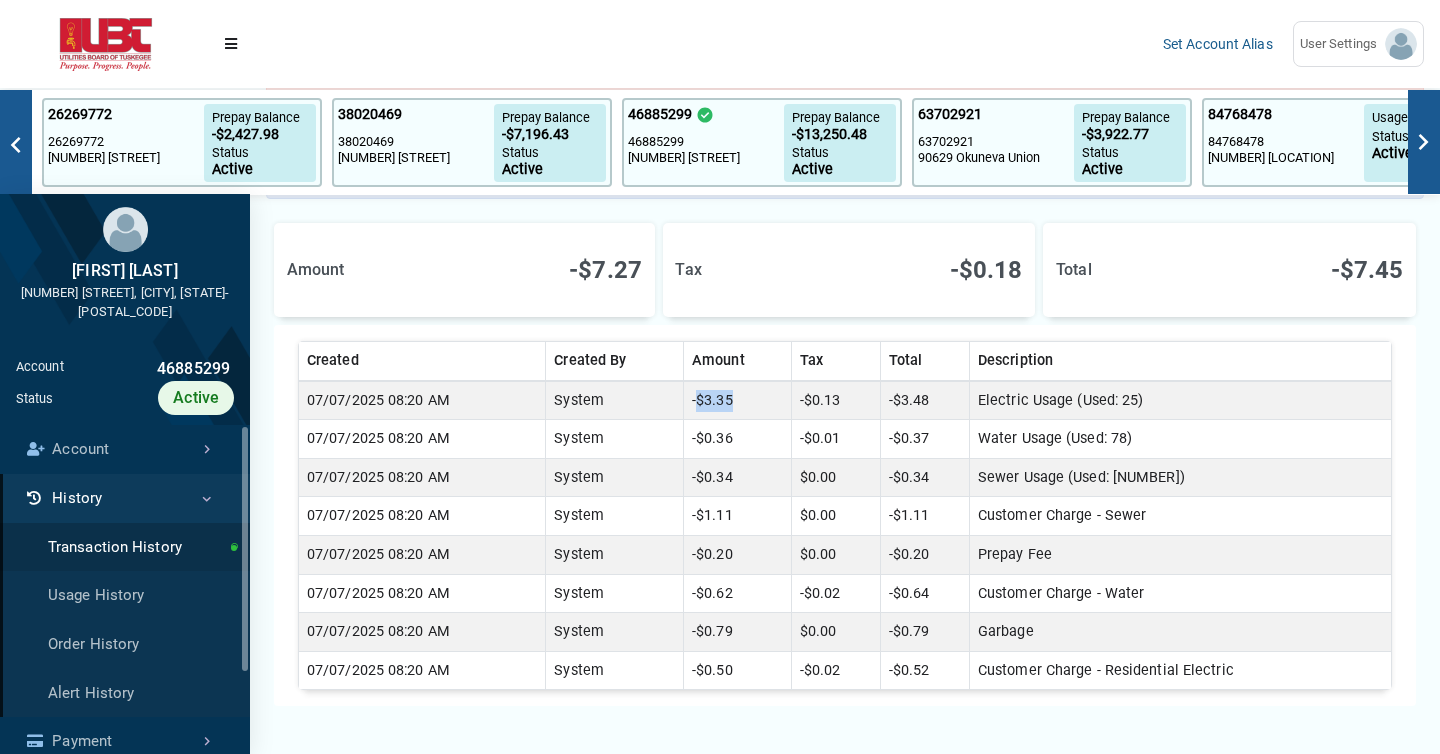 drag, startPoint x: 703, startPoint y: 398, endPoint x: 737, endPoint y: 400, distance: 34.058773 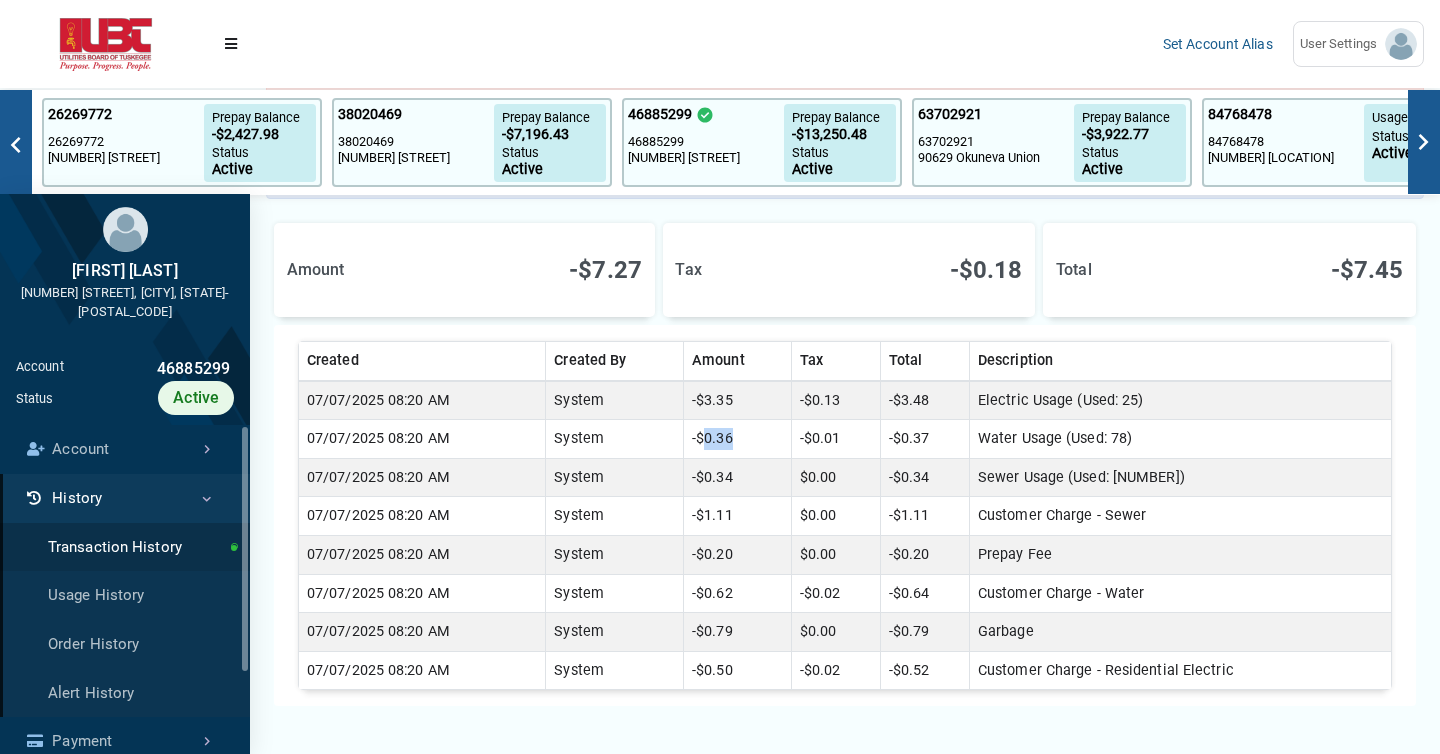 drag, startPoint x: 709, startPoint y: 436, endPoint x: 741, endPoint y: 435, distance: 32.01562 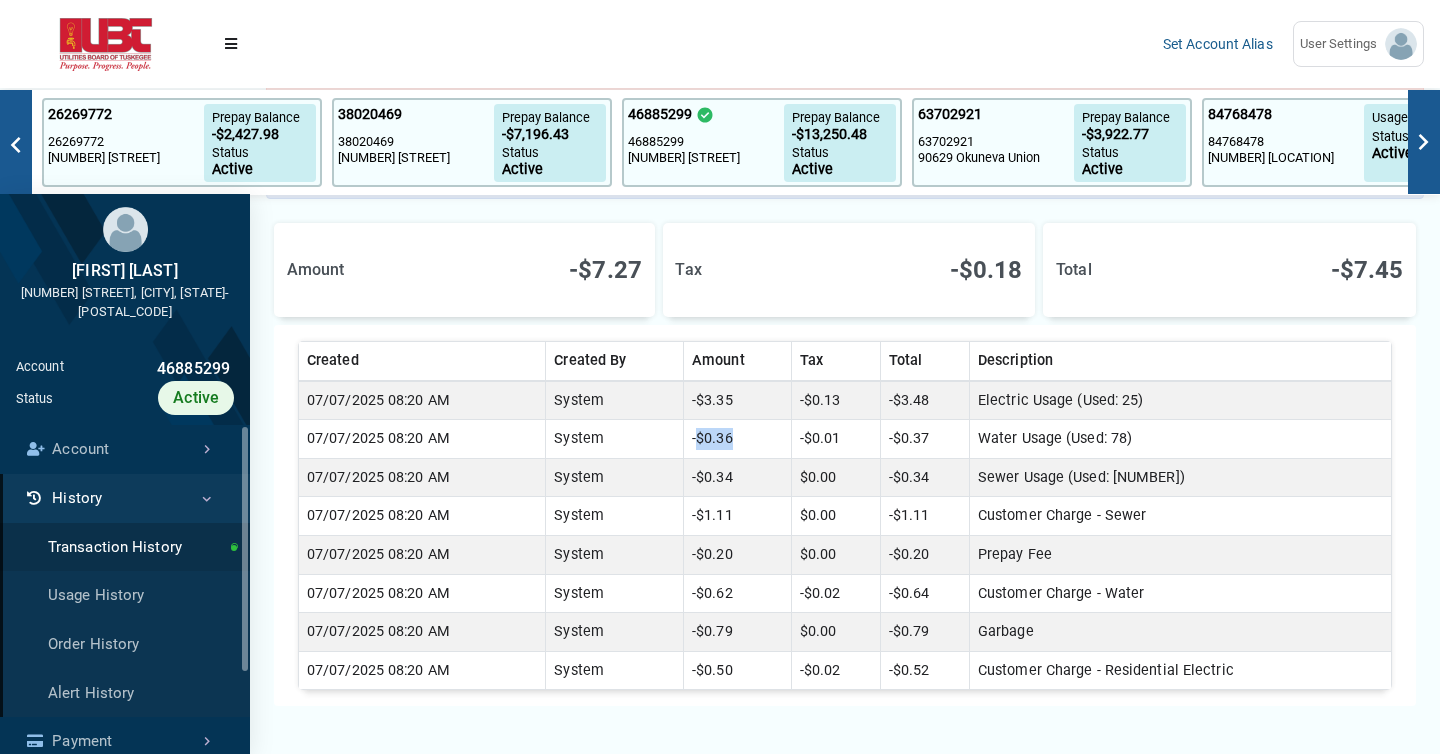 drag, startPoint x: 700, startPoint y: 436, endPoint x: 764, endPoint y: 436, distance: 64 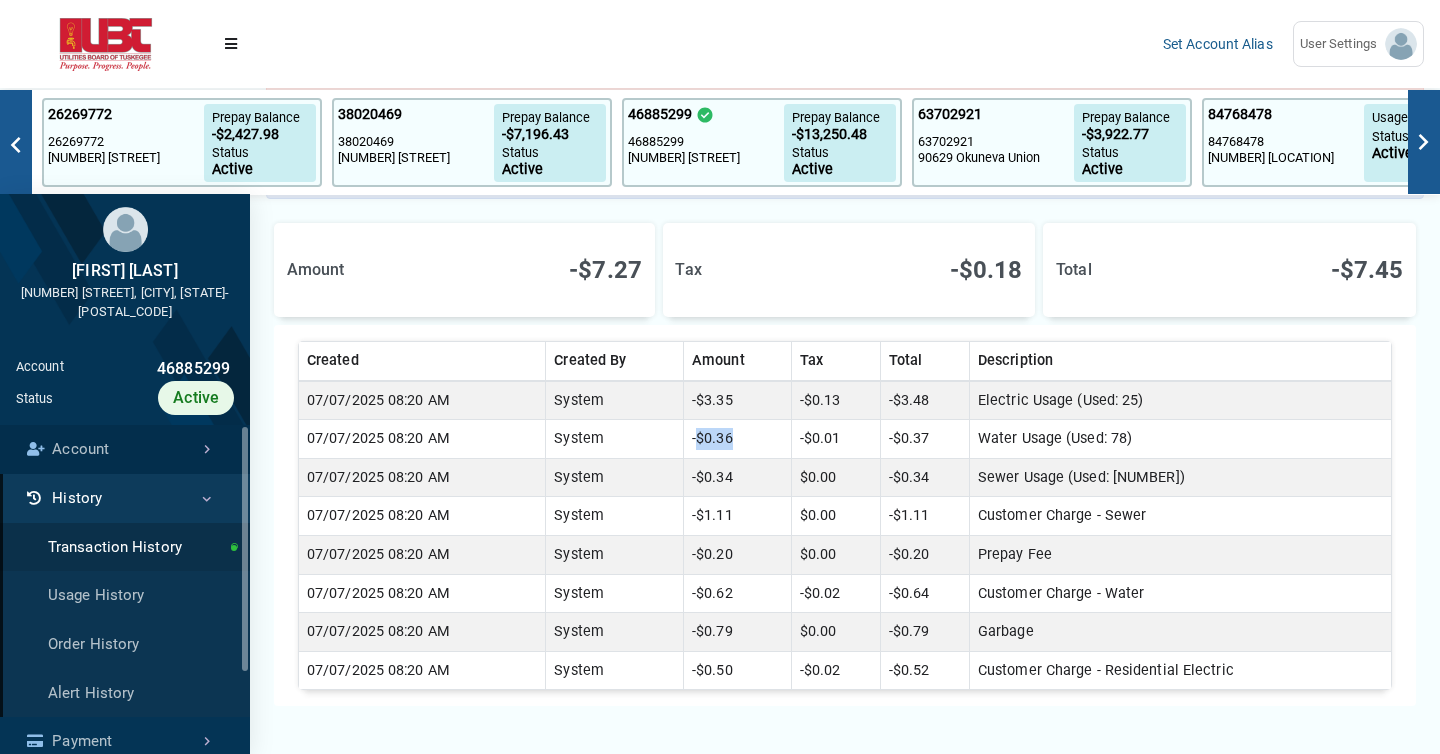 click on "Account" at bounding box center (125, 449) 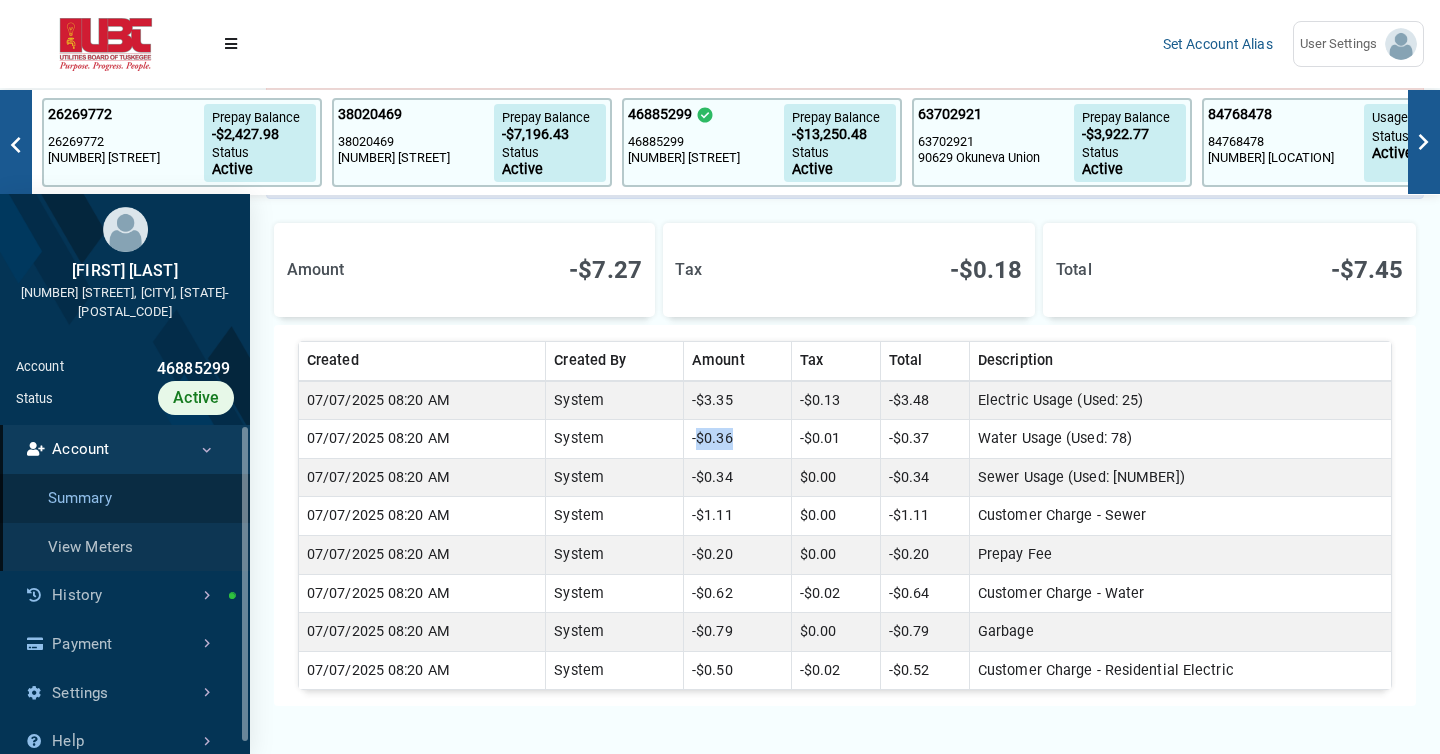 click on "Summary" at bounding box center (125, 498) 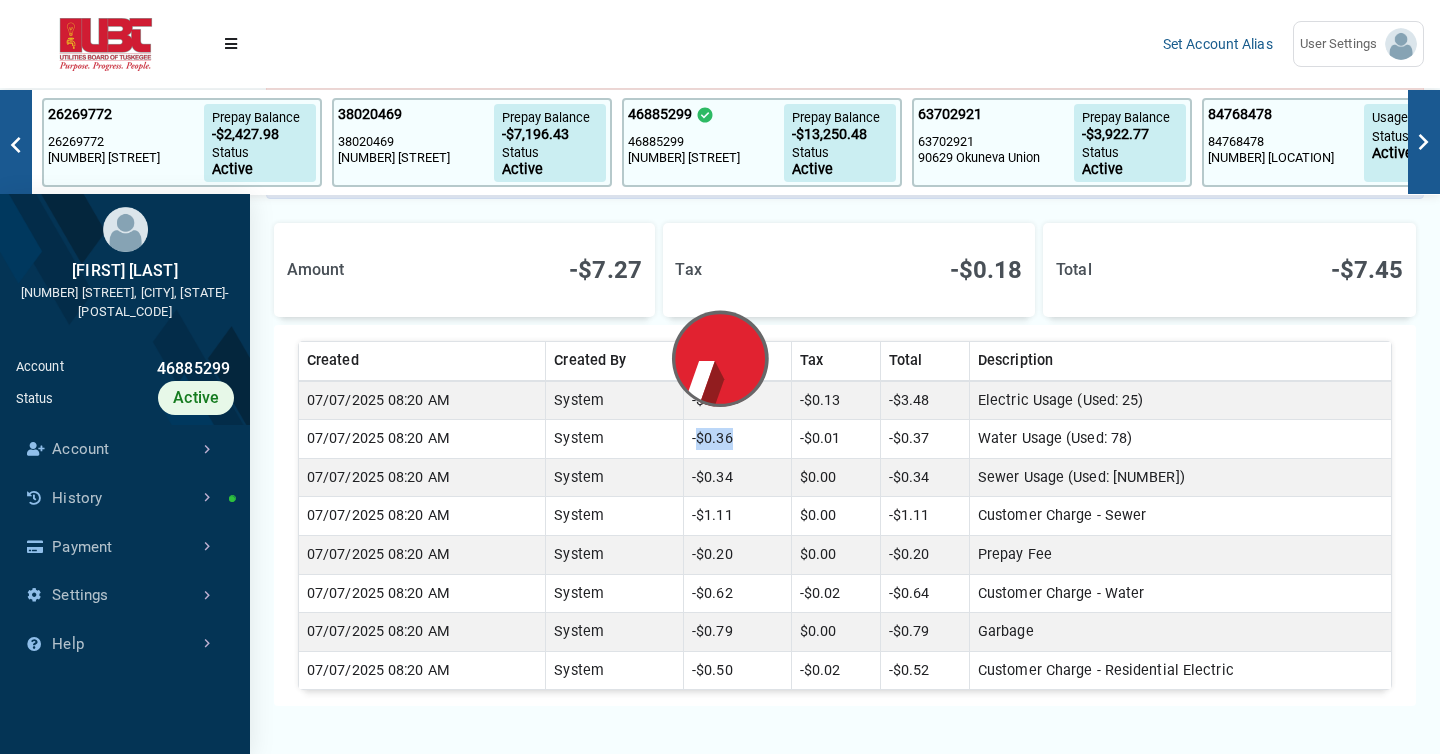 scroll, scrollTop: 9, scrollLeft: 1, axis: both 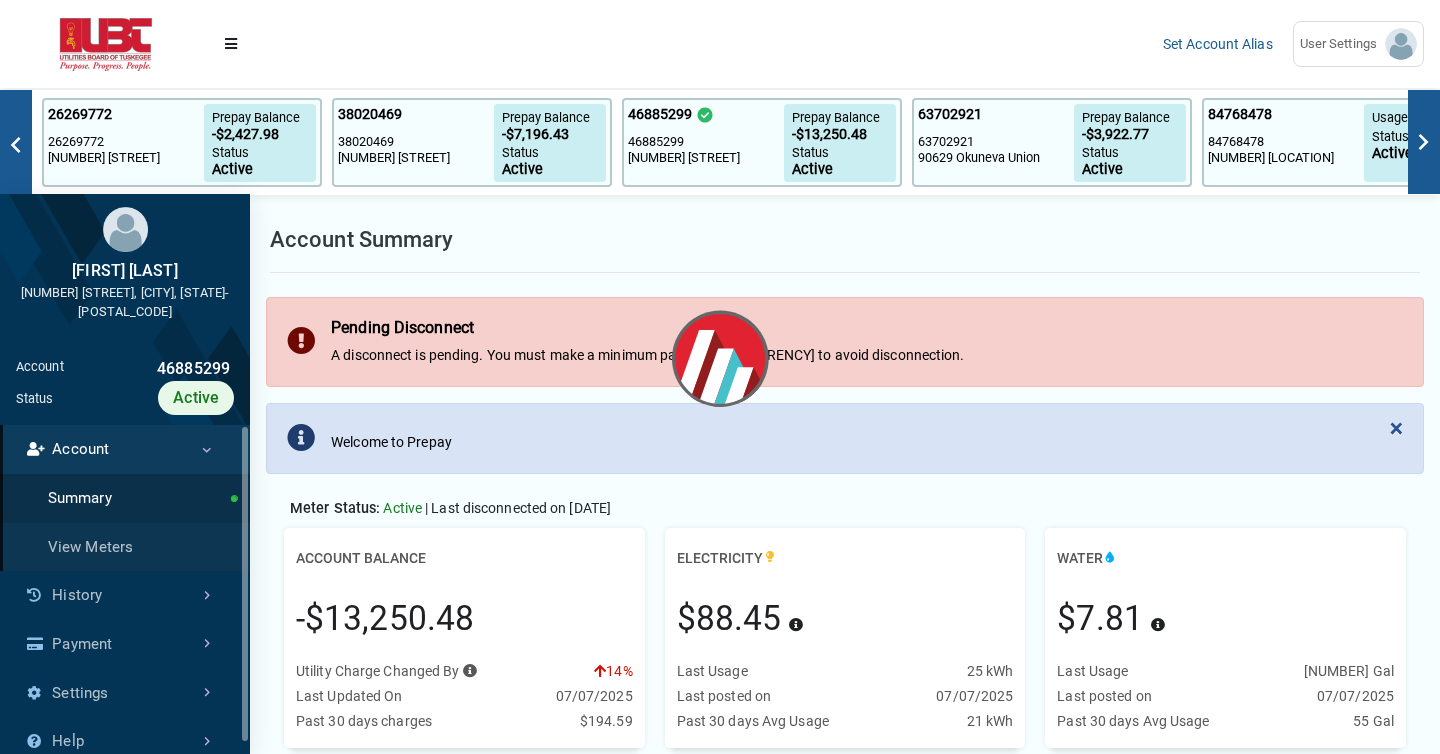 click on "Welcome to Prepay" at bounding box center (823, 438) 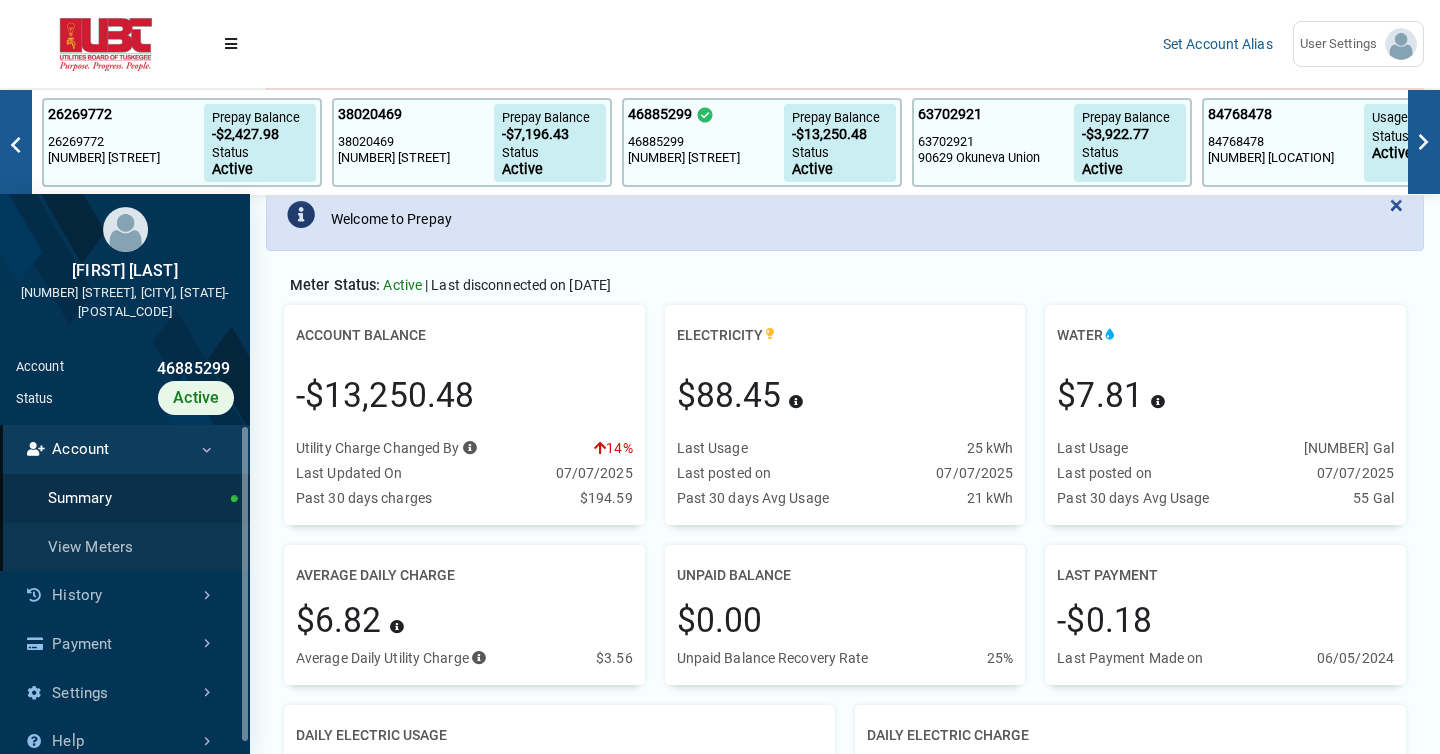 scroll, scrollTop: 220, scrollLeft: 0, axis: vertical 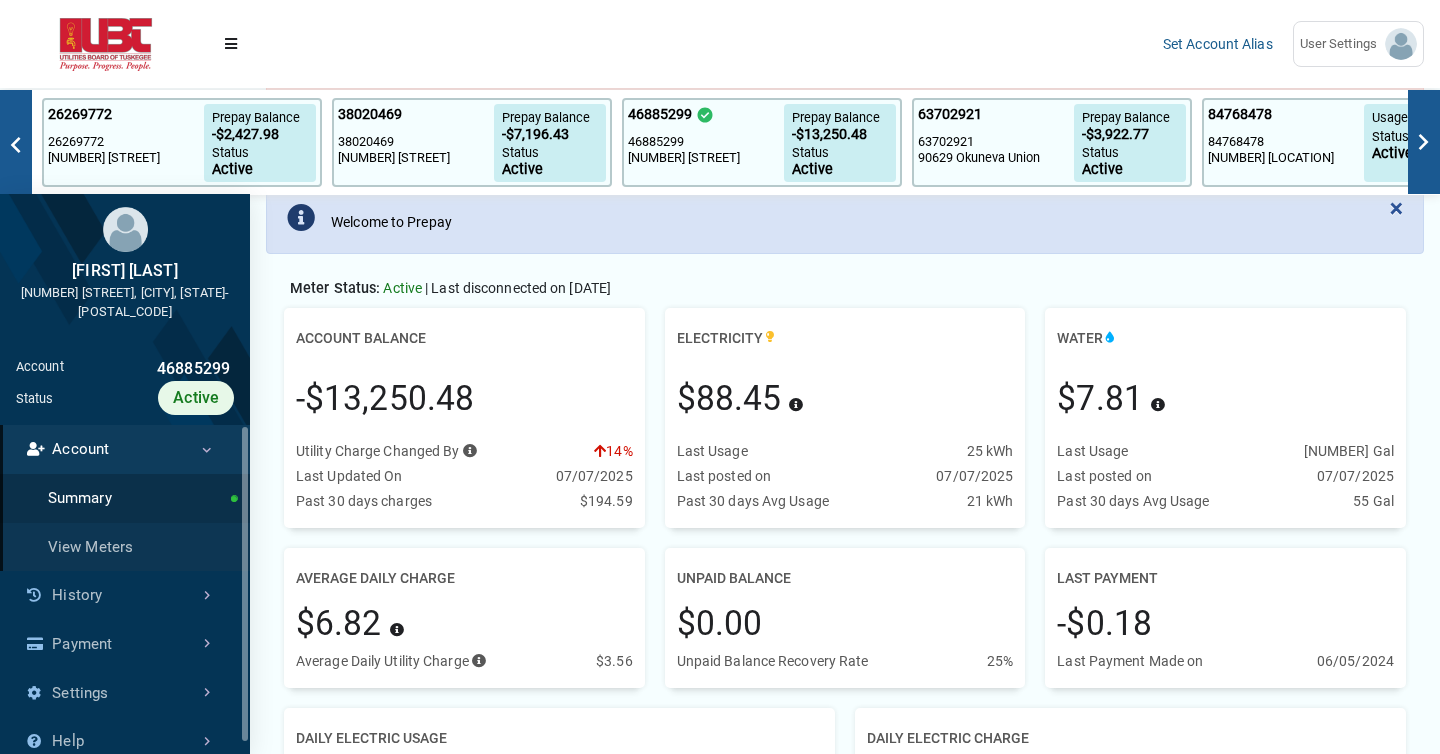 drag, startPoint x: 307, startPoint y: 398, endPoint x: 466, endPoint y: 398, distance: 159 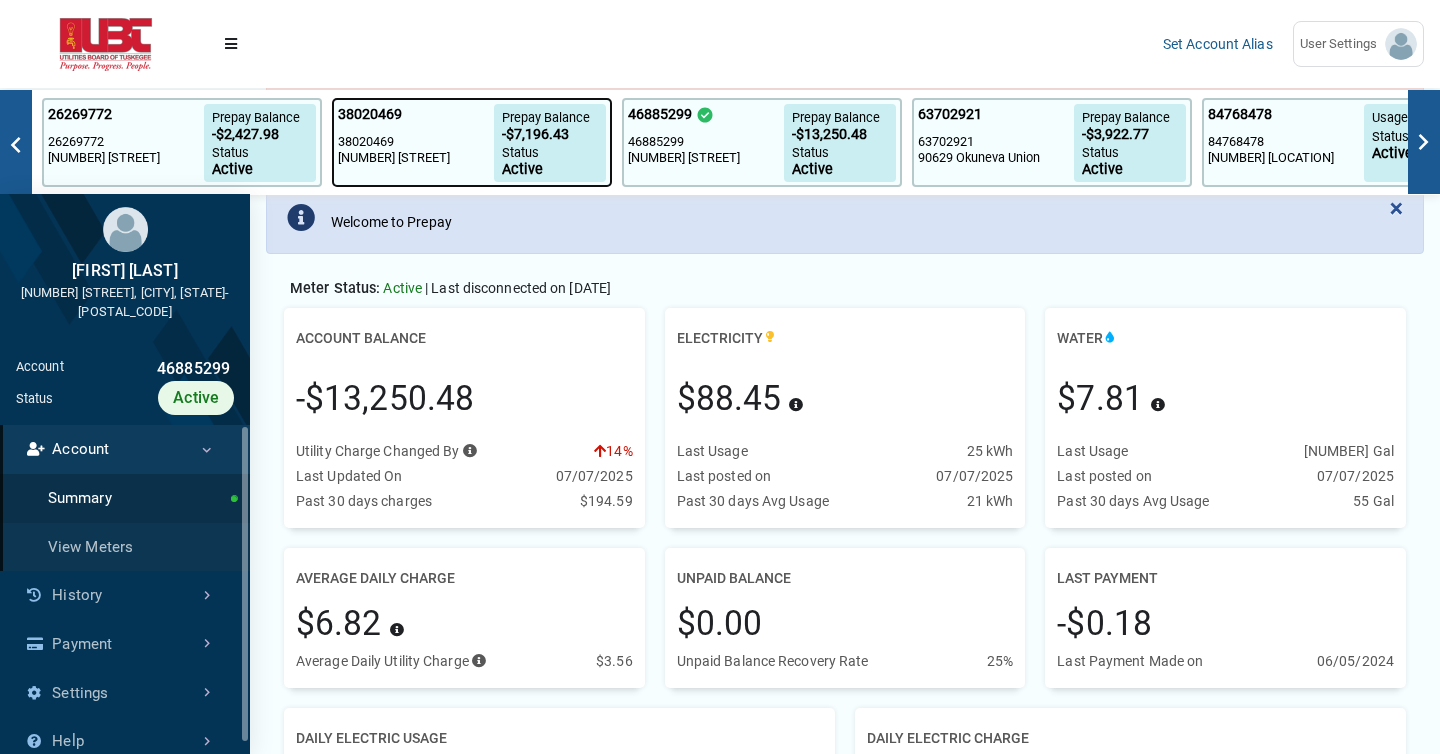 click on "38020469" at bounding box center (416, 119) 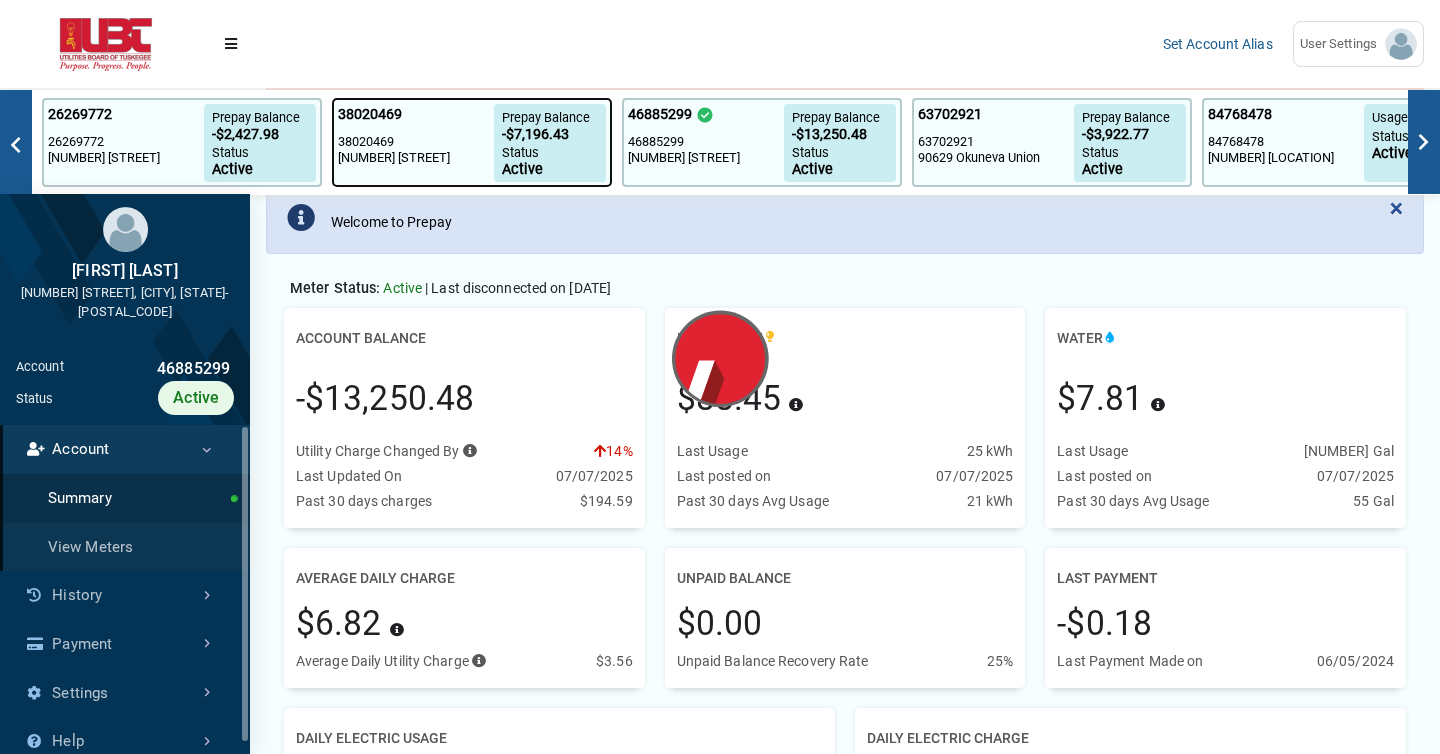 scroll, scrollTop: 0, scrollLeft: 0, axis: both 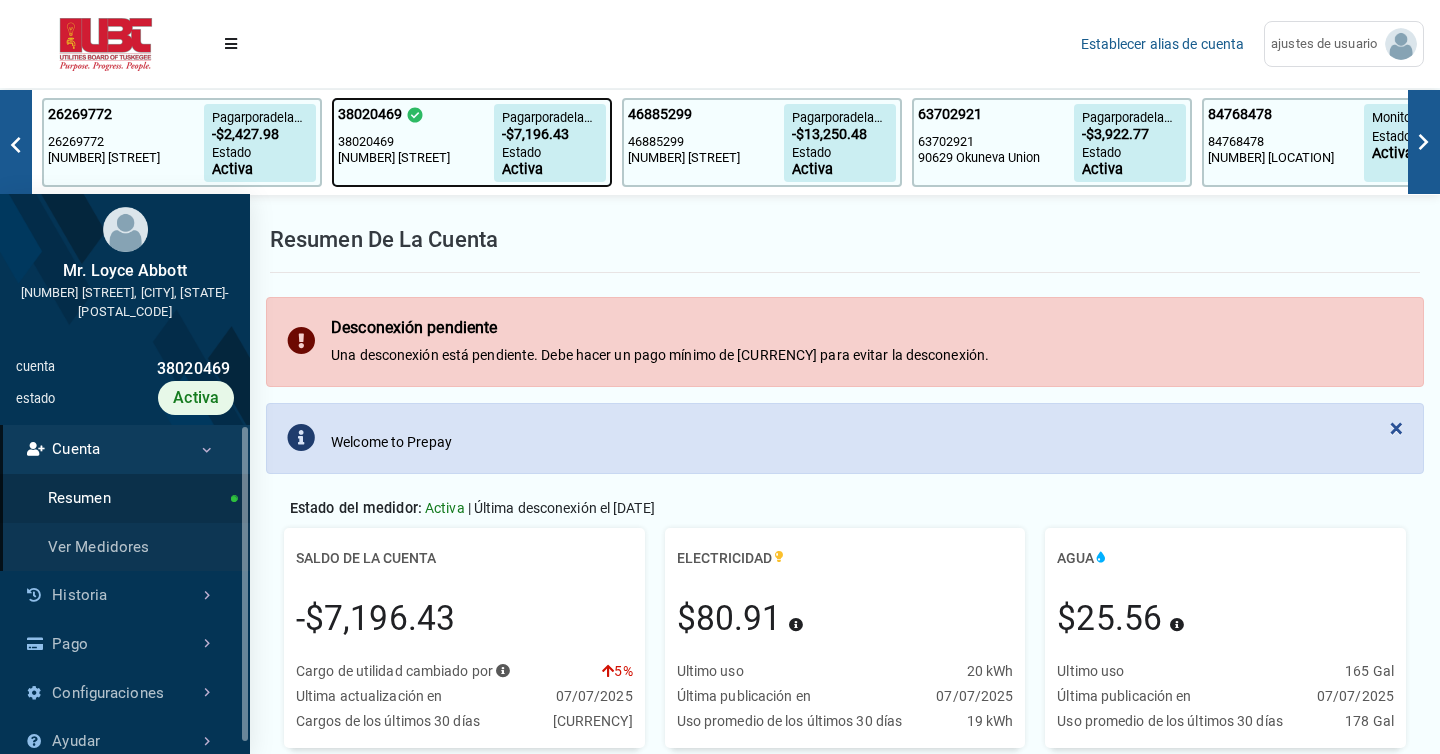 click on "[NUMBER]
[NUMBER]
[NUMBER] [STREET]" at bounding box center [416, 143] 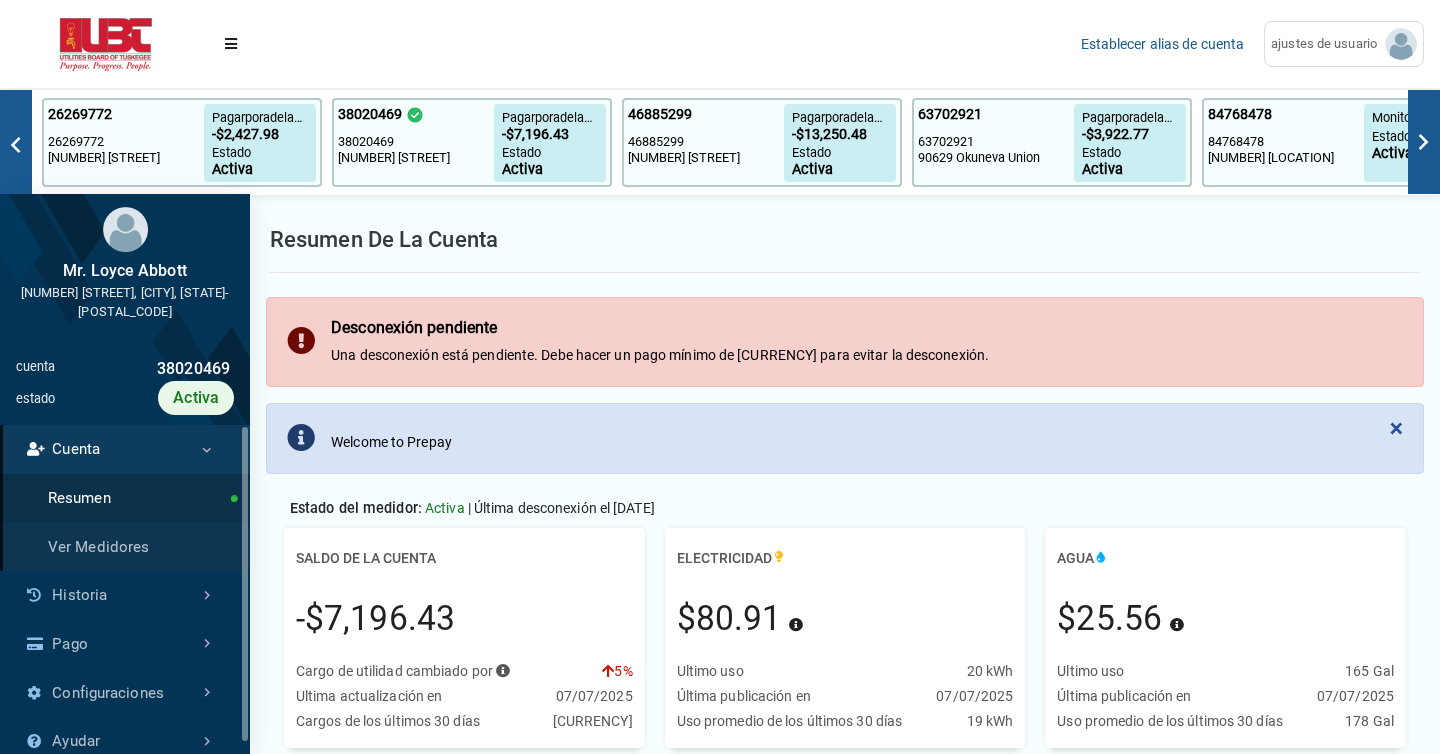 click on "Resumen de la cuenta" at bounding box center [845, 240] 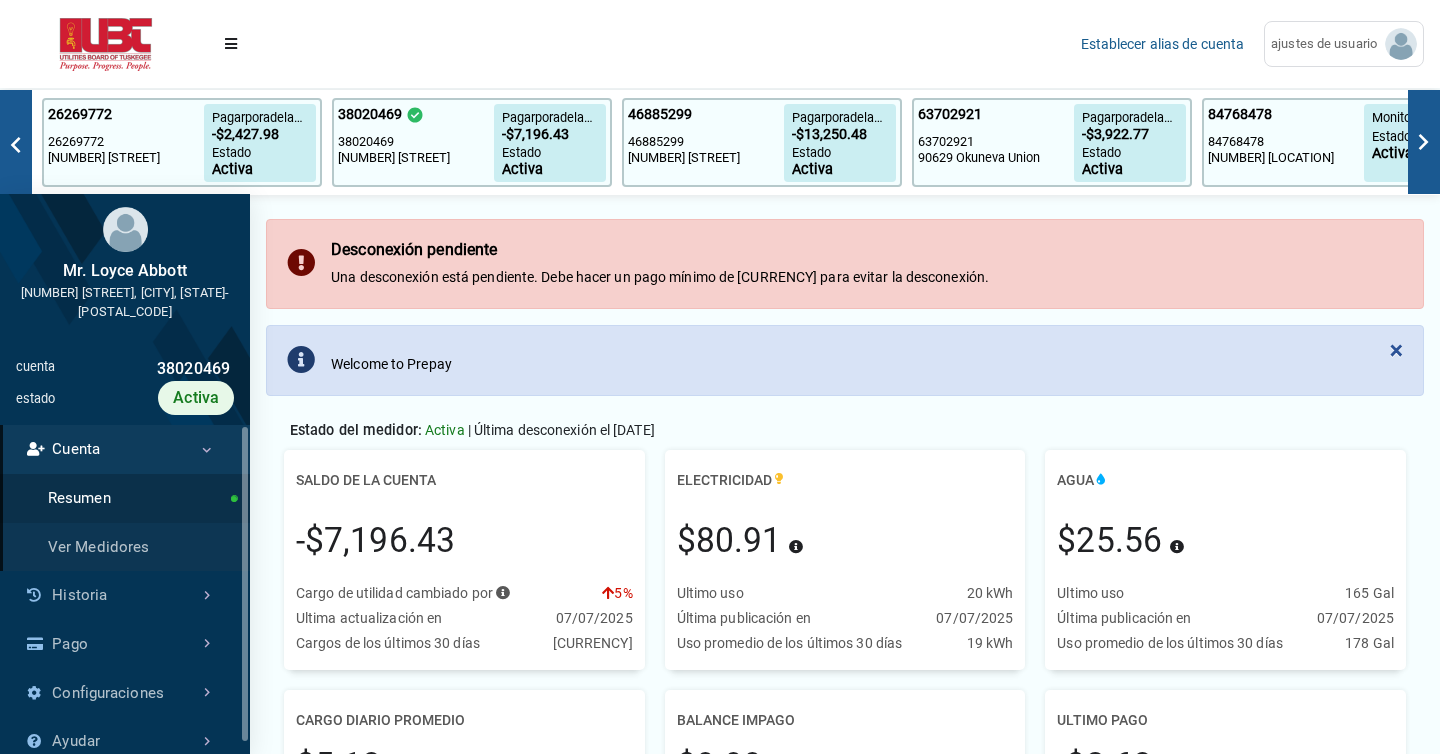 scroll, scrollTop: 0, scrollLeft: 0, axis: both 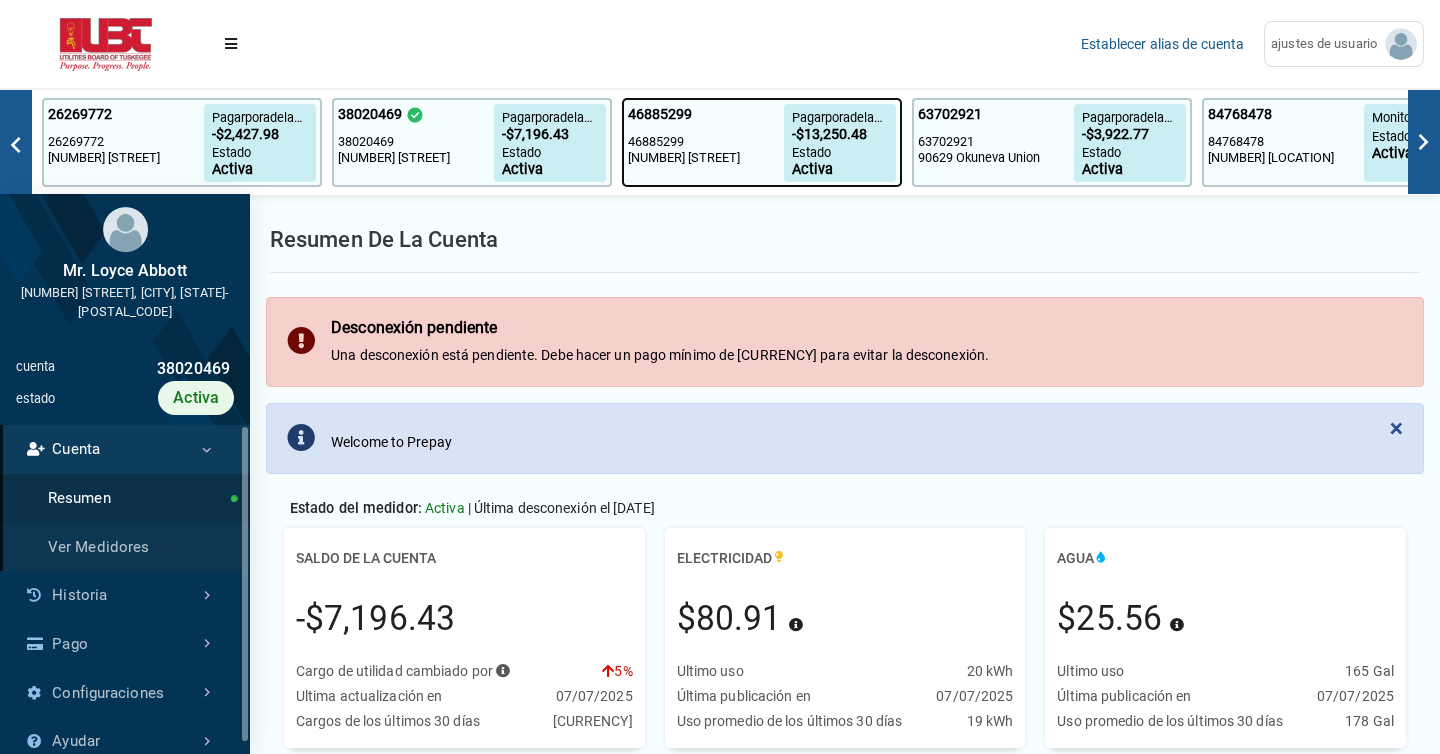 click on "46885299" at bounding box center [706, 119] 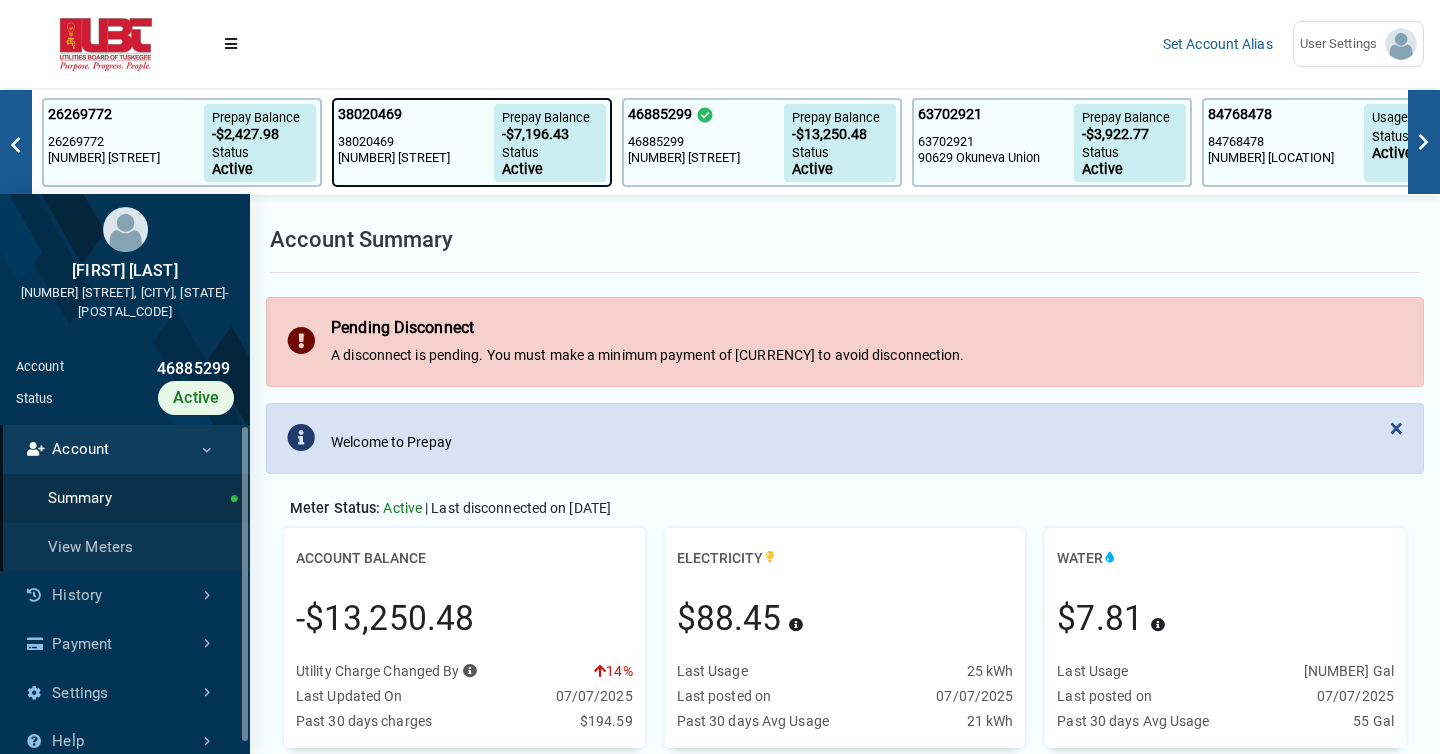 click on "38020469" at bounding box center (416, 142) 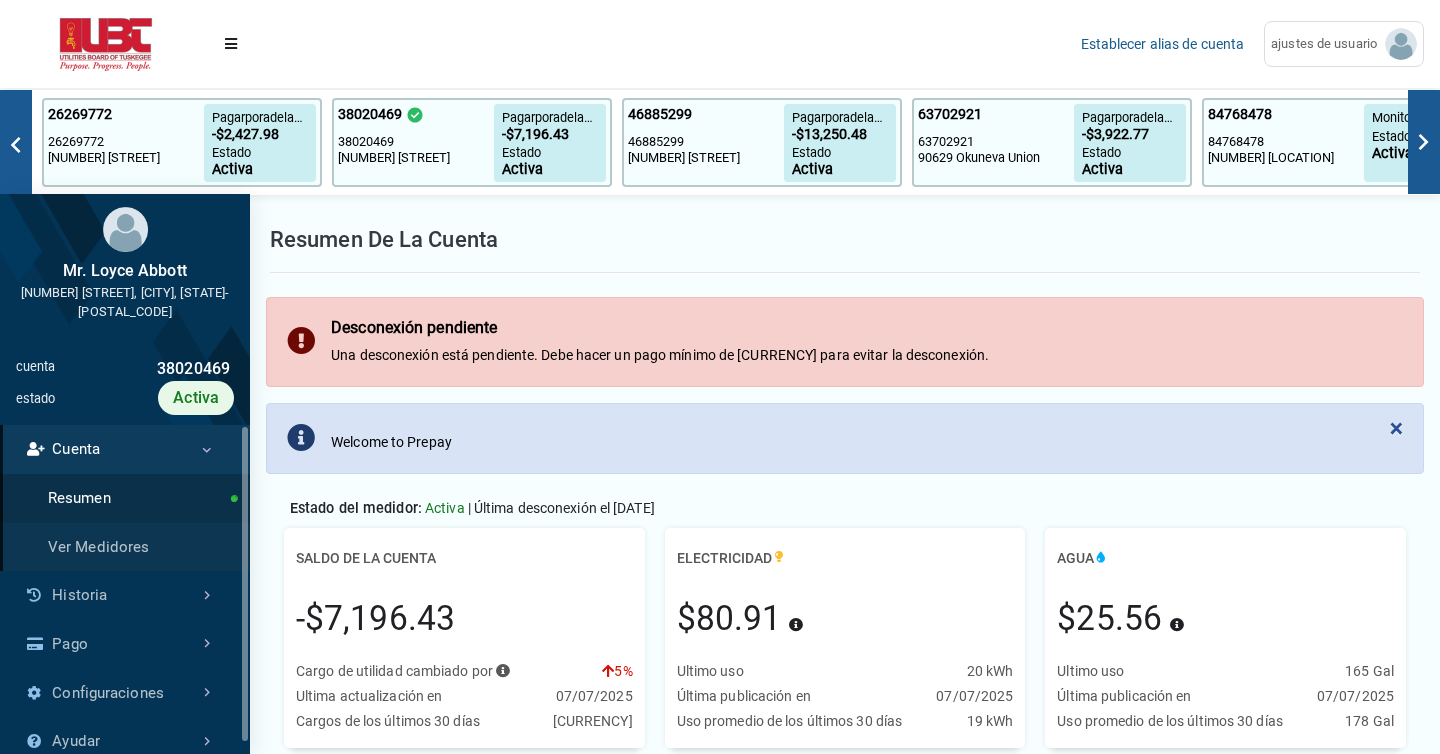 click on "| Última desconexión el [DATE]" at bounding box center (561, 508) 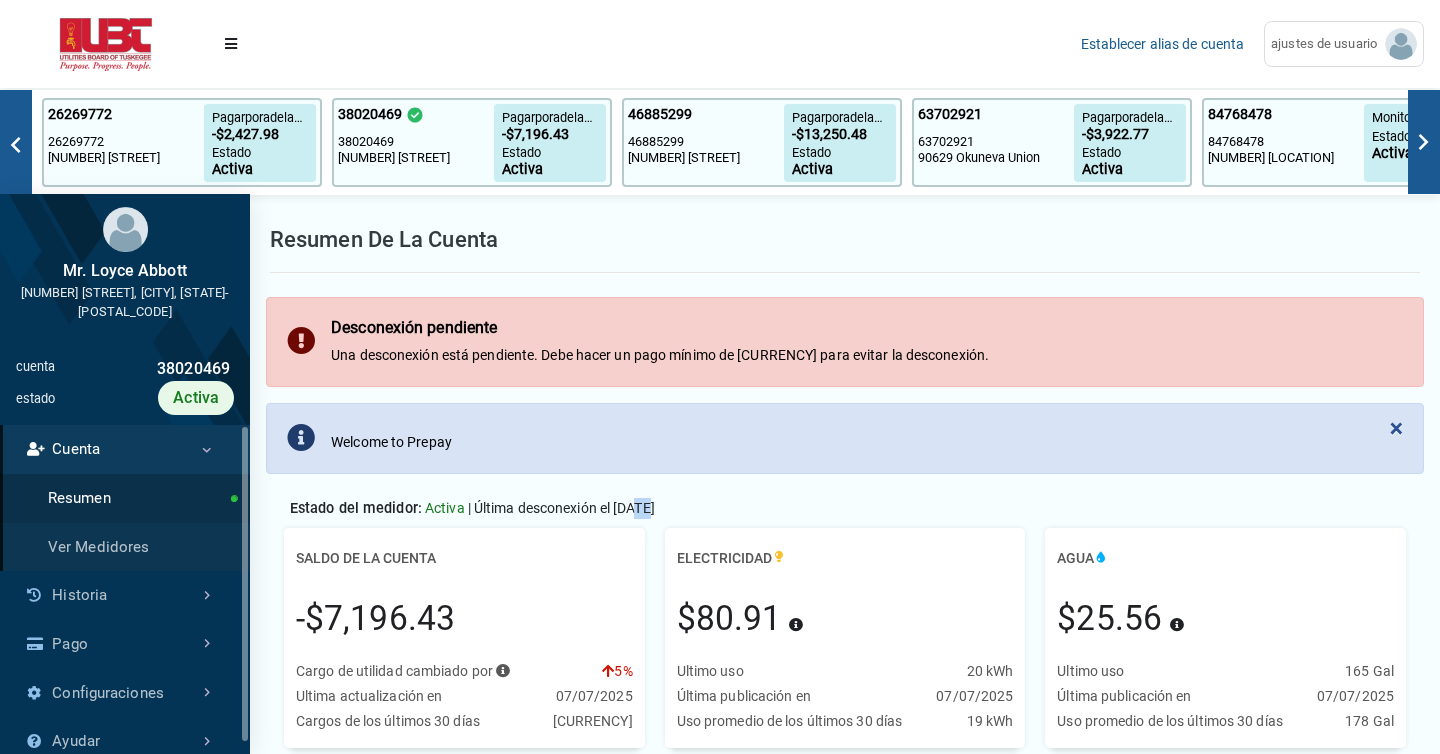 click on "| Última desconexión el [DATE]" at bounding box center (561, 508) 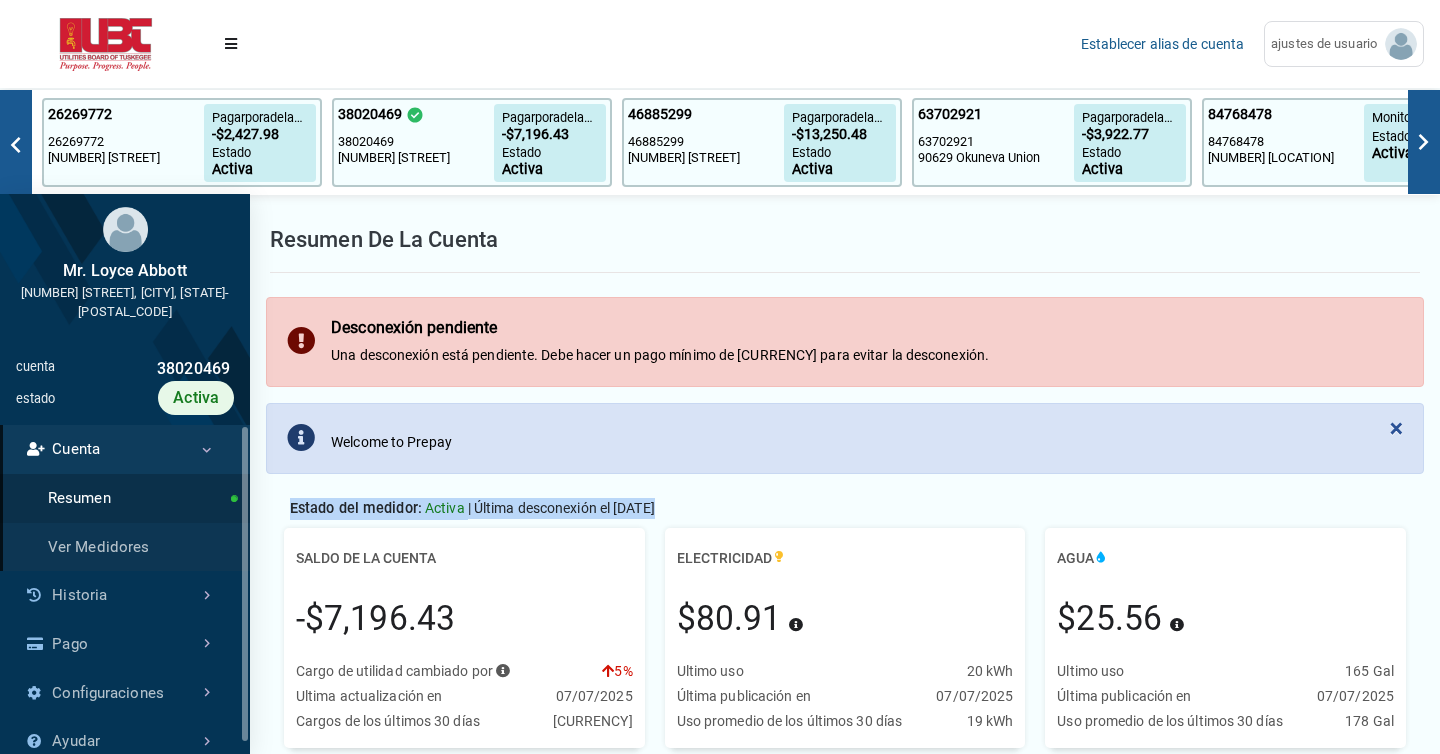 click on "| Última desconexión el [DATE]" at bounding box center [561, 508] 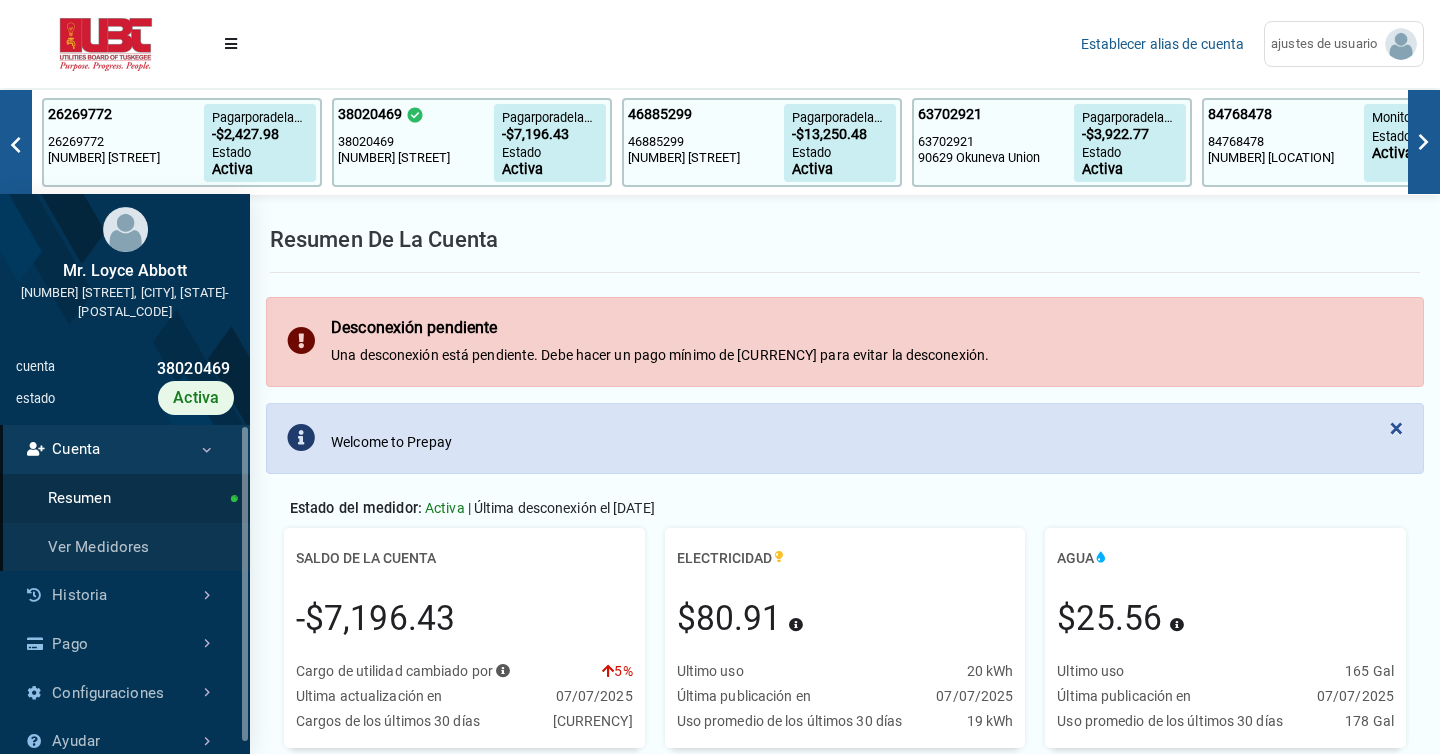 click on "| Última desconexión el [DATE]" at bounding box center (561, 508) 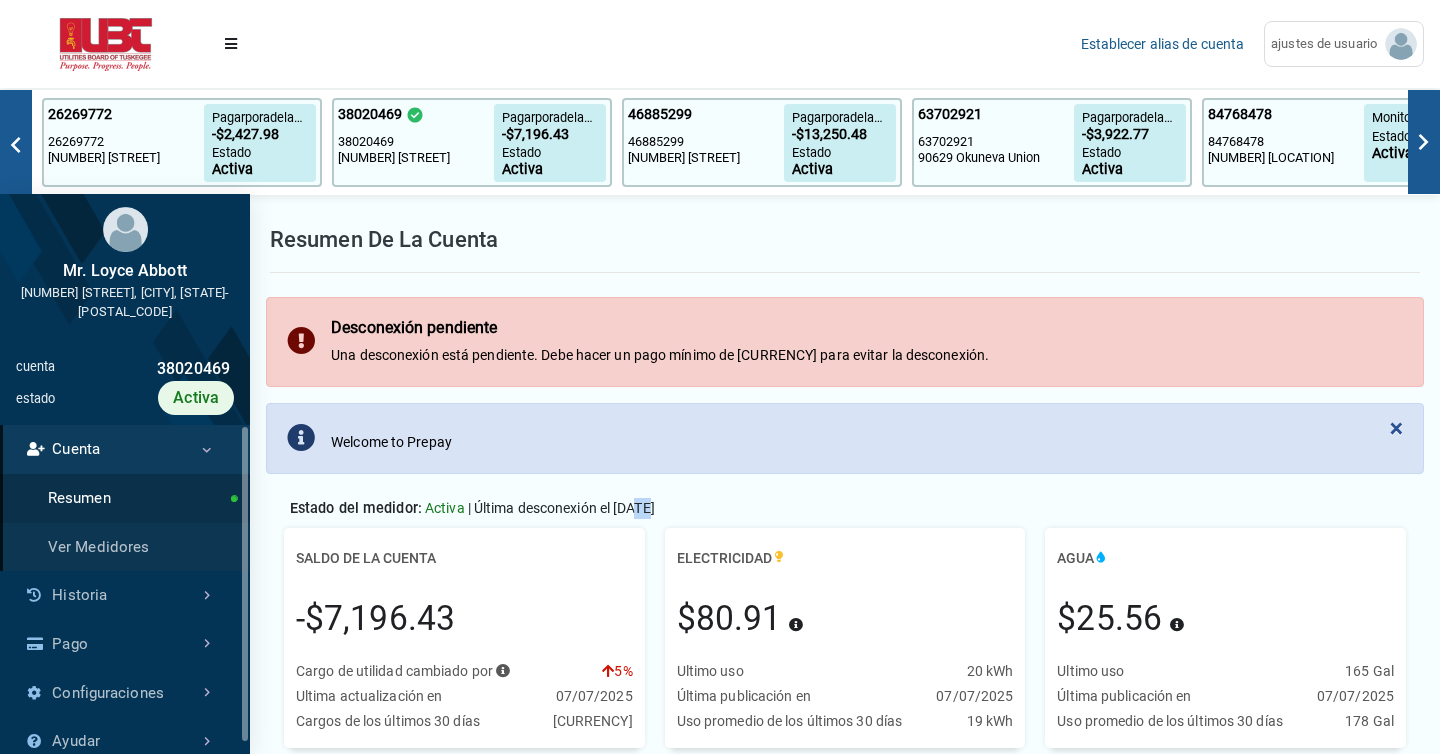 click on "| Última desconexión el [DATE]" at bounding box center (561, 508) 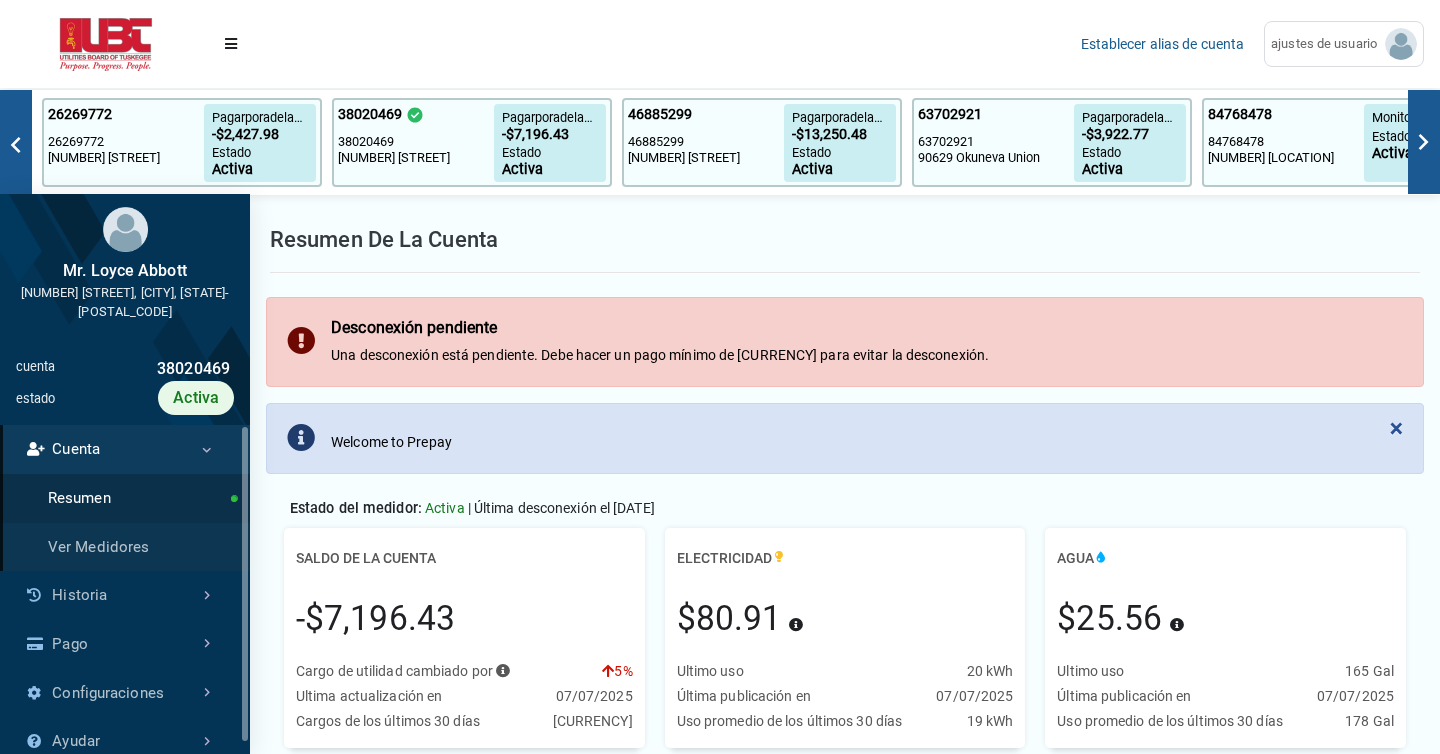 click on "| Última desconexión el [DATE]" at bounding box center (561, 508) 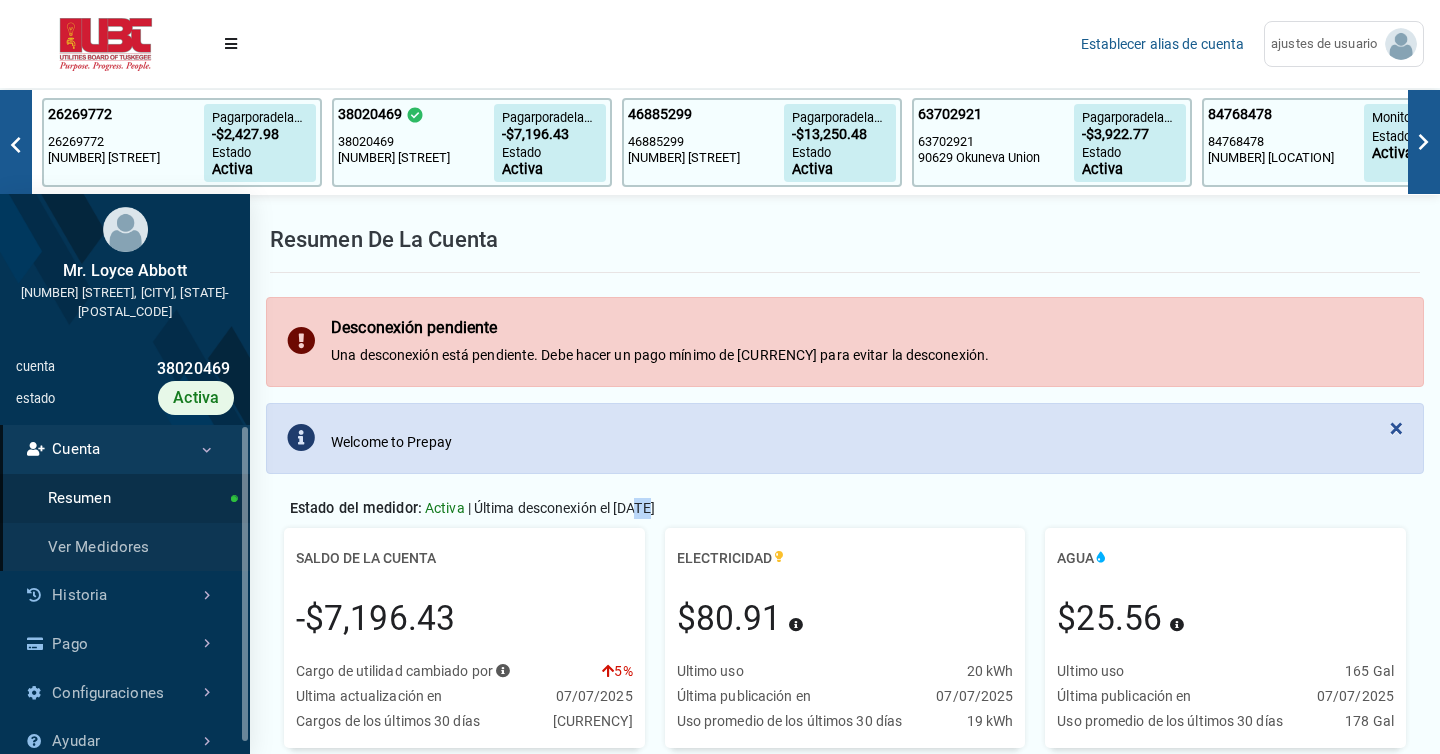 click on "| Última desconexión el [DATE]" at bounding box center [561, 508] 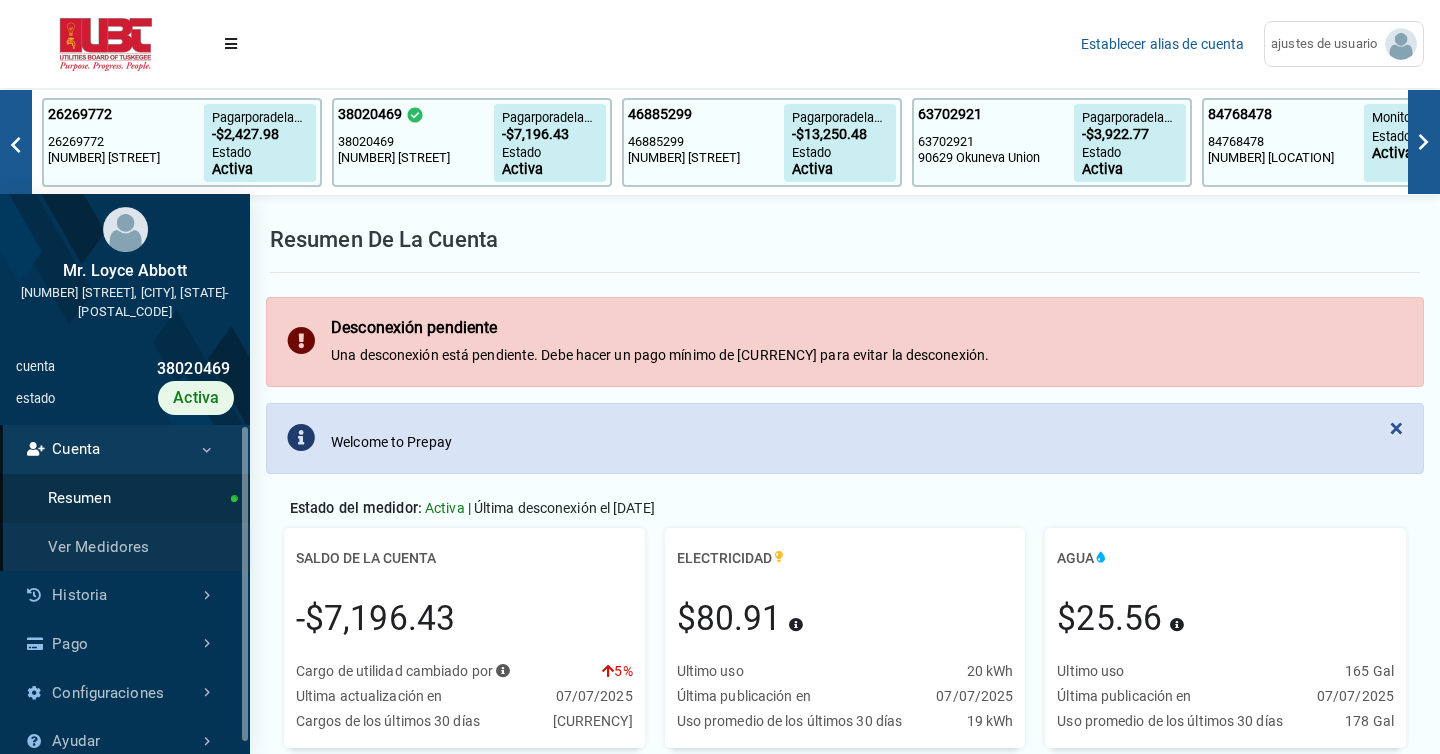 click on "| Última desconexión el [DATE]" at bounding box center [561, 508] 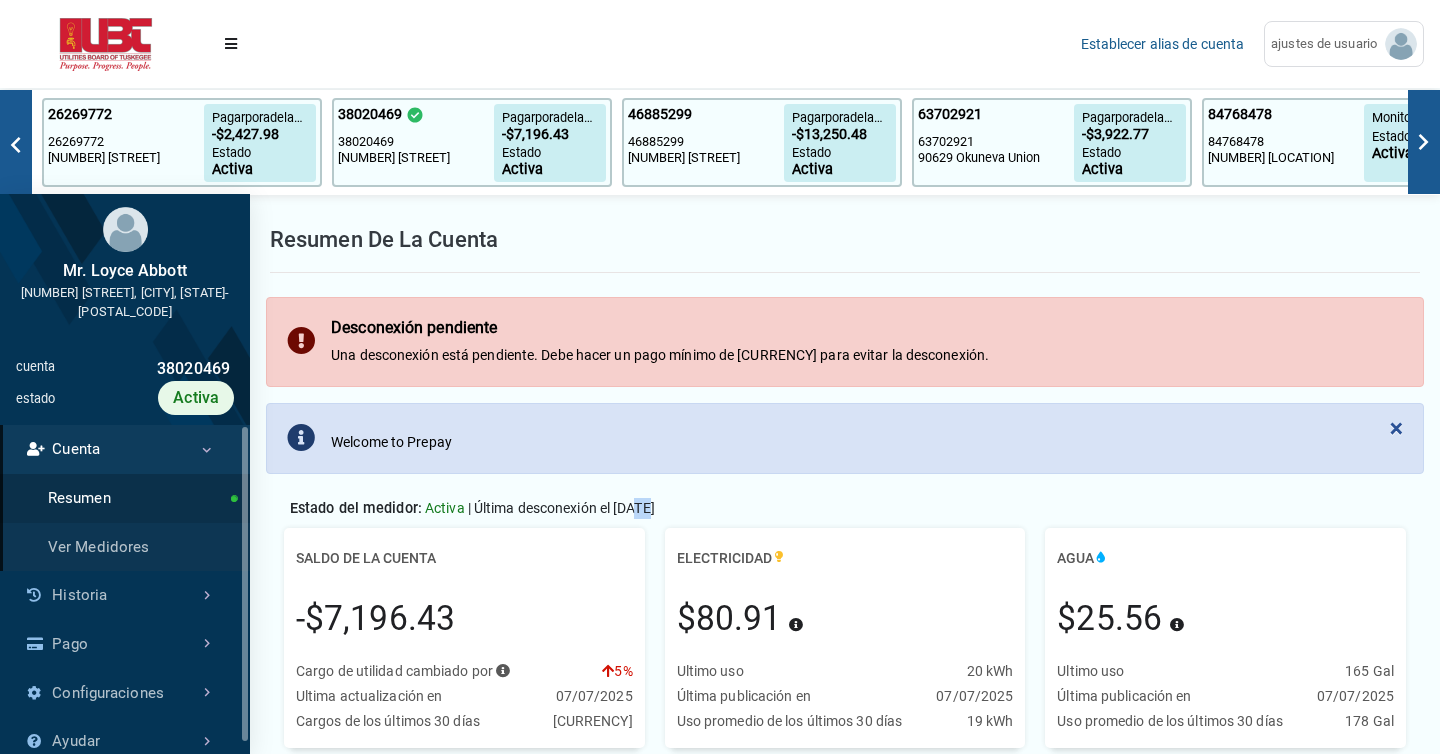 click on "| Última desconexión el [DATE]" at bounding box center (561, 508) 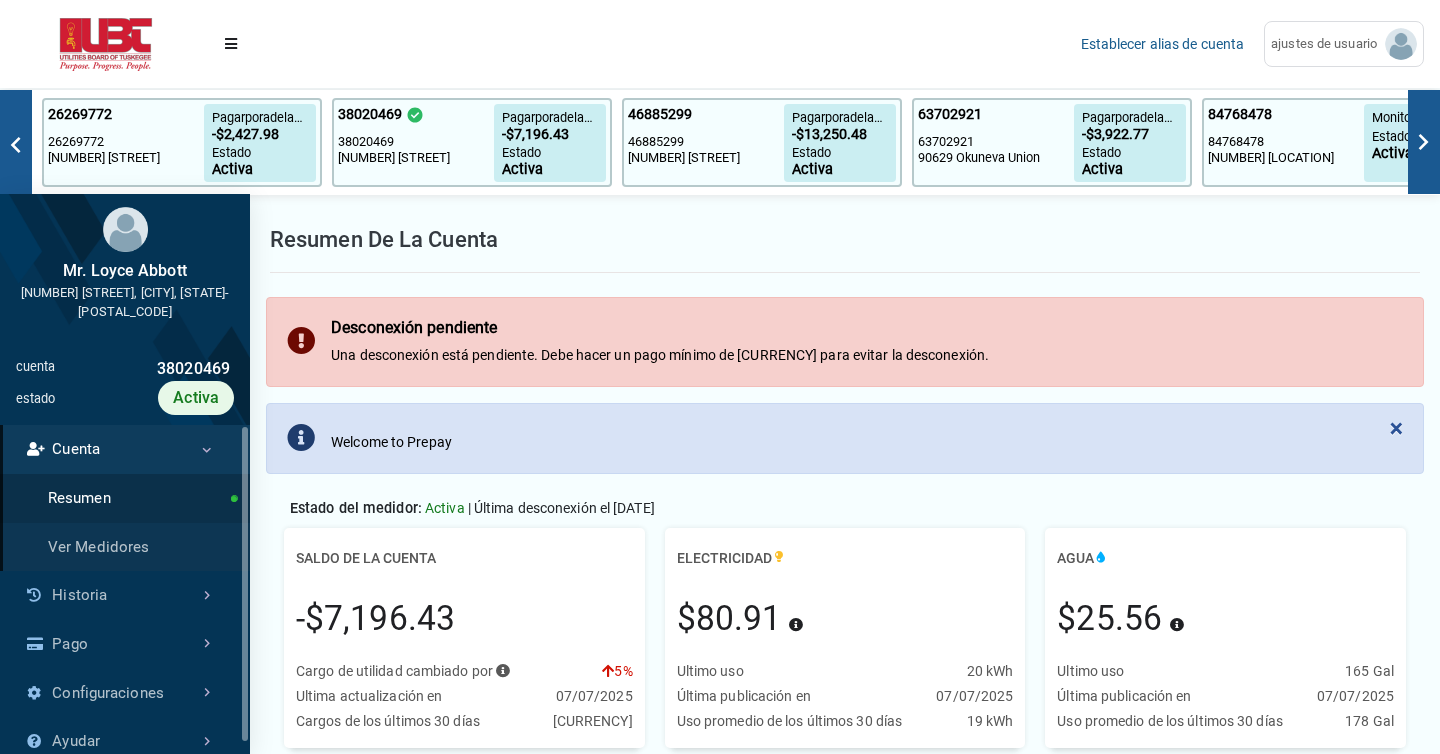 click on "| Última desconexión el [DATE]" at bounding box center [561, 508] 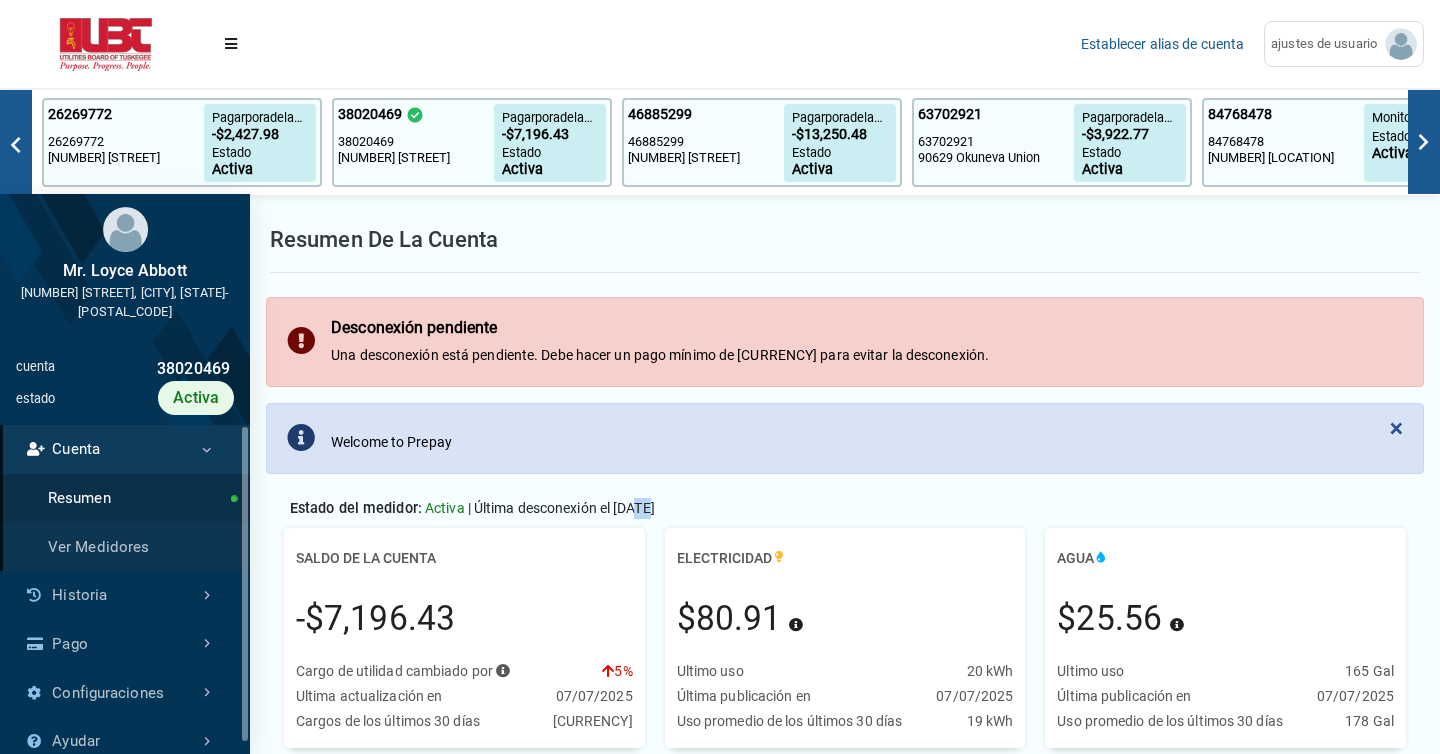 click on "| Última desconexión el [DATE]" at bounding box center [561, 508] 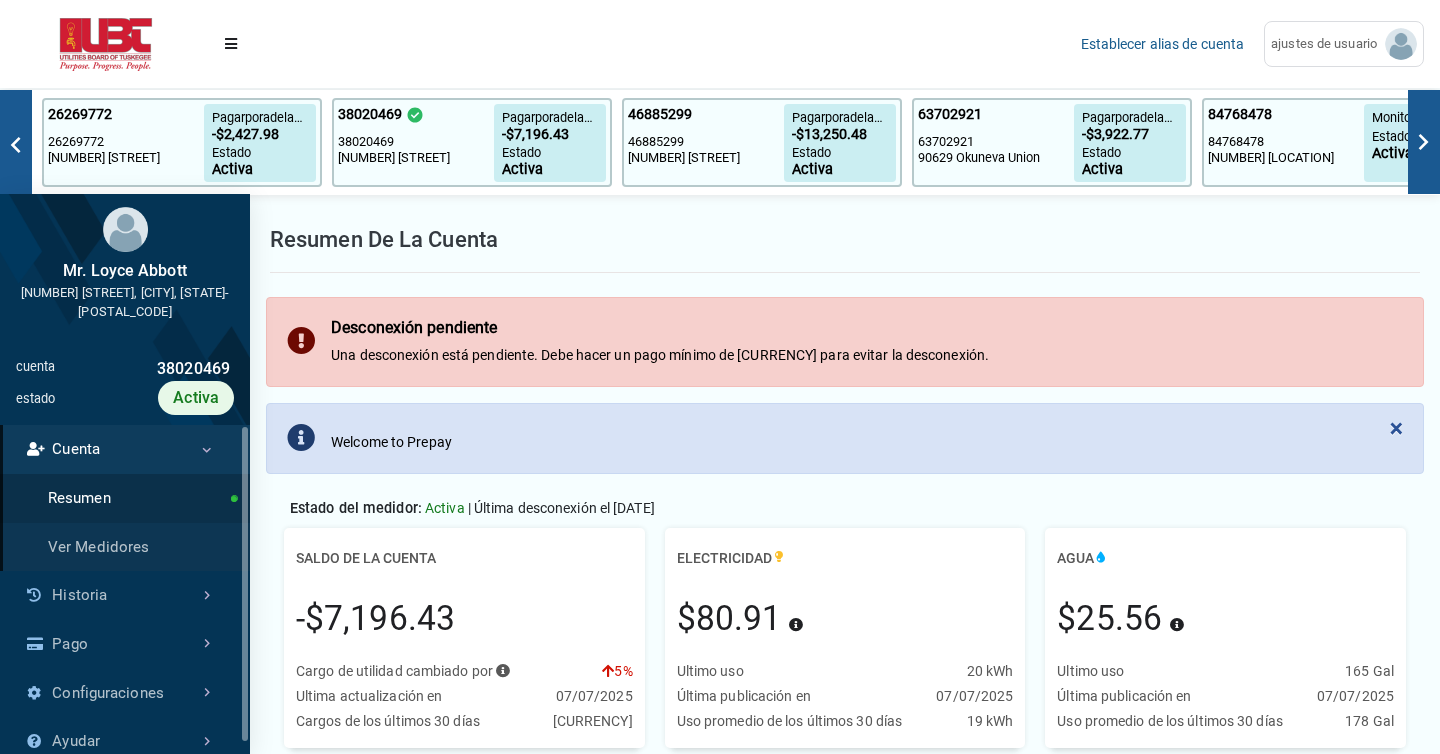 click on "| Última desconexión el [DATE]" at bounding box center (561, 508) 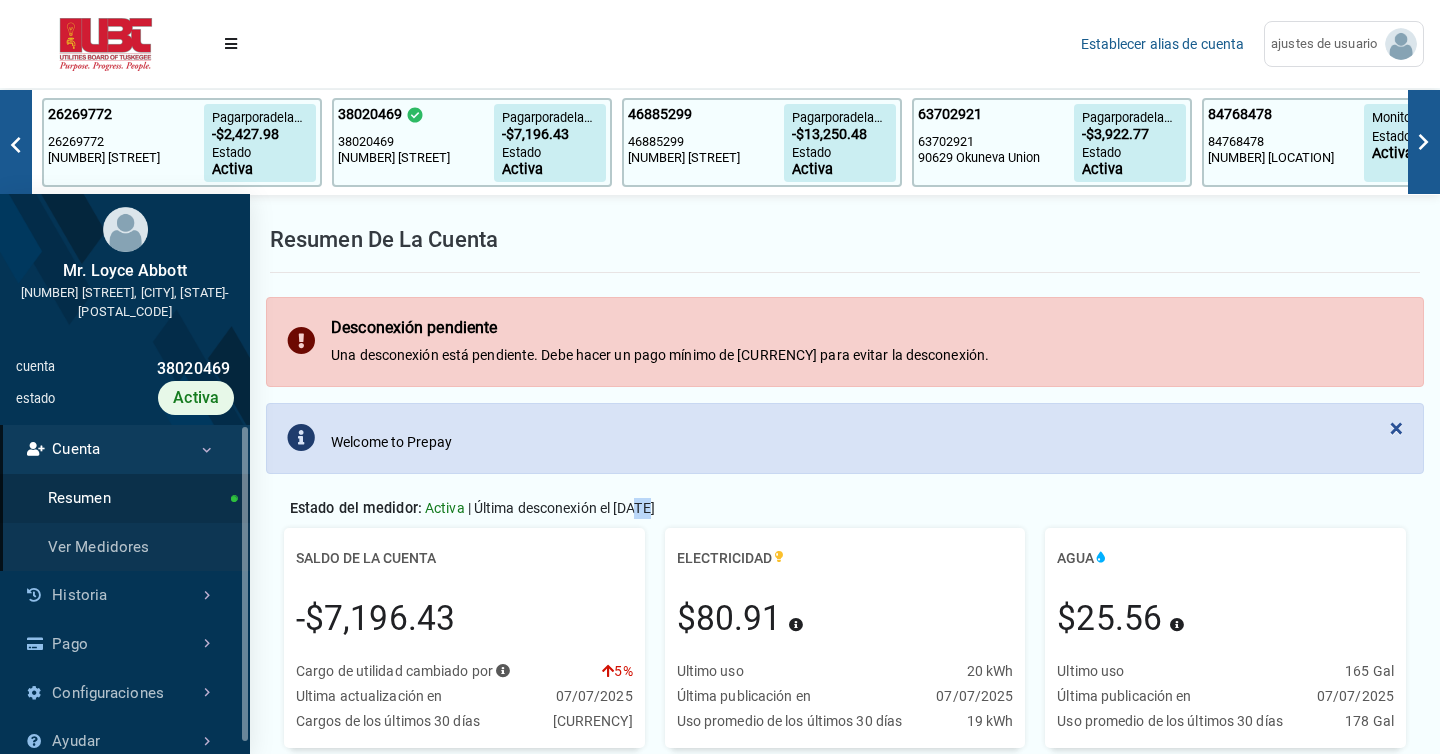 click on "| Última desconexión el [DATE]" at bounding box center (561, 508) 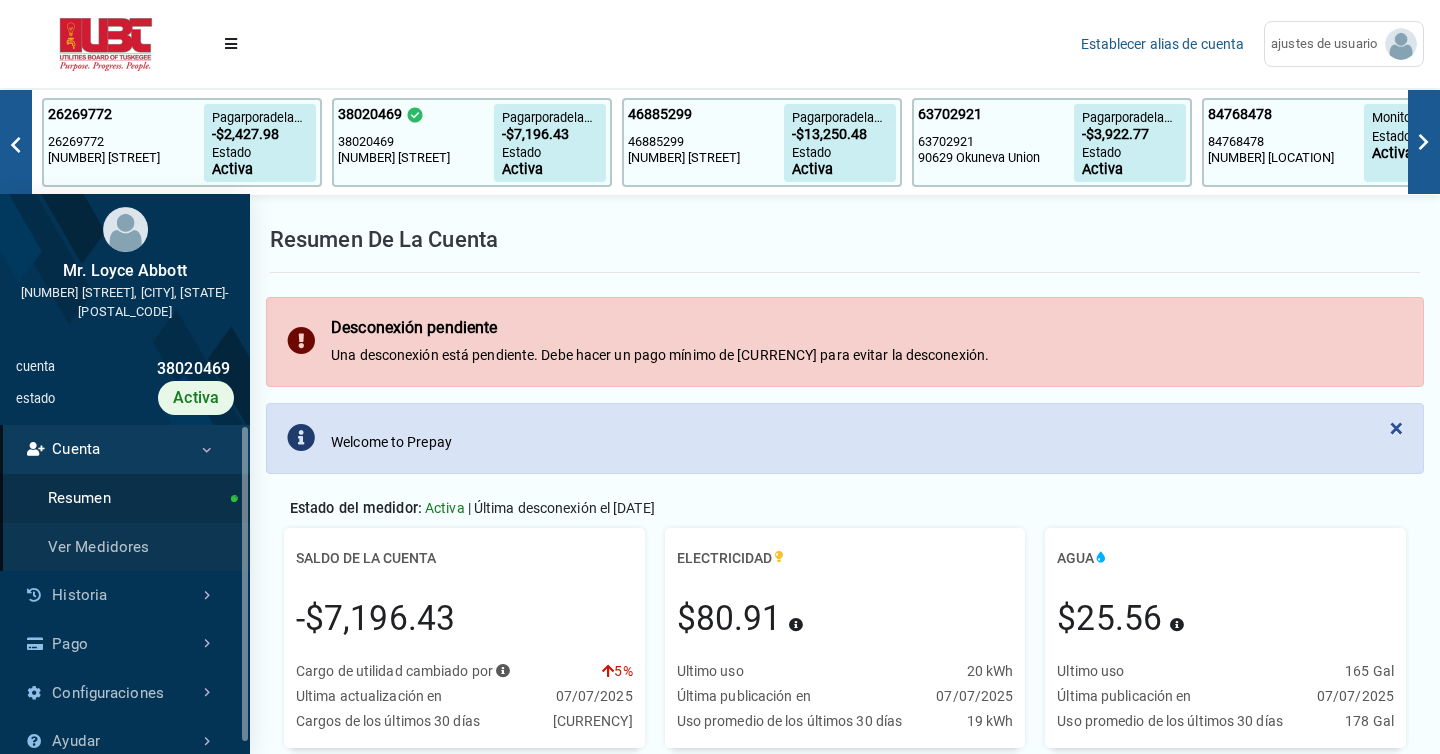 click on "Electricidad" at bounding box center (366, 558) 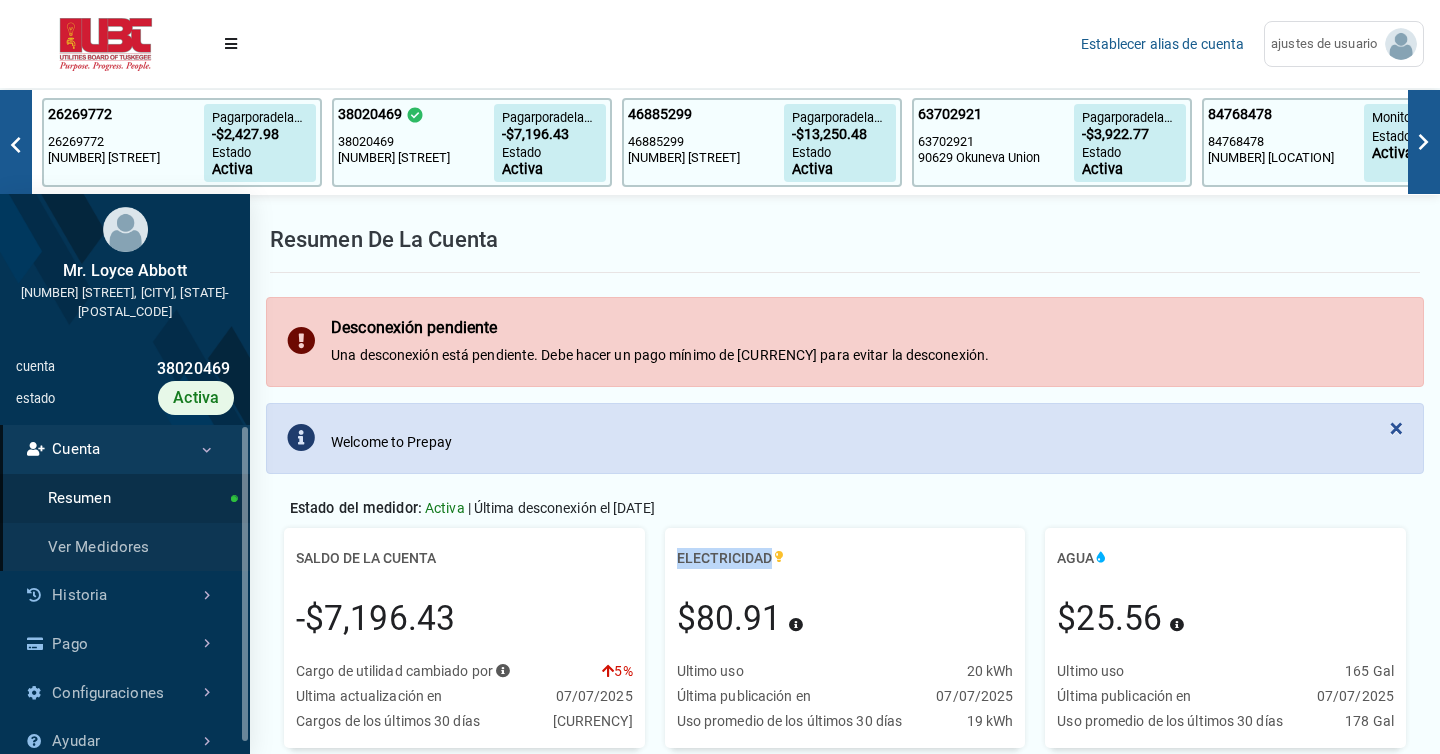 click on "Electricidad" at bounding box center (366, 558) 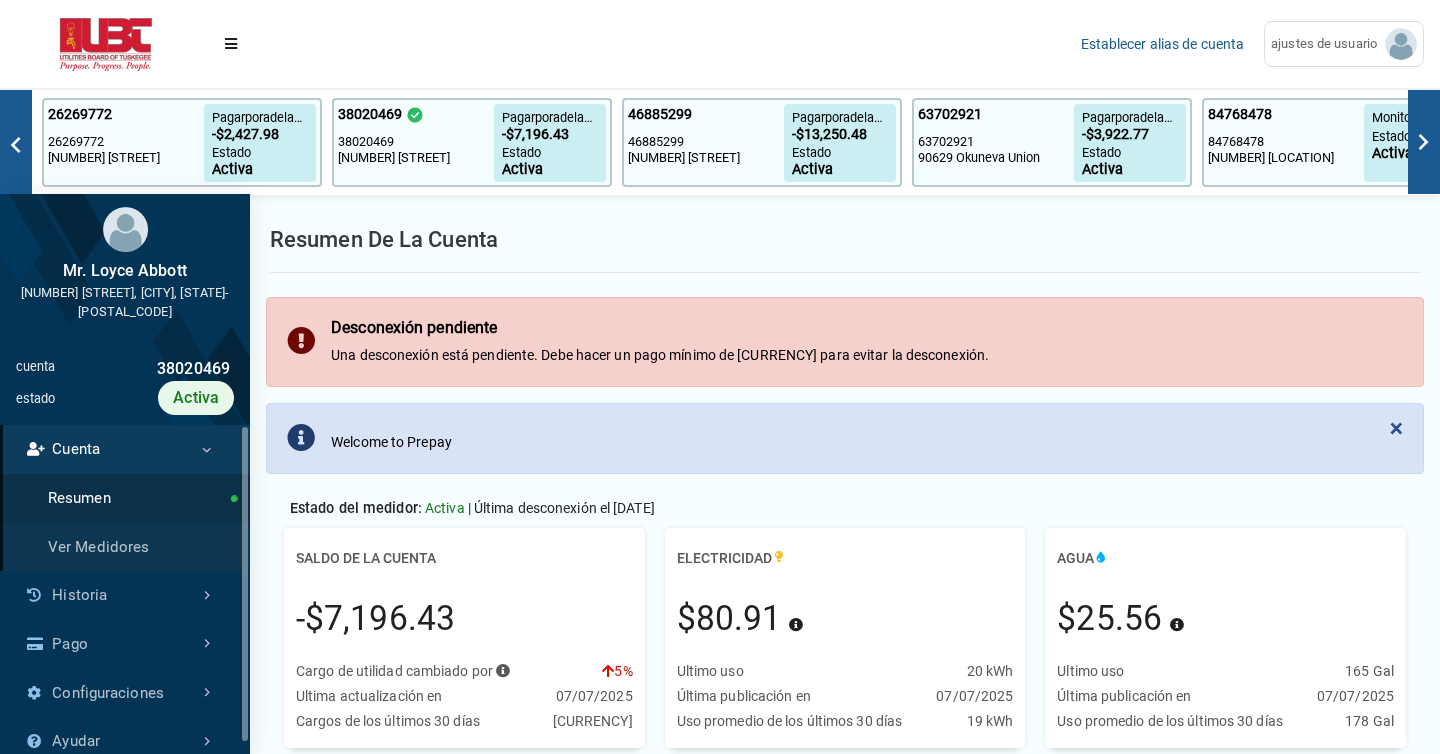 click on "Electricidad" at bounding box center [366, 558] 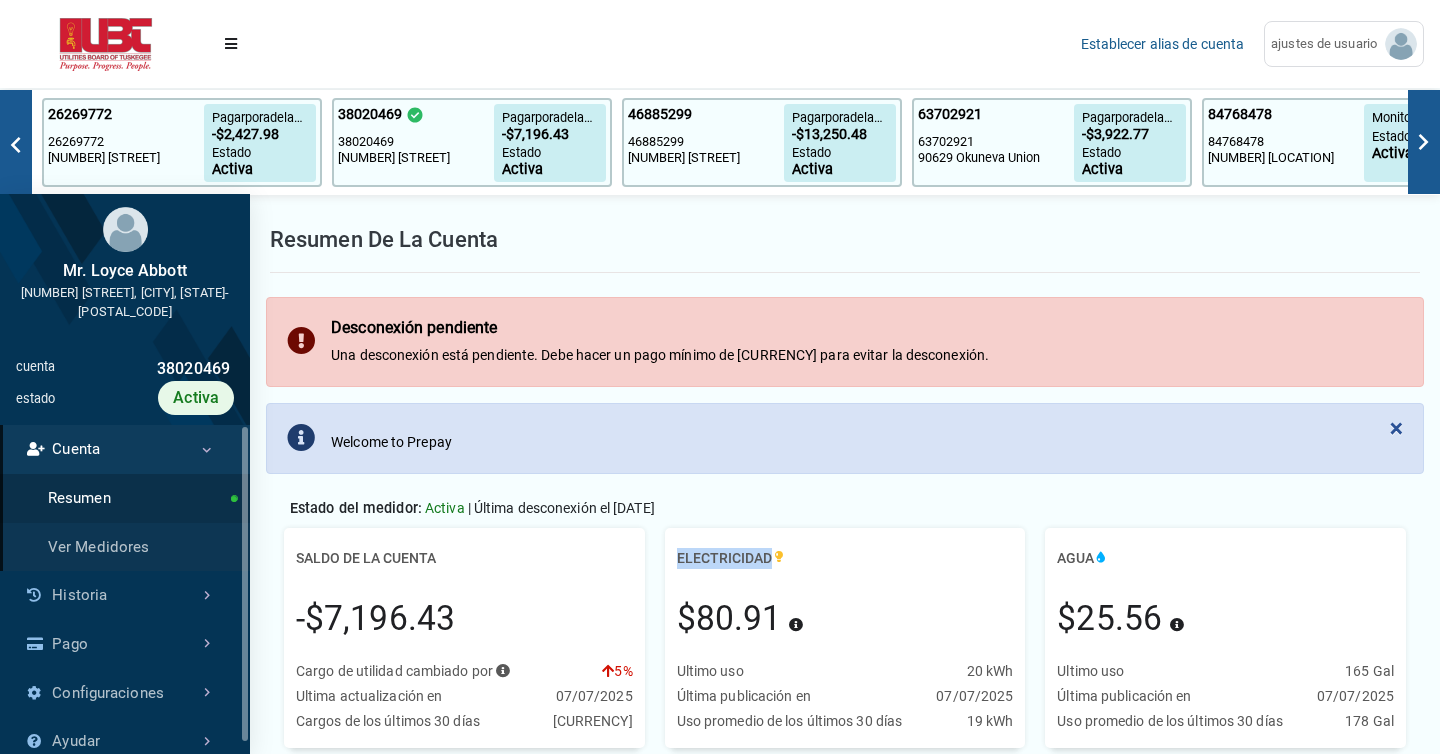 click on "Electricidad" at bounding box center (366, 558) 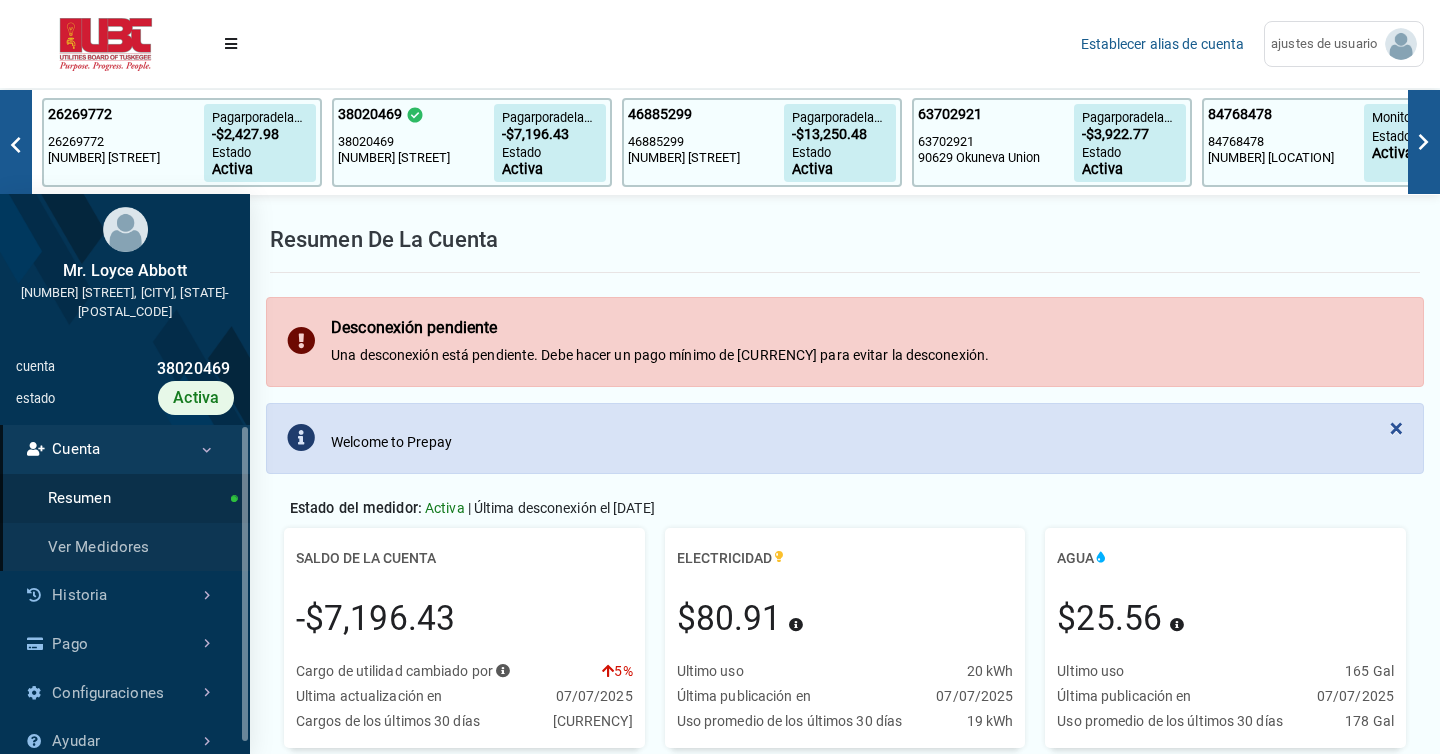 click on "Electricidad" at bounding box center (366, 558) 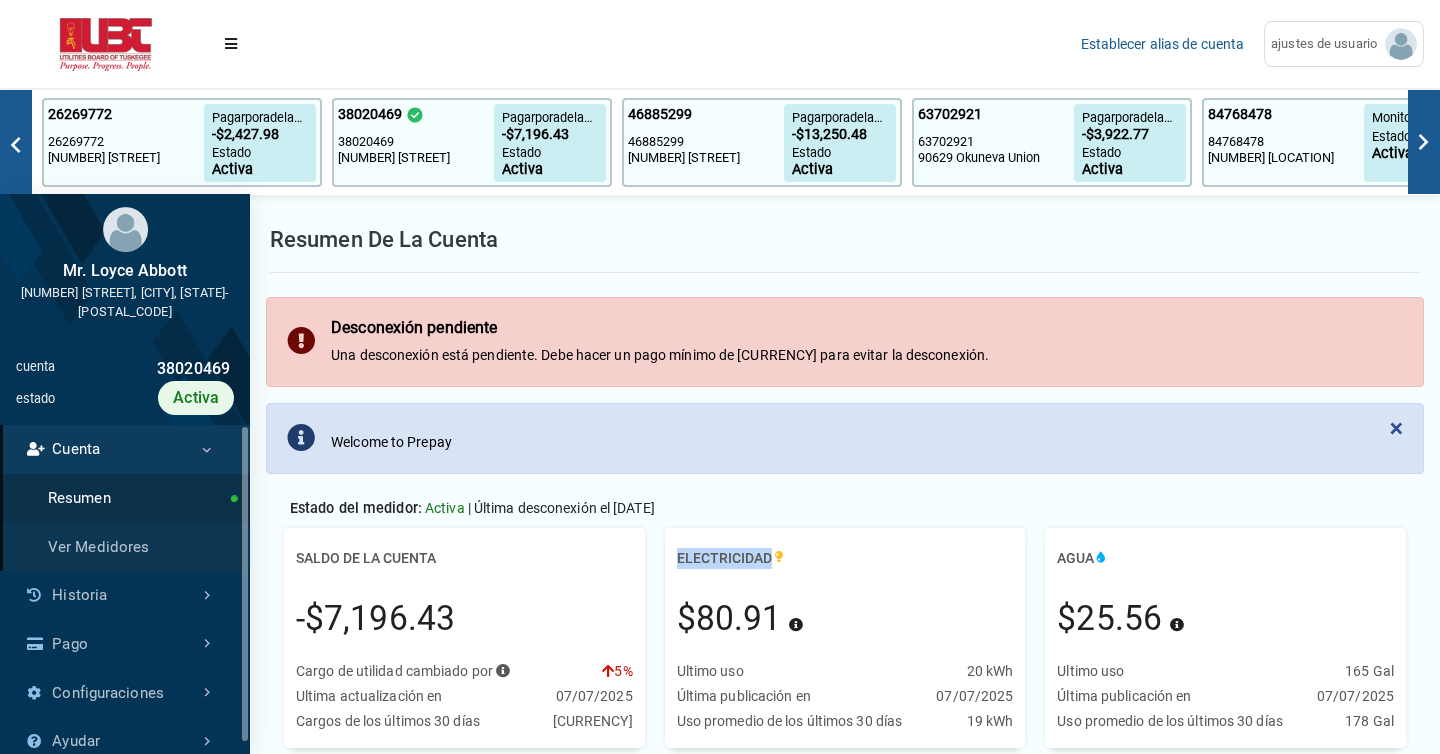 click on "Electricidad" at bounding box center (366, 558) 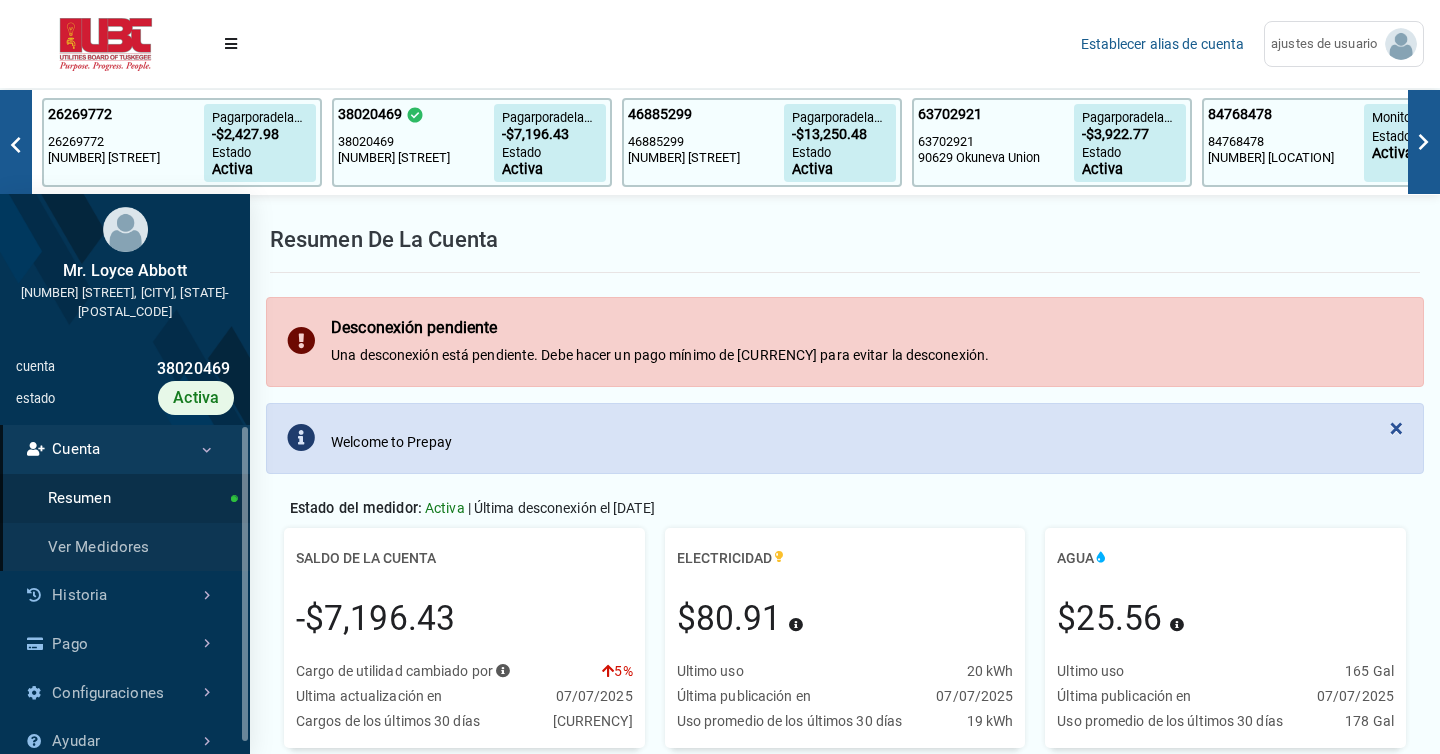 click on "Electricidad" at bounding box center [366, 558] 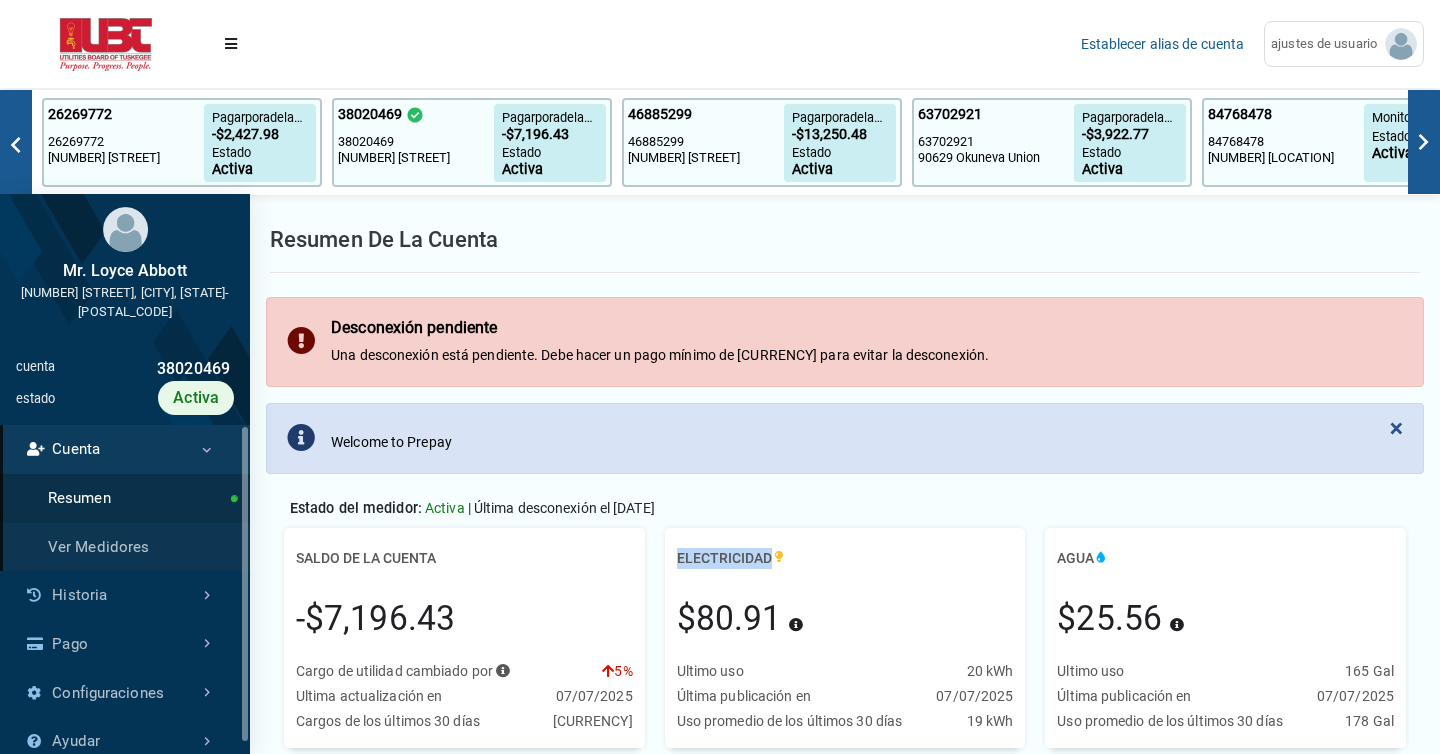click on "Electricidad" at bounding box center (366, 558) 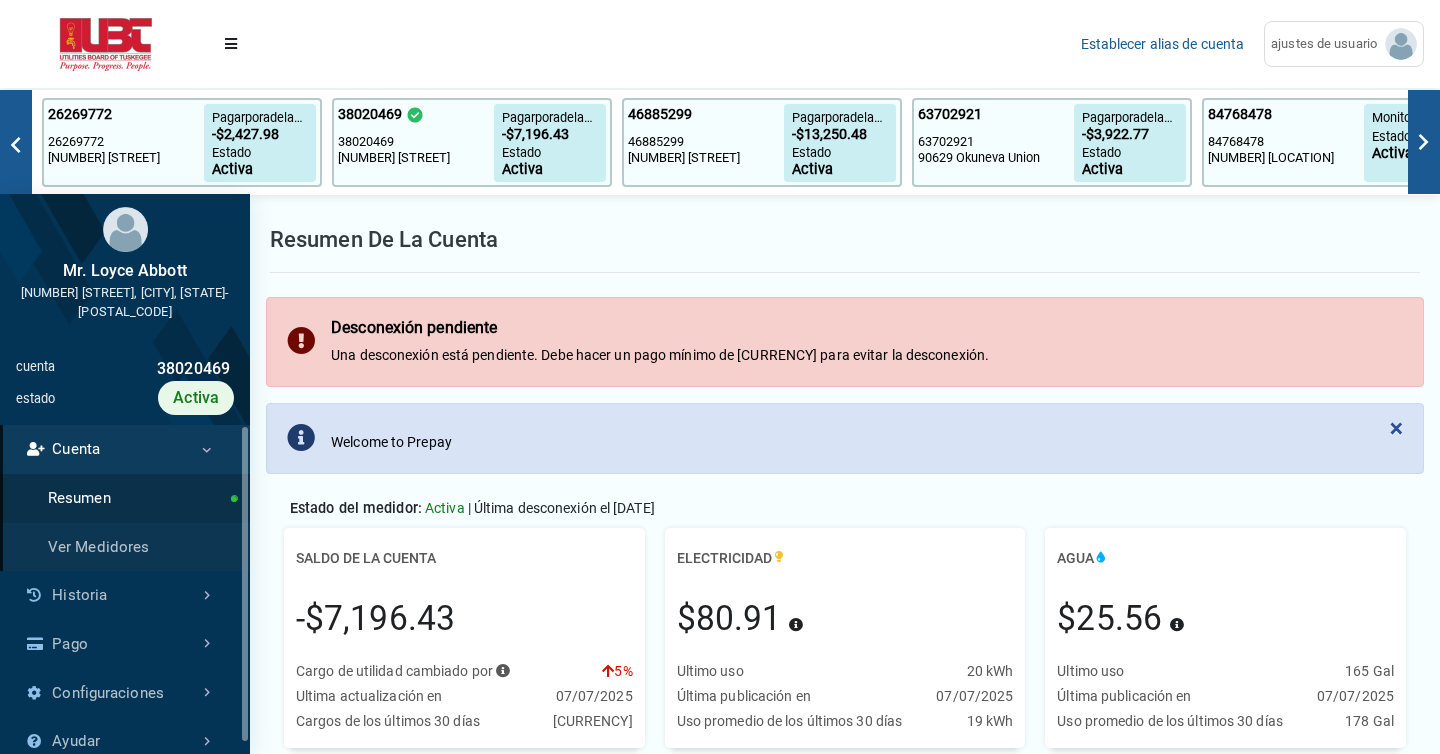 click on "Electricidad" at bounding box center [366, 558] 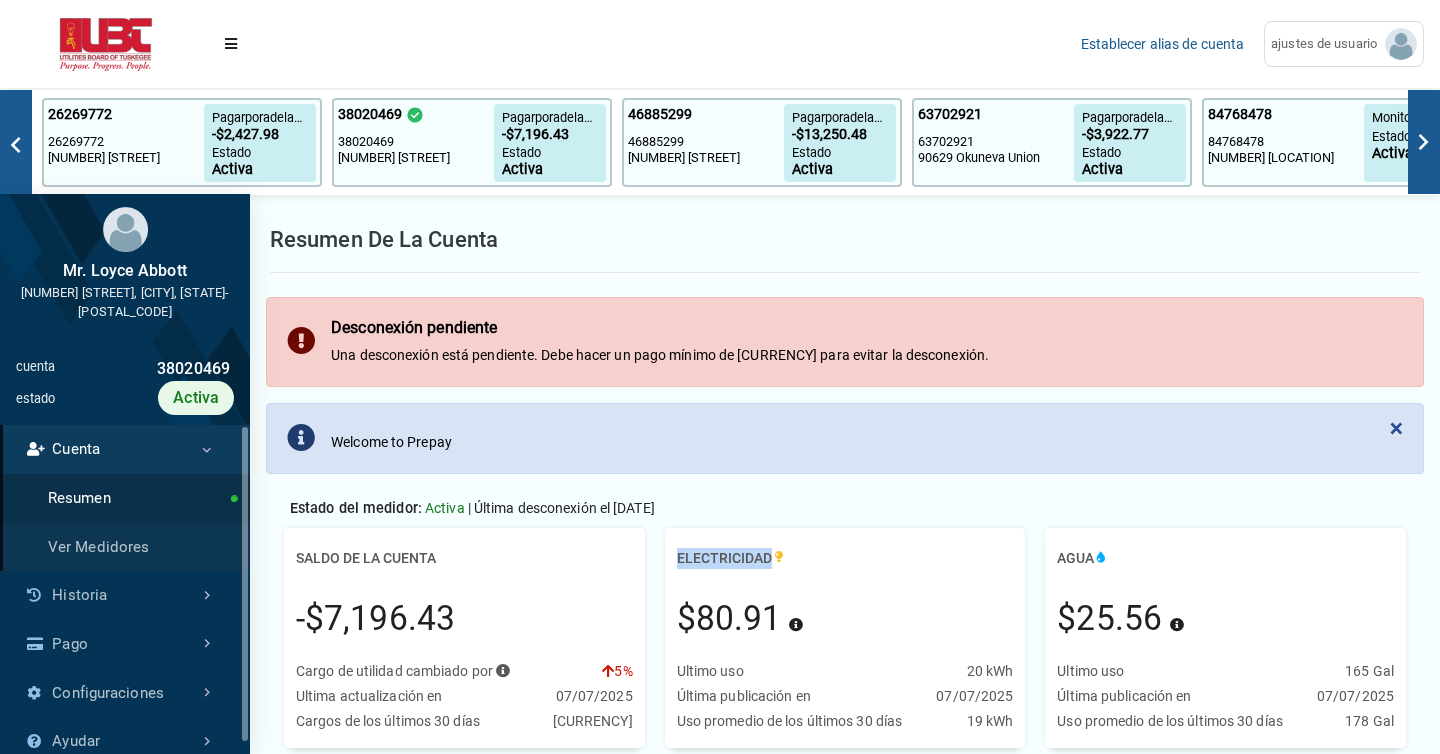 click on "Electricidad" at bounding box center (366, 558) 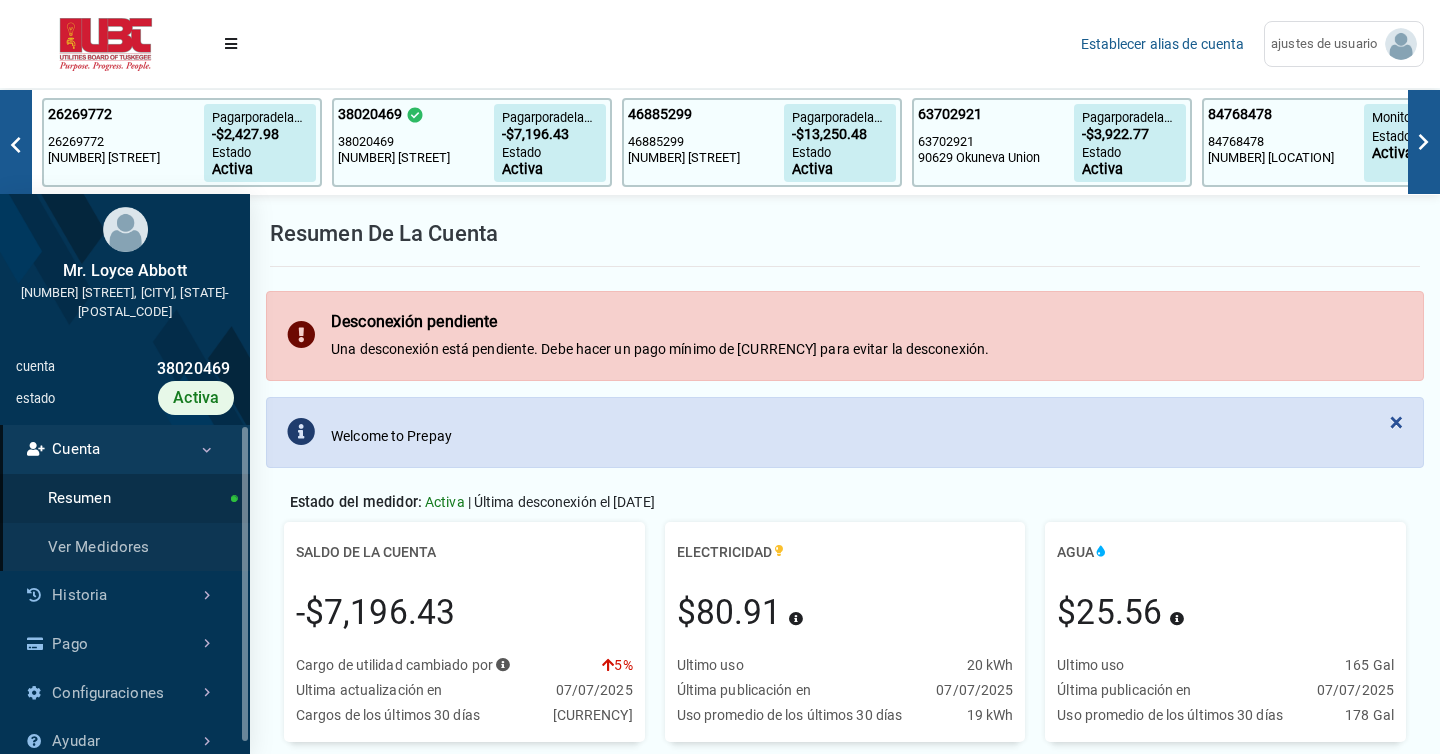 scroll, scrollTop: 0, scrollLeft: 0, axis: both 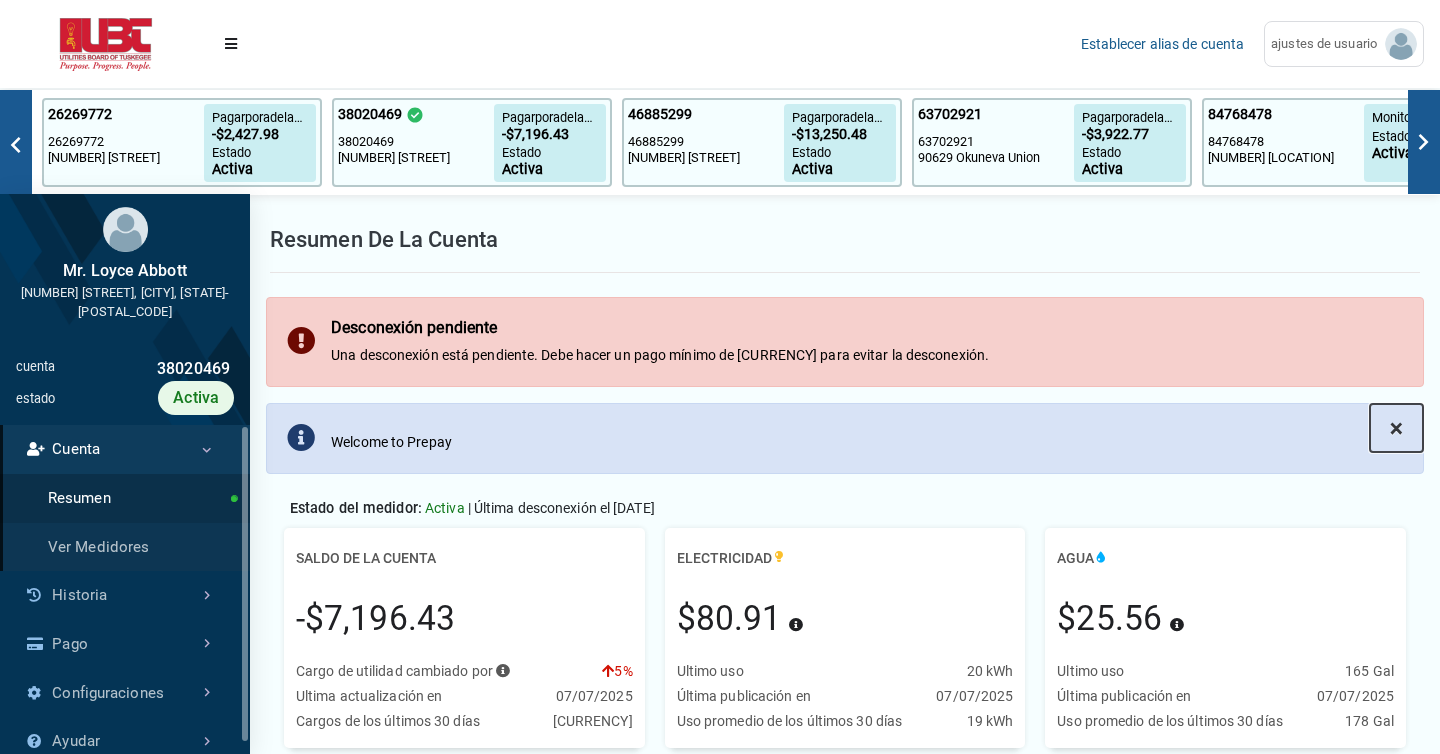 click on "×" at bounding box center [1396, 428] 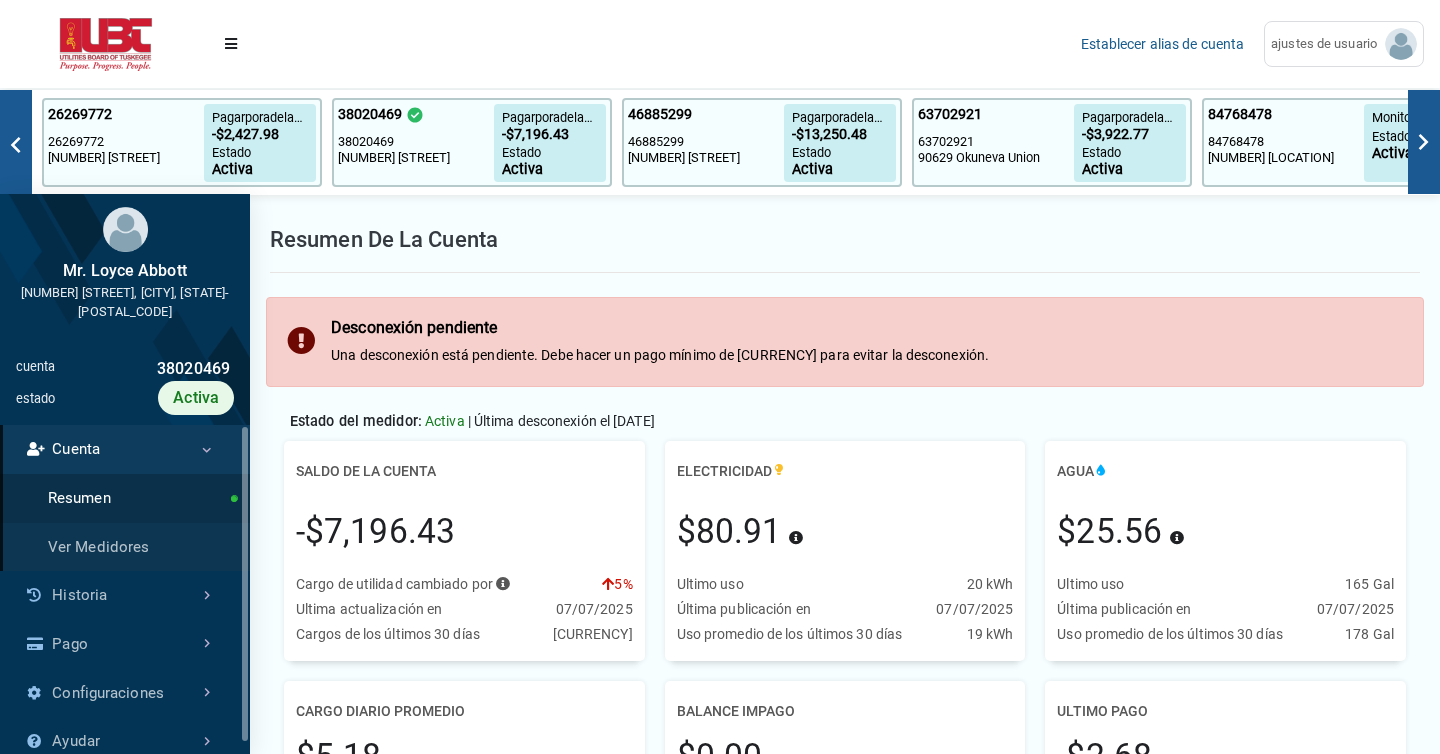 click on "Desconexión pendiente
Una desconexión está pendiente. Debe hacer un pago mínimo de [CURRENCY] para evitar la desconexión." at bounding box center (845, 342) 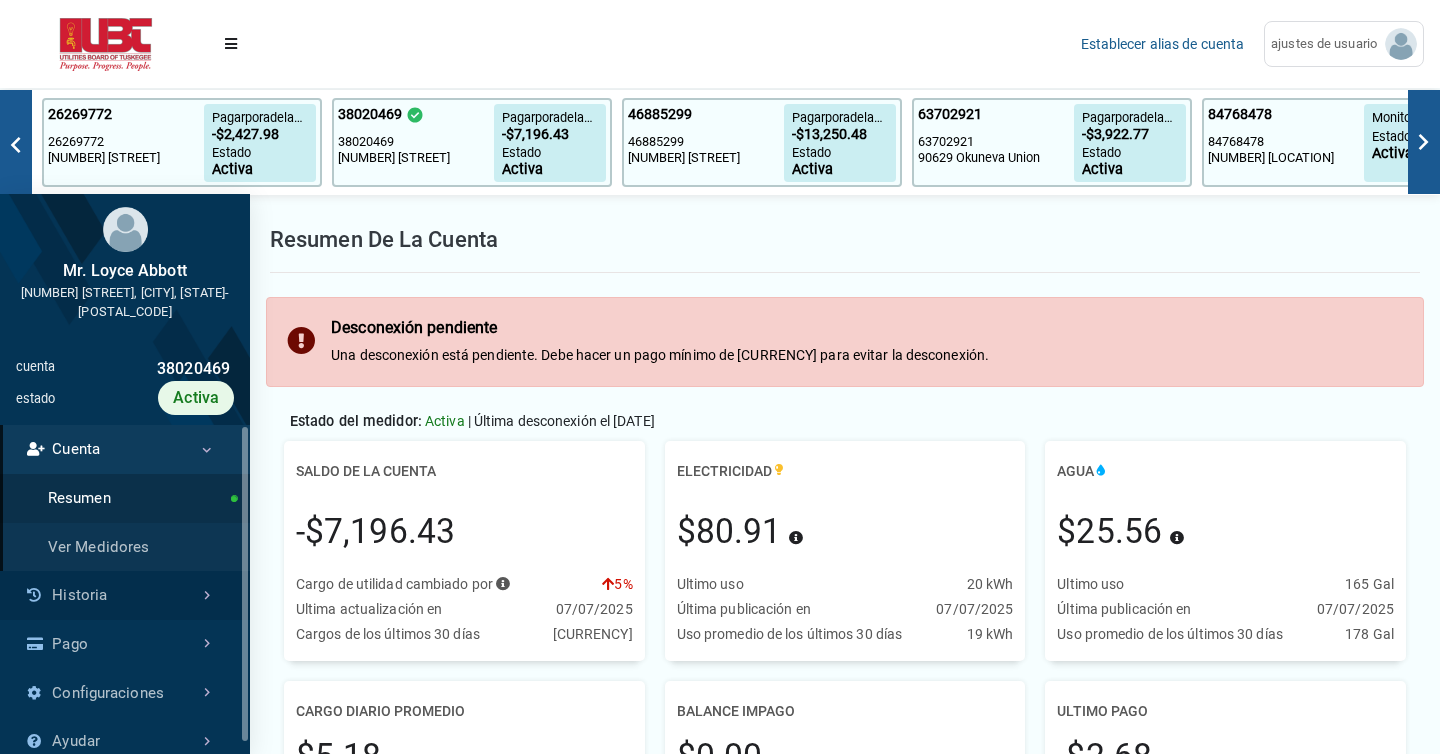 click on "Historia" at bounding box center (125, 595) 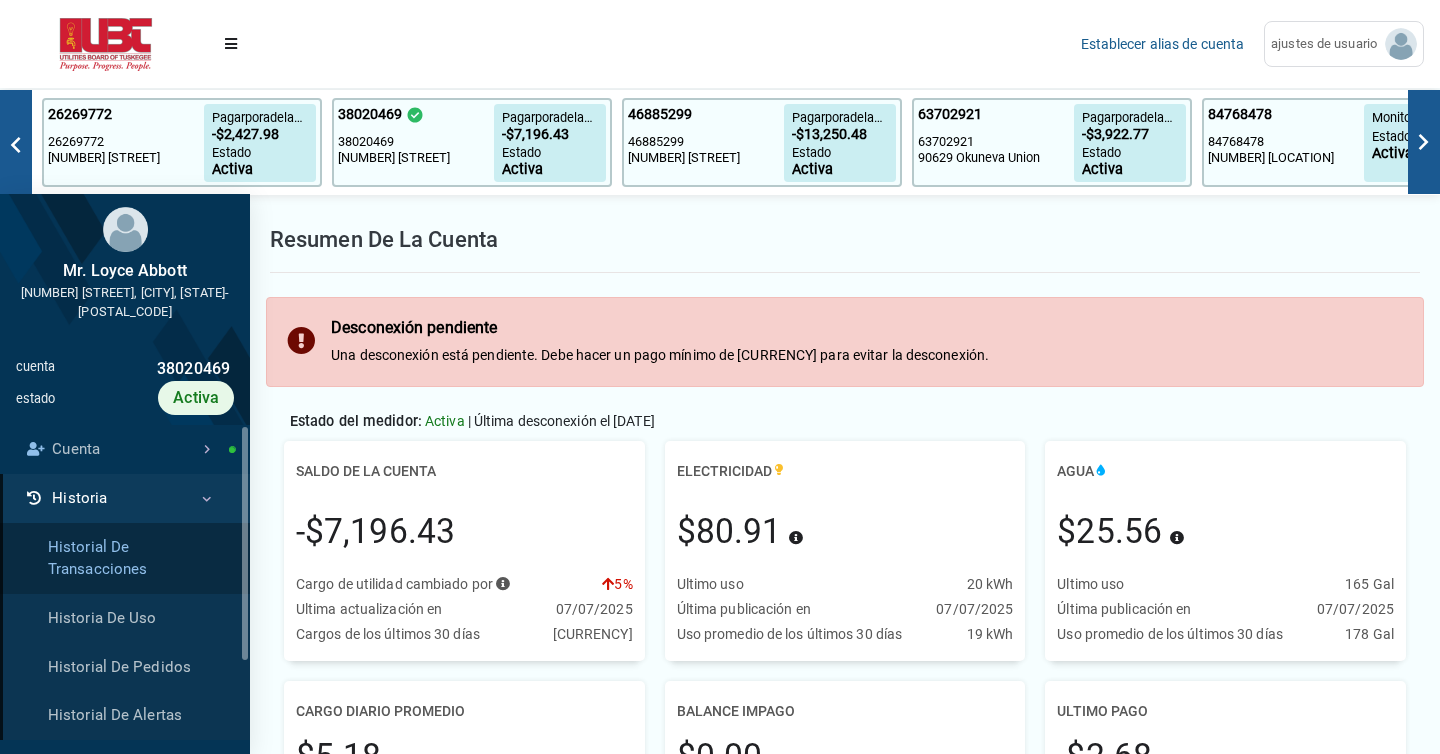 click on "Historial De Transacciones" at bounding box center (125, 558) 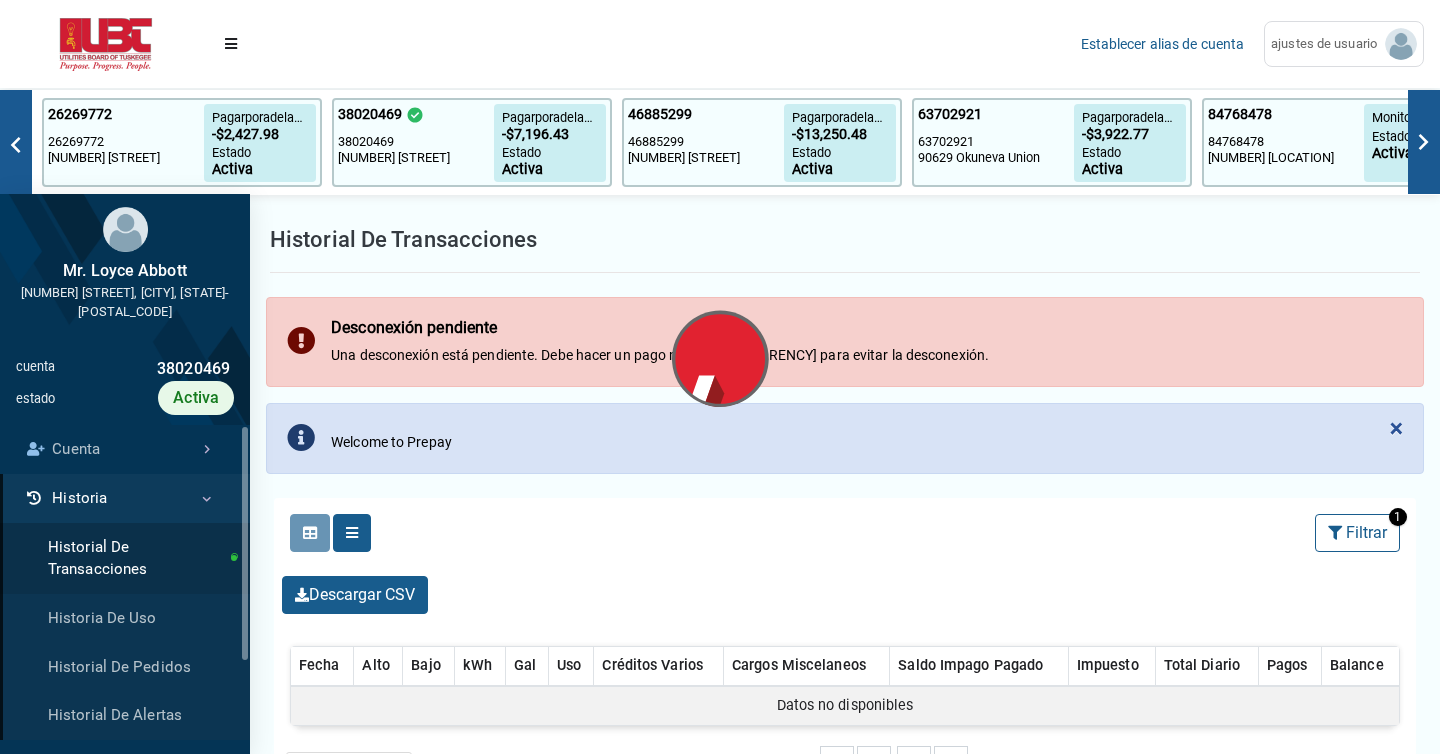 scroll, scrollTop: 9, scrollLeft: 1, axis: both 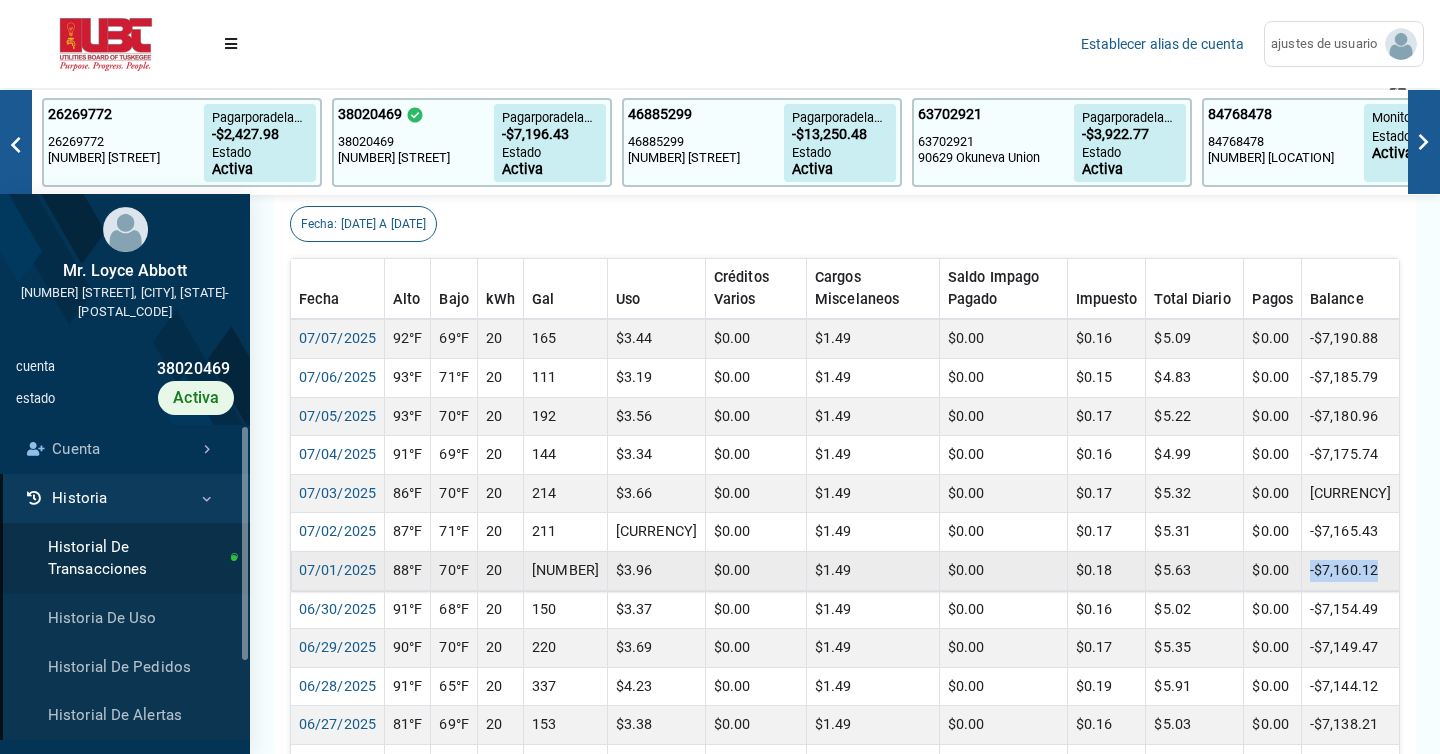 drag, startPoint x: 1391, startPoint y: 553, endPoint x: 1316, endPoint y: 553, distance: 75 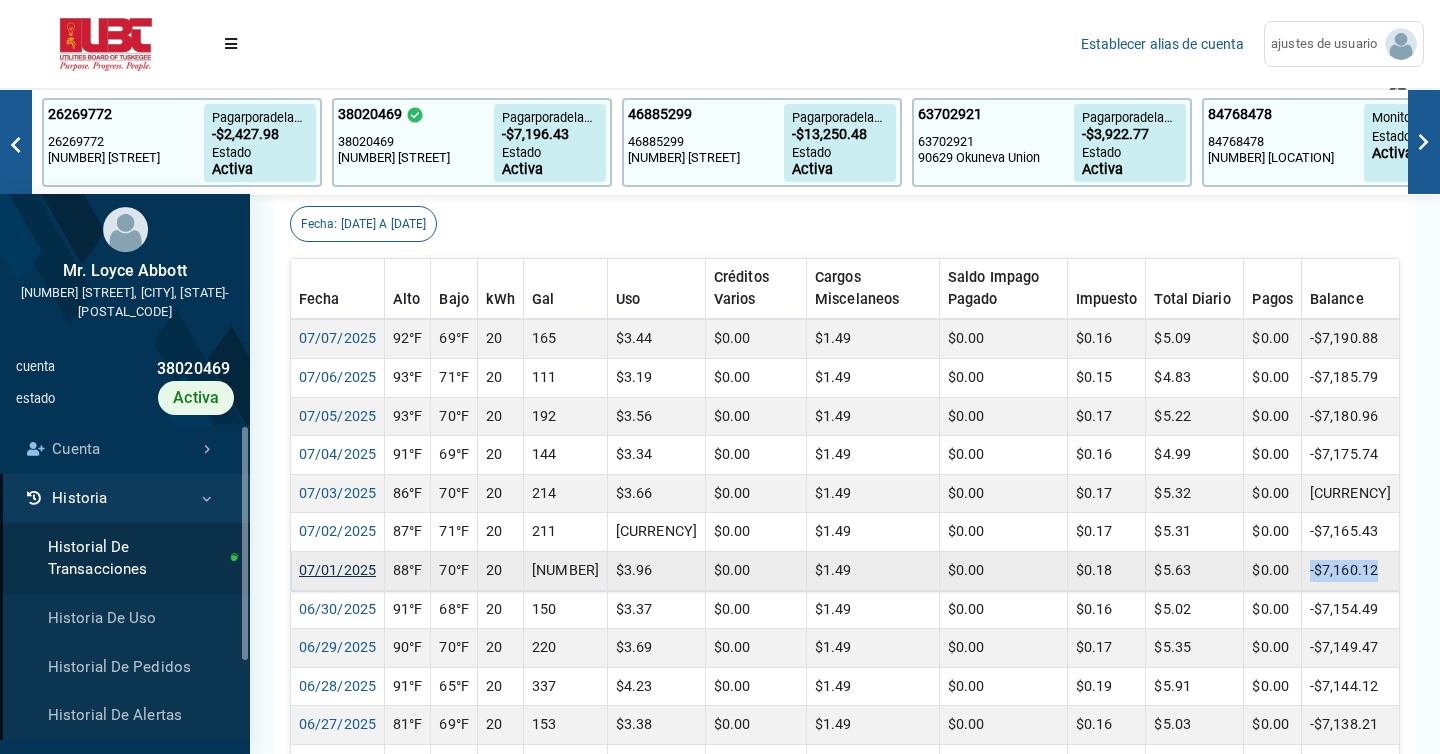 click on "07/01/2025" at bounding box center [337, 570] 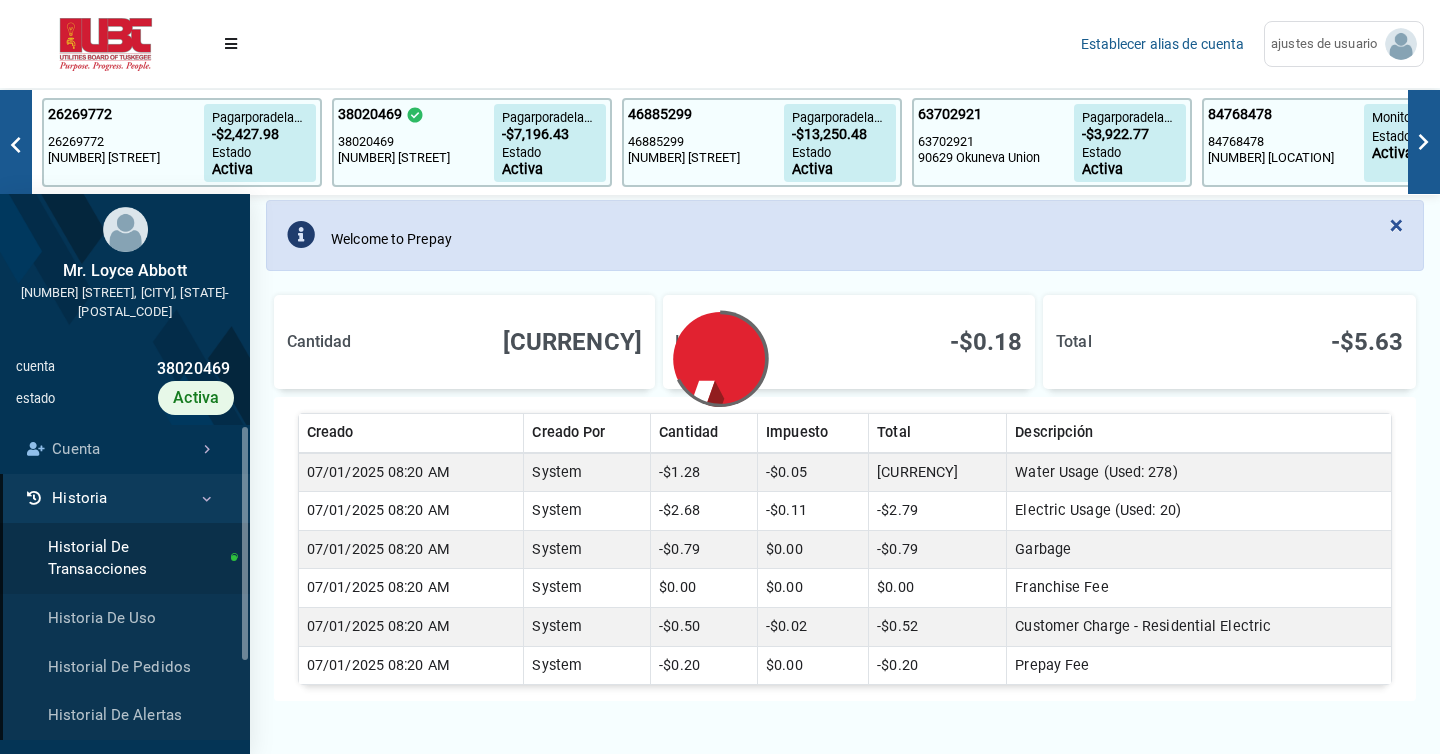 scroll, scrollTop: 215, scrollLeft: 0, axis: vertical 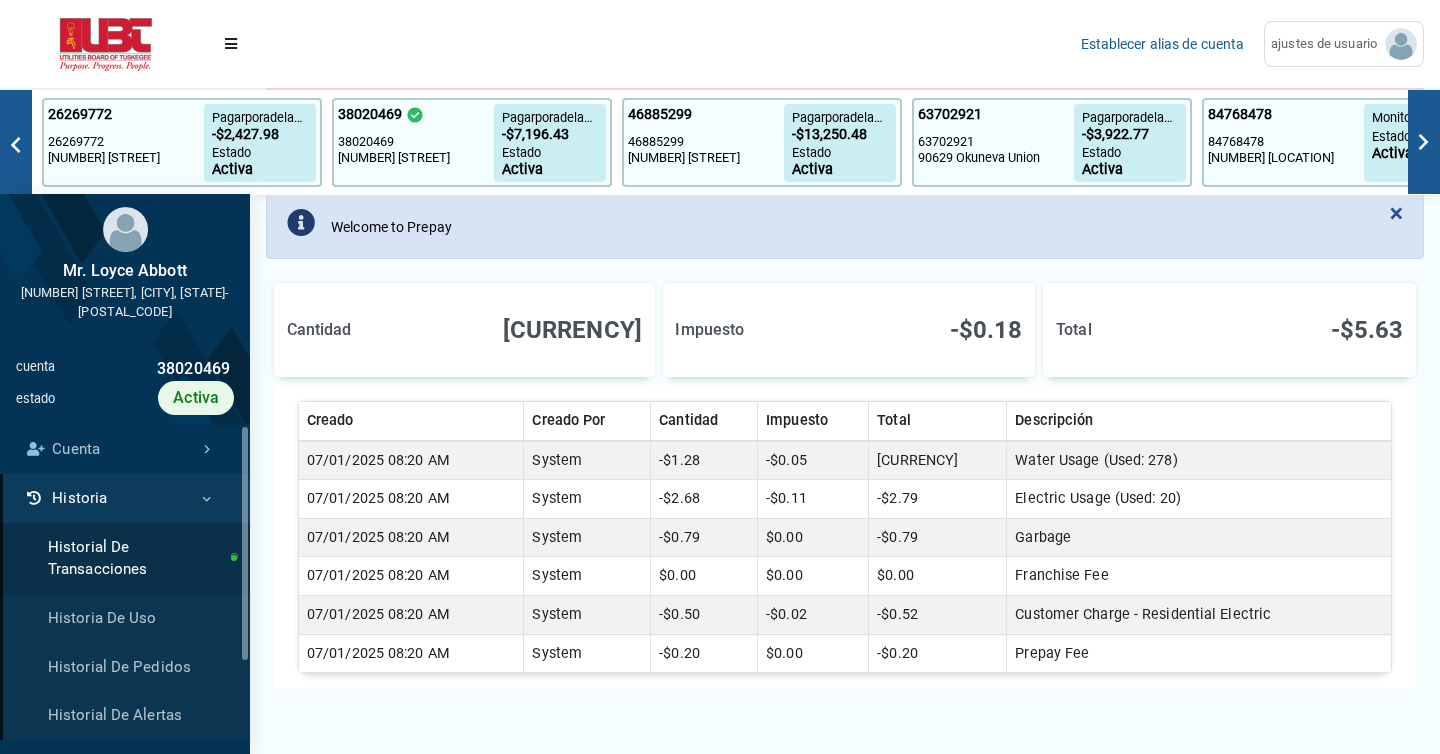 click on "Water Usage (Used: 278)" at bounding box center (1199, 460) 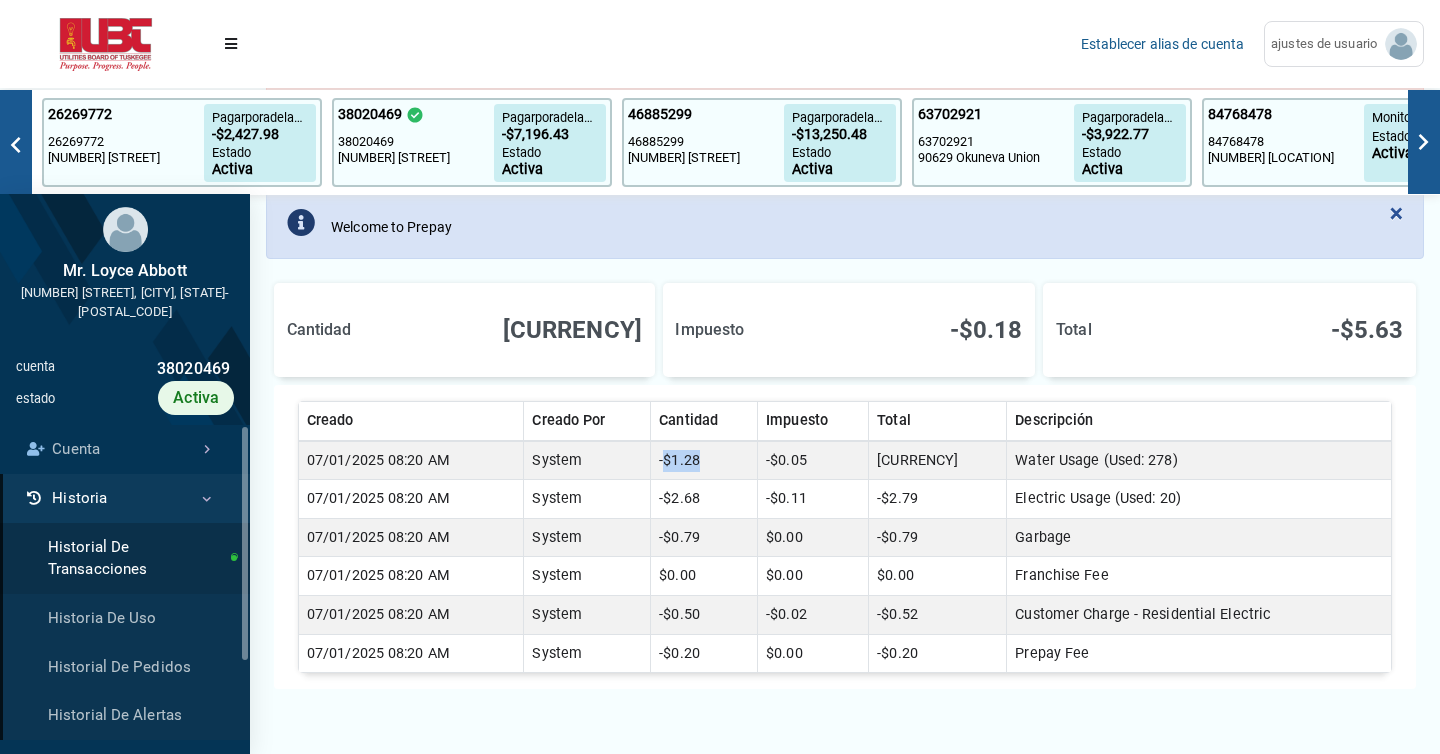drag, startPoint x: 689, startPoint y: 457, endPoint x: 724, endPoint y: 460, distance: 35.128338 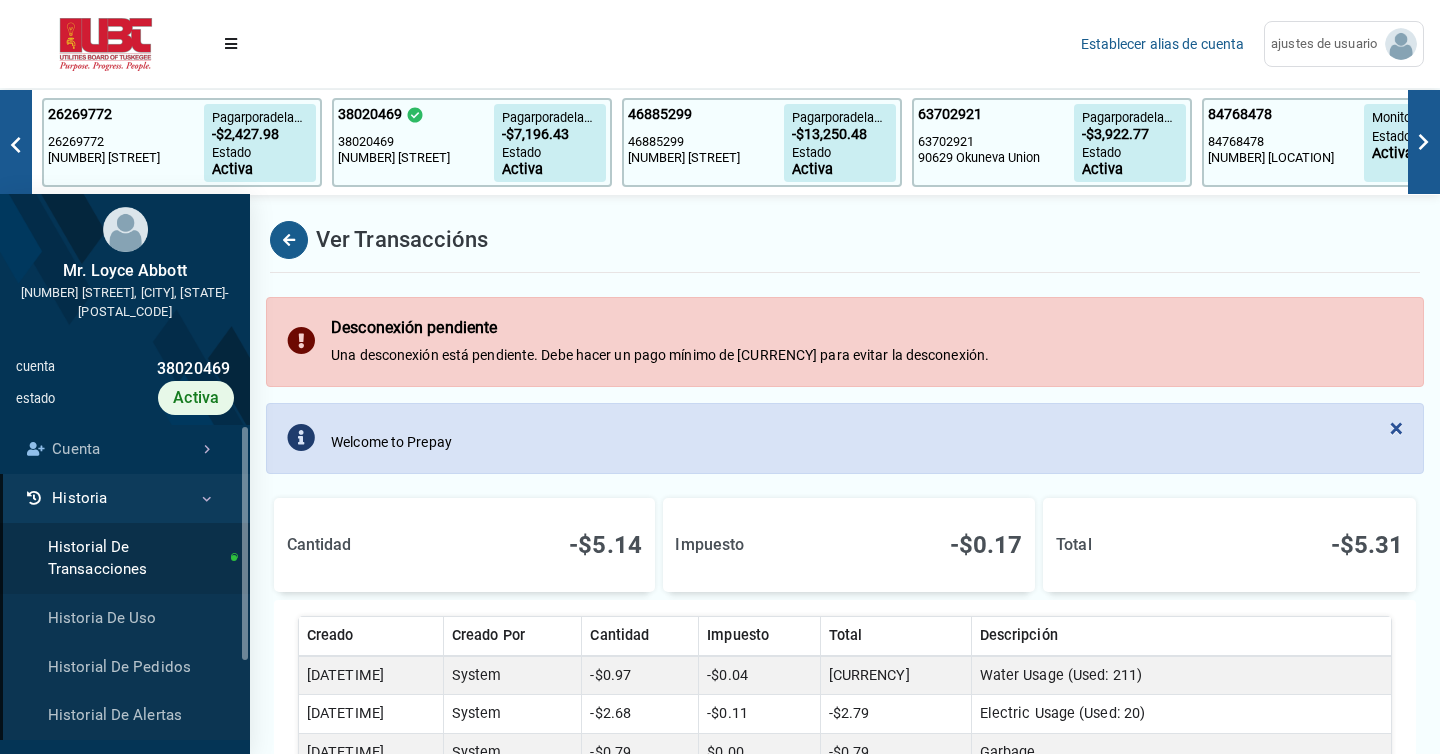 scroll, scrollTop: 15, scrollLeft: 0, axis: vertical 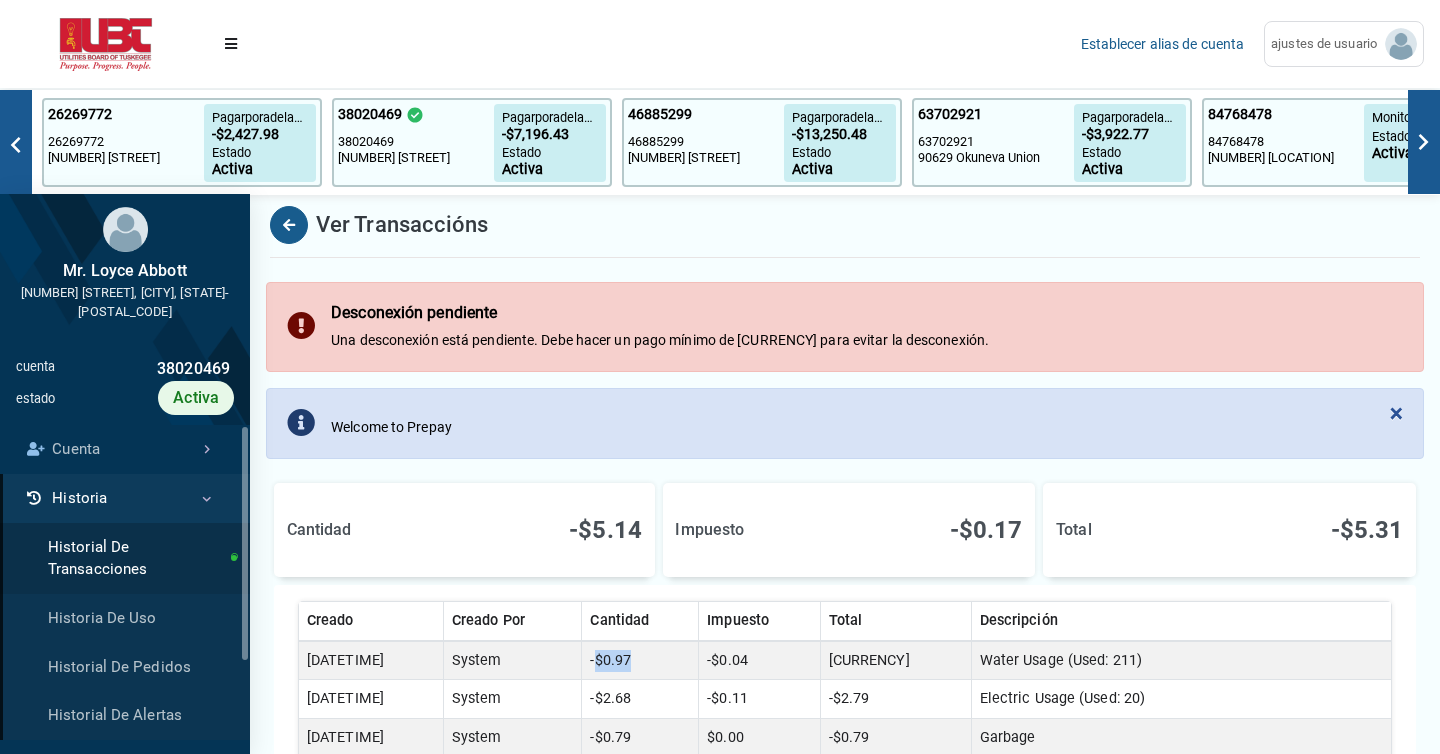 drag, startPoint x: 689, startPoint y: 658, endPoint x: 745, endPoint y: 656, distance: 56.0357 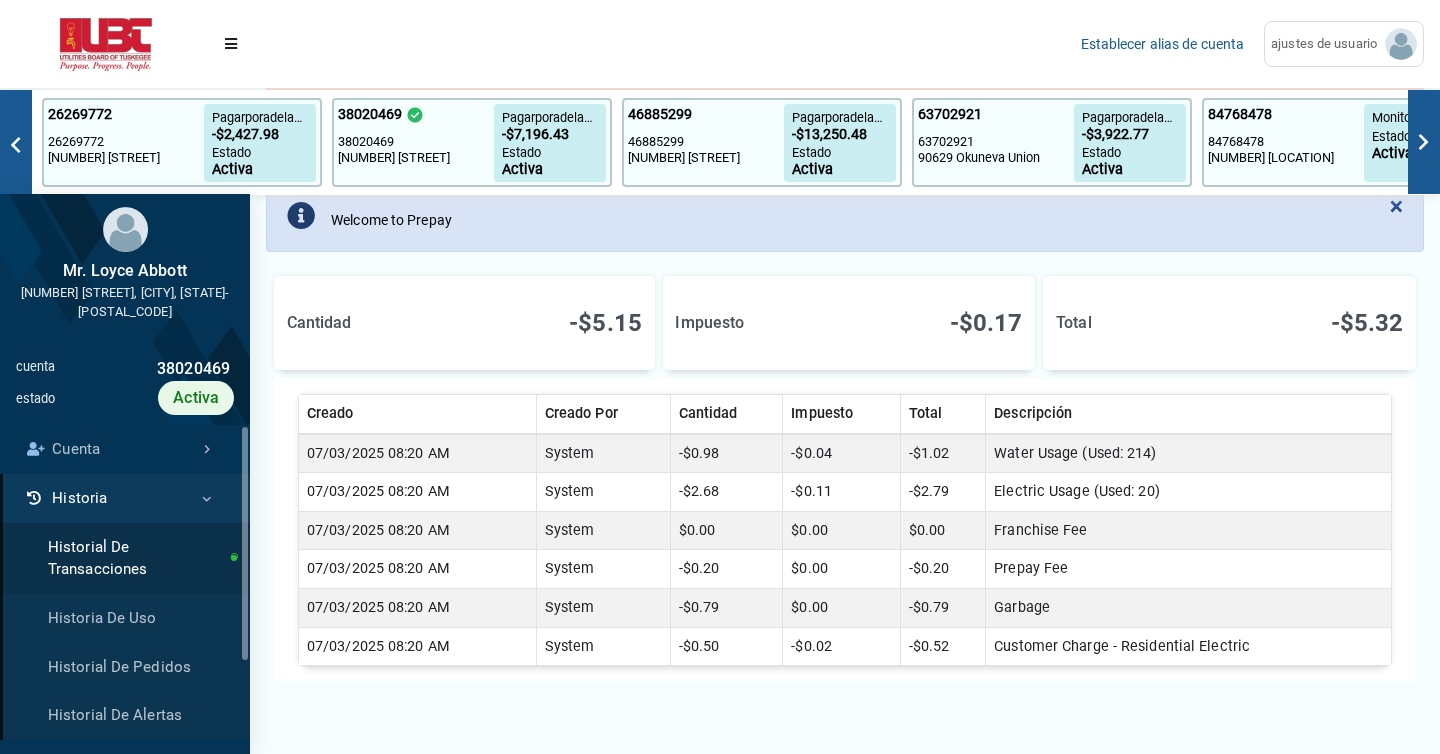 scroll, scrollTop: 220, scrollLeft: 0, axis: vertical 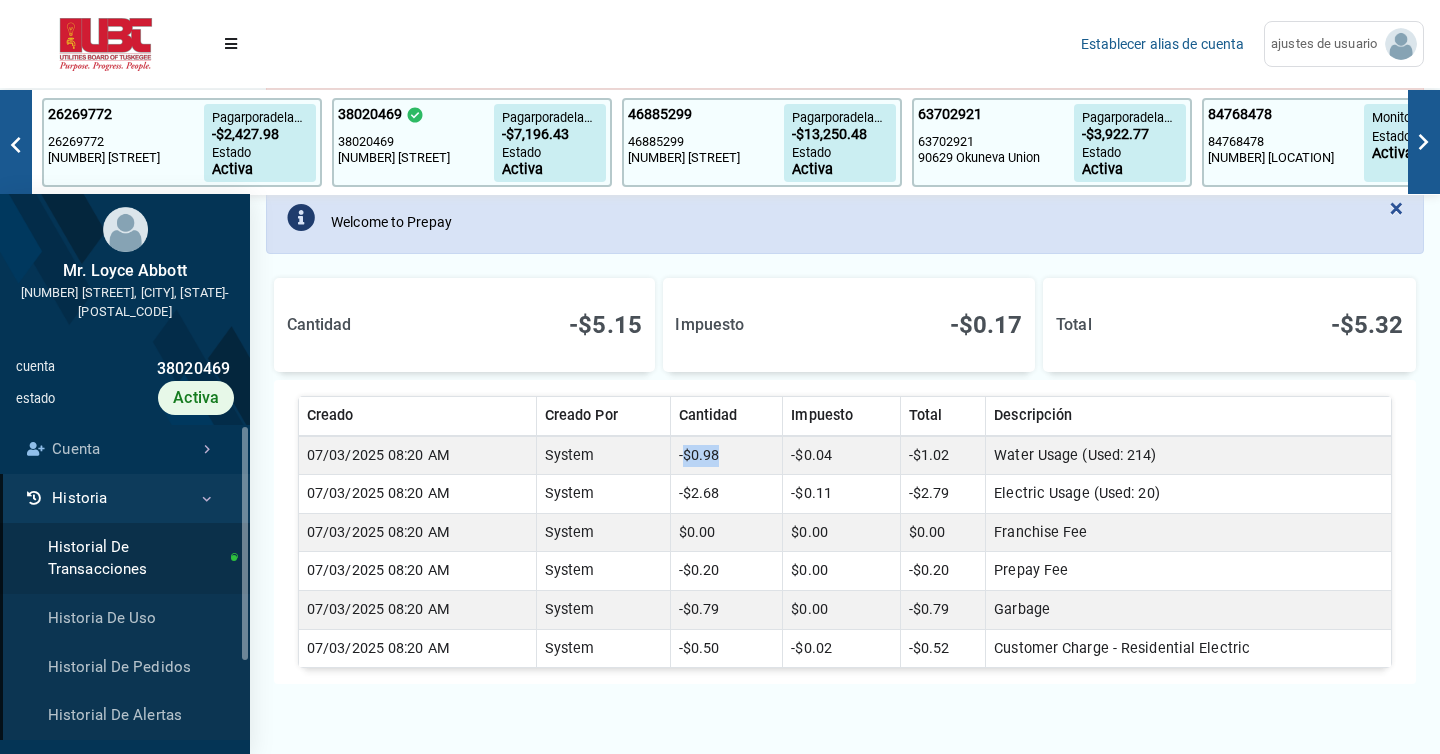 drag, startPoint x: 691, startPoint y: 455, endPoint x: 735, endPoint y: 457, distance: 44.04543 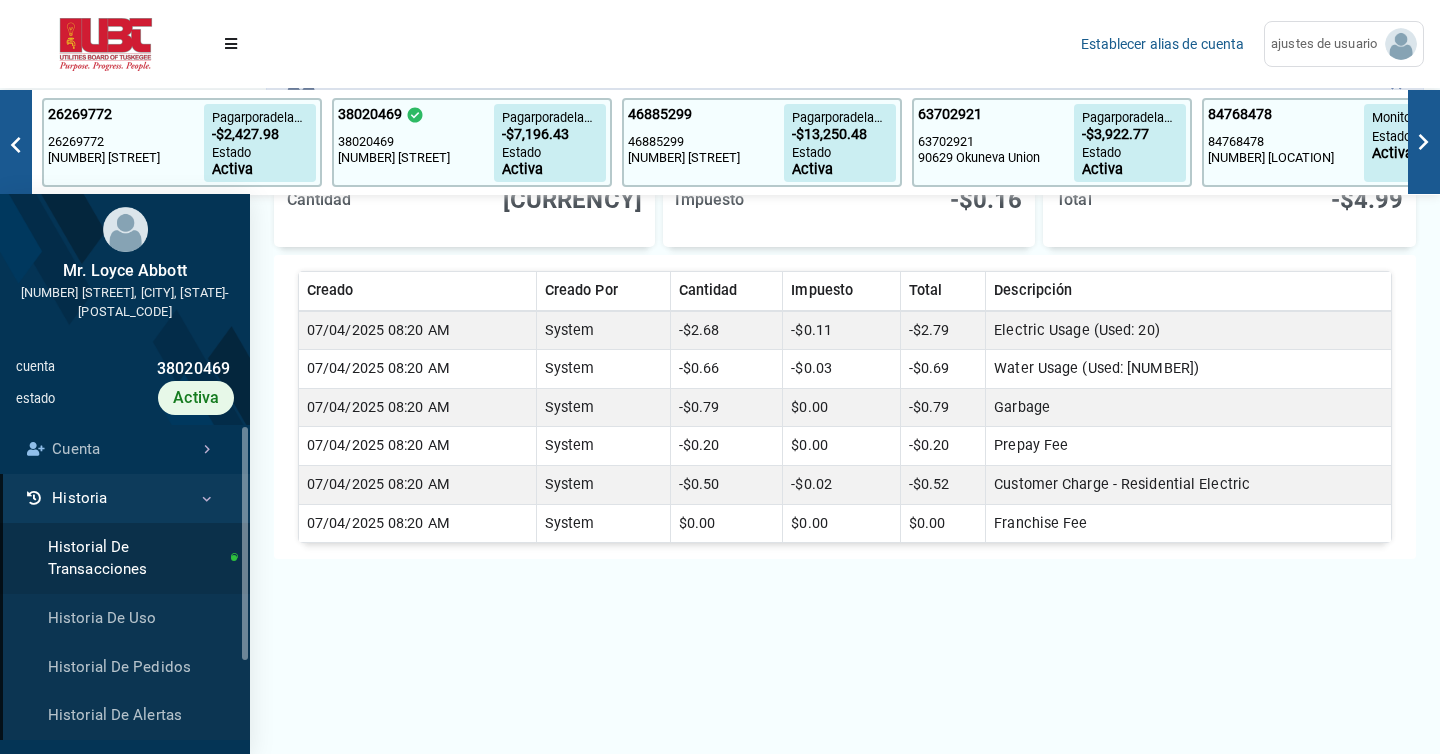 scroll, scrollTop: 321, scrollLeft: 0, axis: vertical 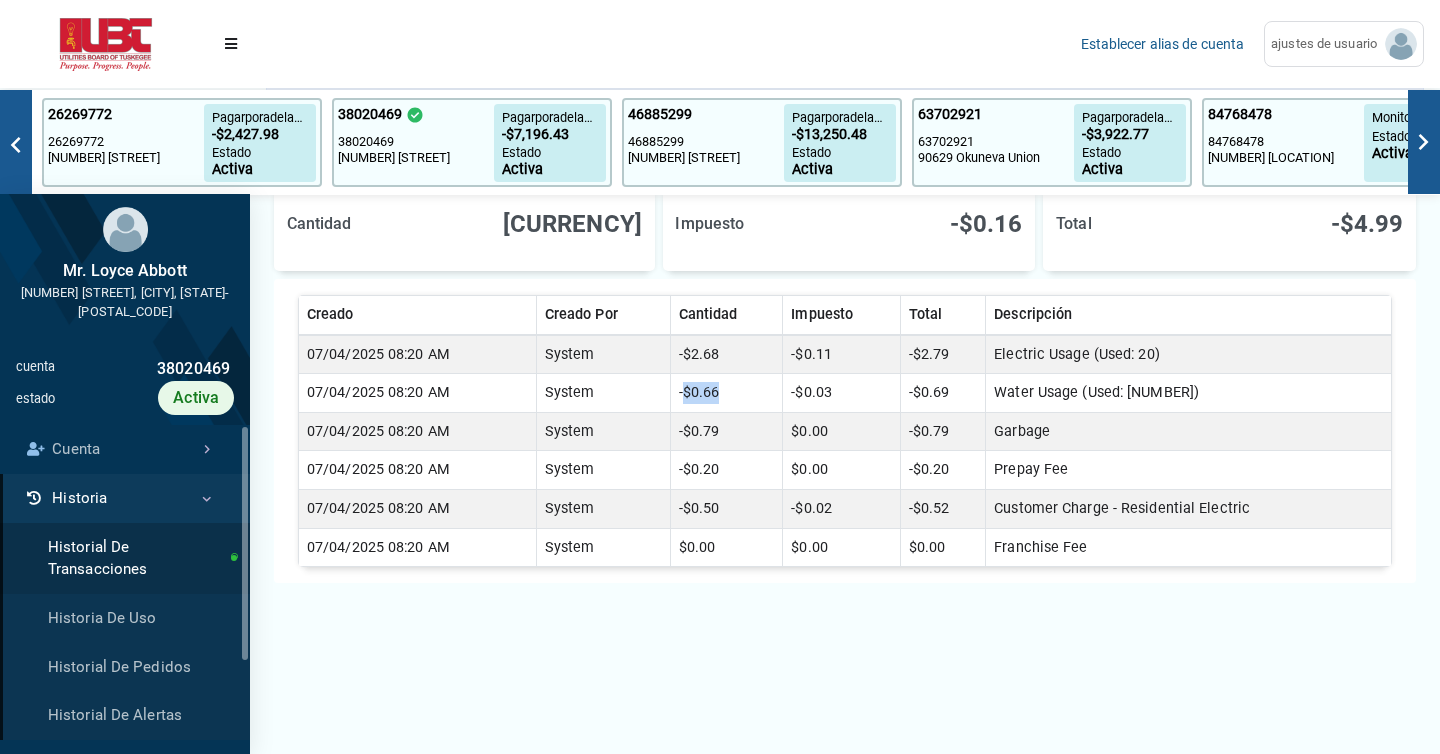 drag, startPoint x: 690, startPoint y: 391, endPoint x: 725, endPoint y: 392, distance: 35.014282 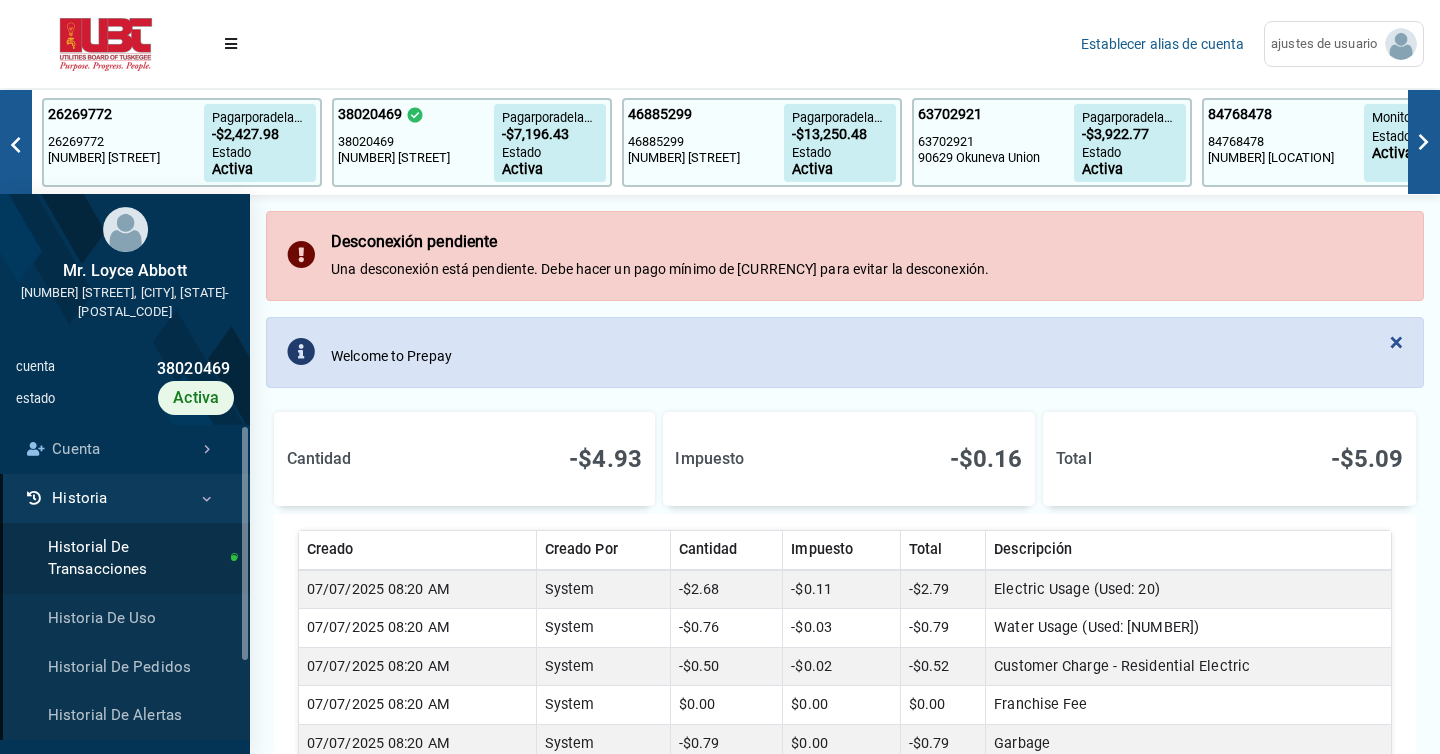 scroll, scrollTop: 125, scrollLeft: 0, axis: vertical 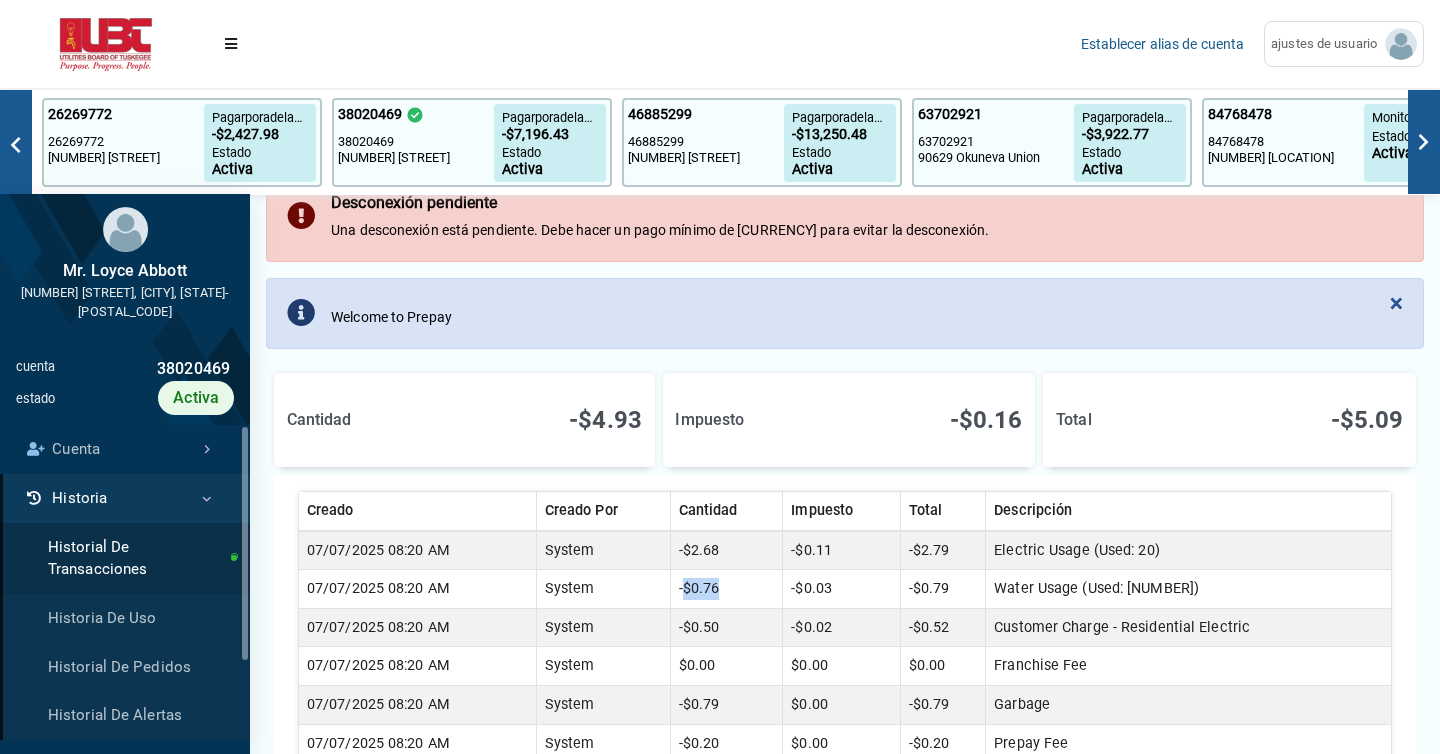 drag, startPoint x: 688, startPoint y: 588, endPoint x: 739, endPoint y: 591, distance: 51.088158 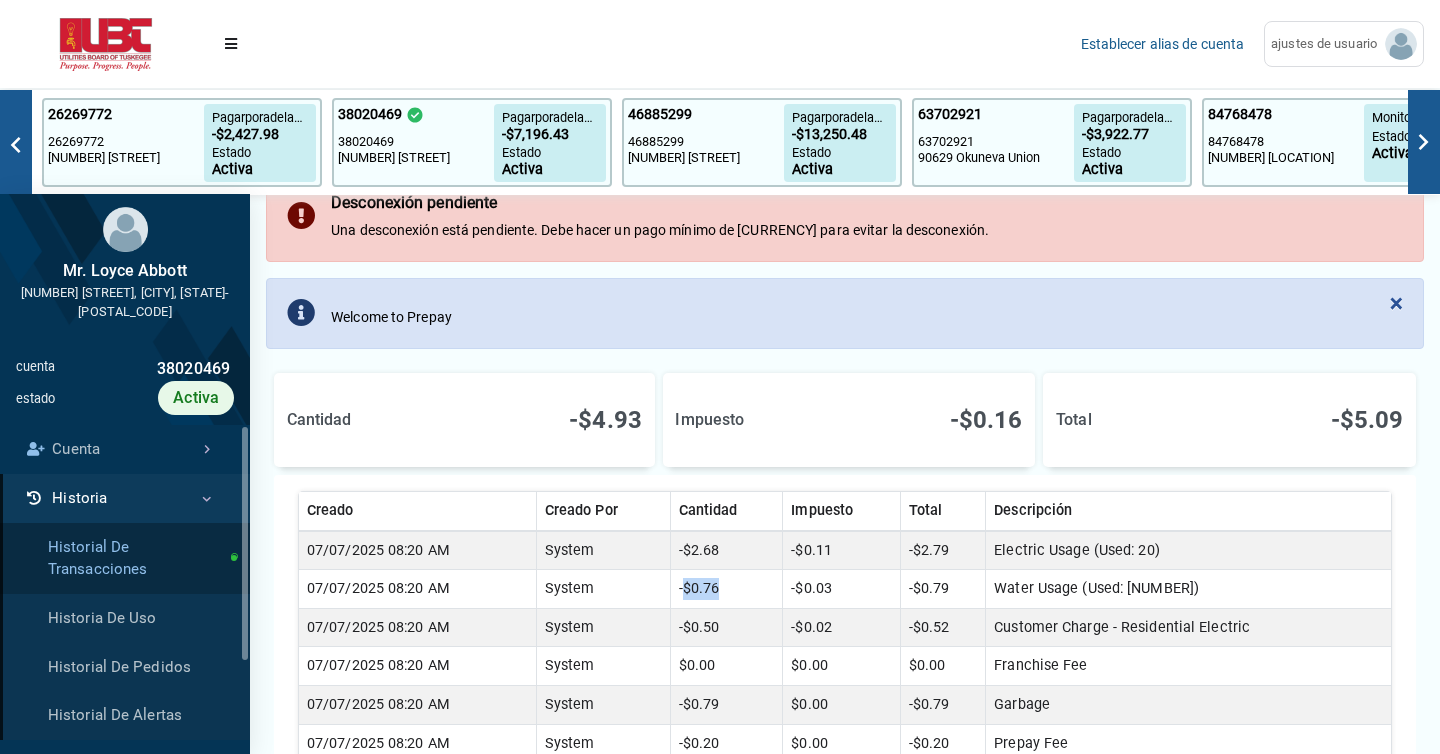 click on "Historial De Transacciones" at bounding box center (125, 558) 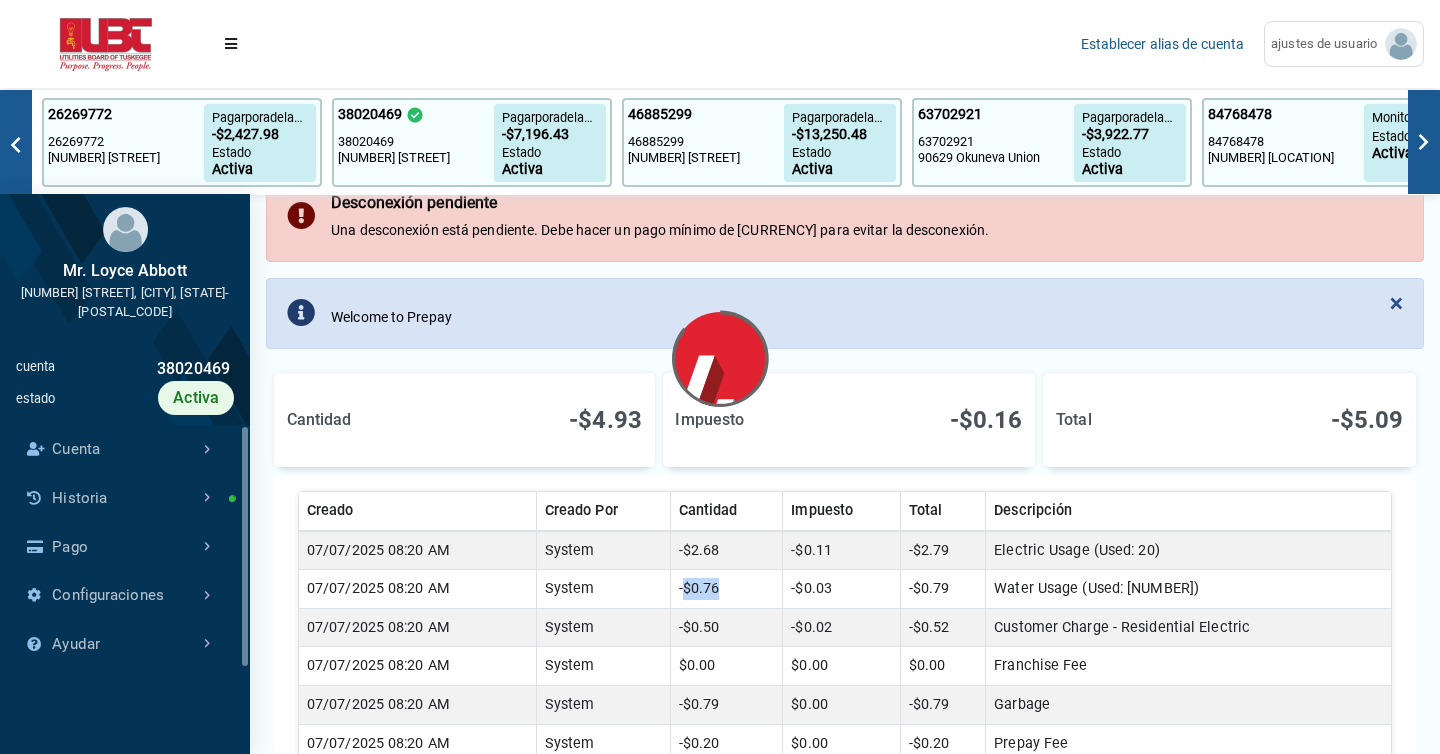 scroll, scrollTop: 9, scrollLeft: 1, axis: both 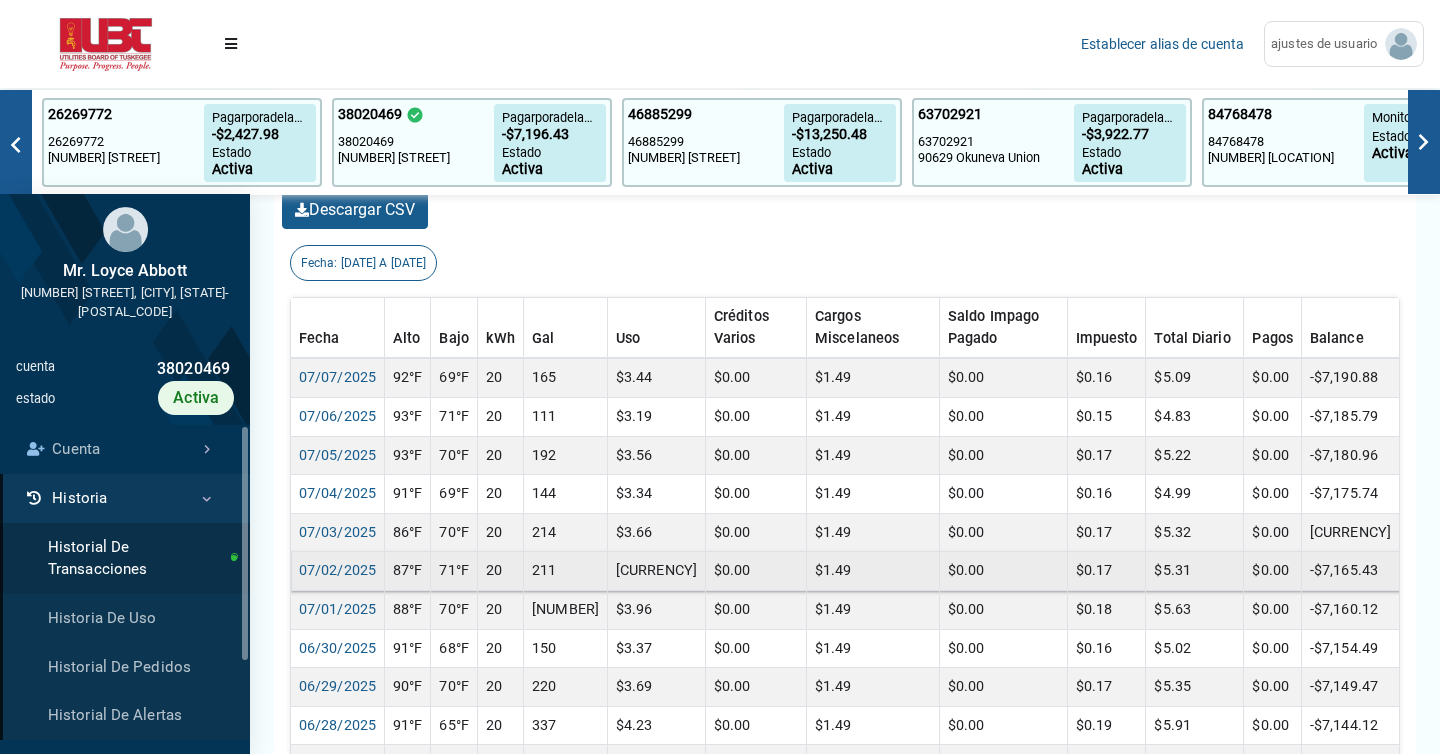 drag, startPoint x: 1391, startPoint y: 549, endPoint x: 1310, endPoint y: 548, distance: 81.00617 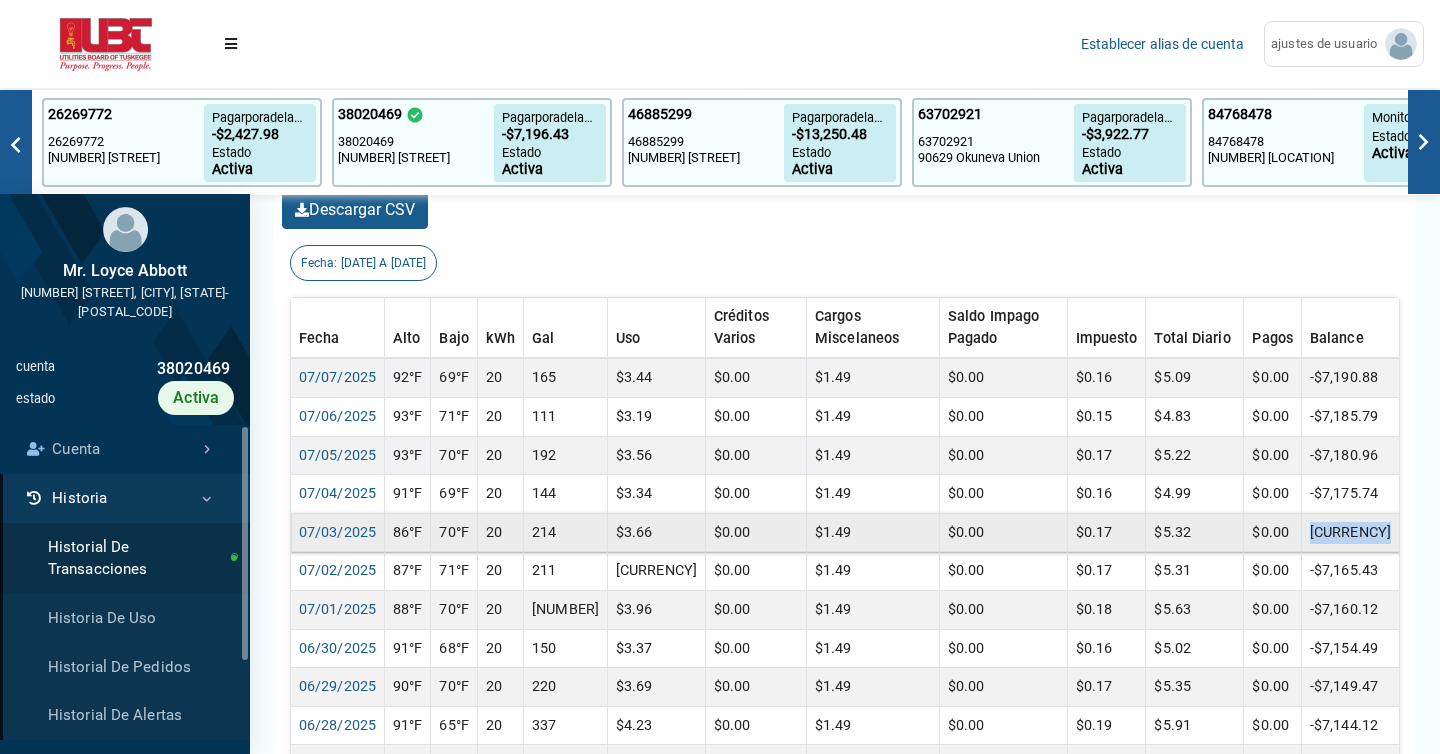 drag, startPoint x: 1320, startPoint y: 509, endPoint x: 1394, endPoint y: 514, distance: 74.168724 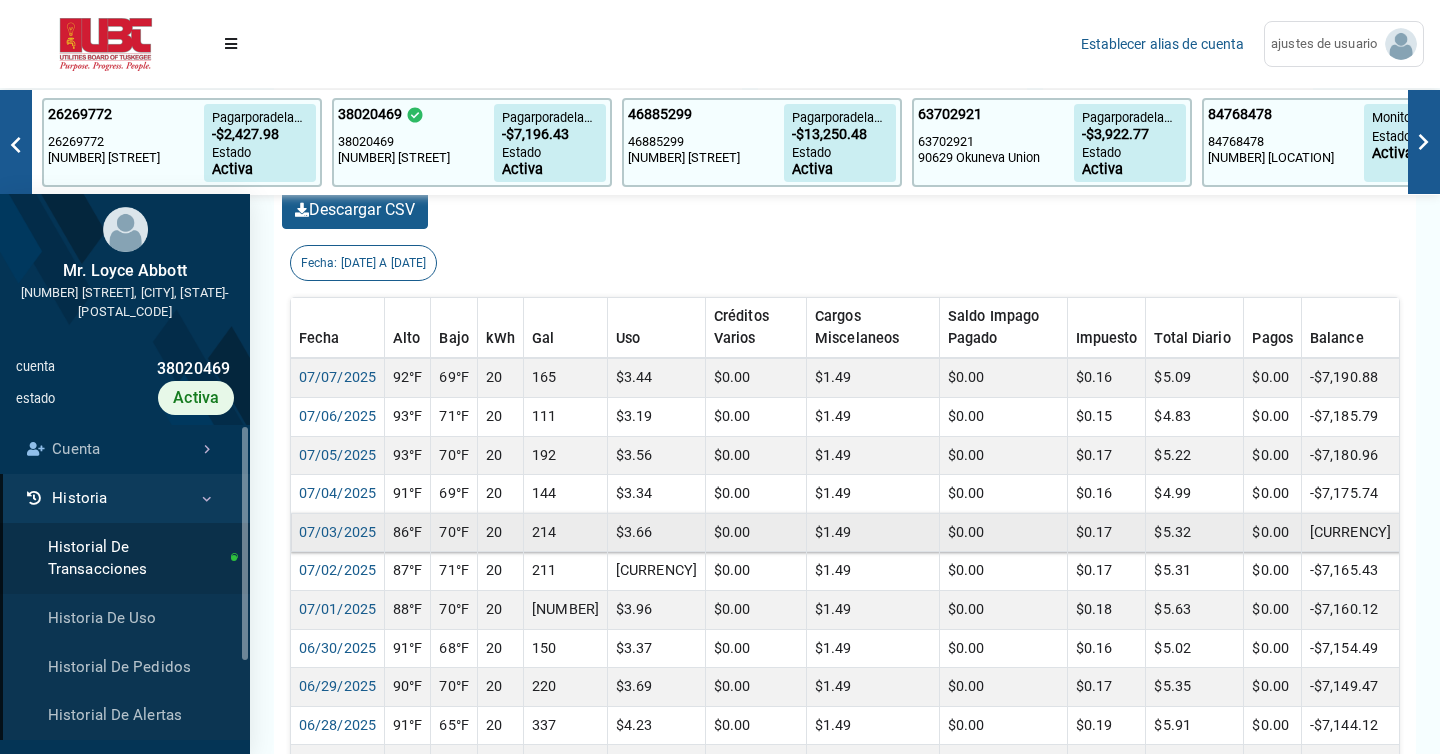 click on "[CURRENCY]" at bounding box center [1350, 377] 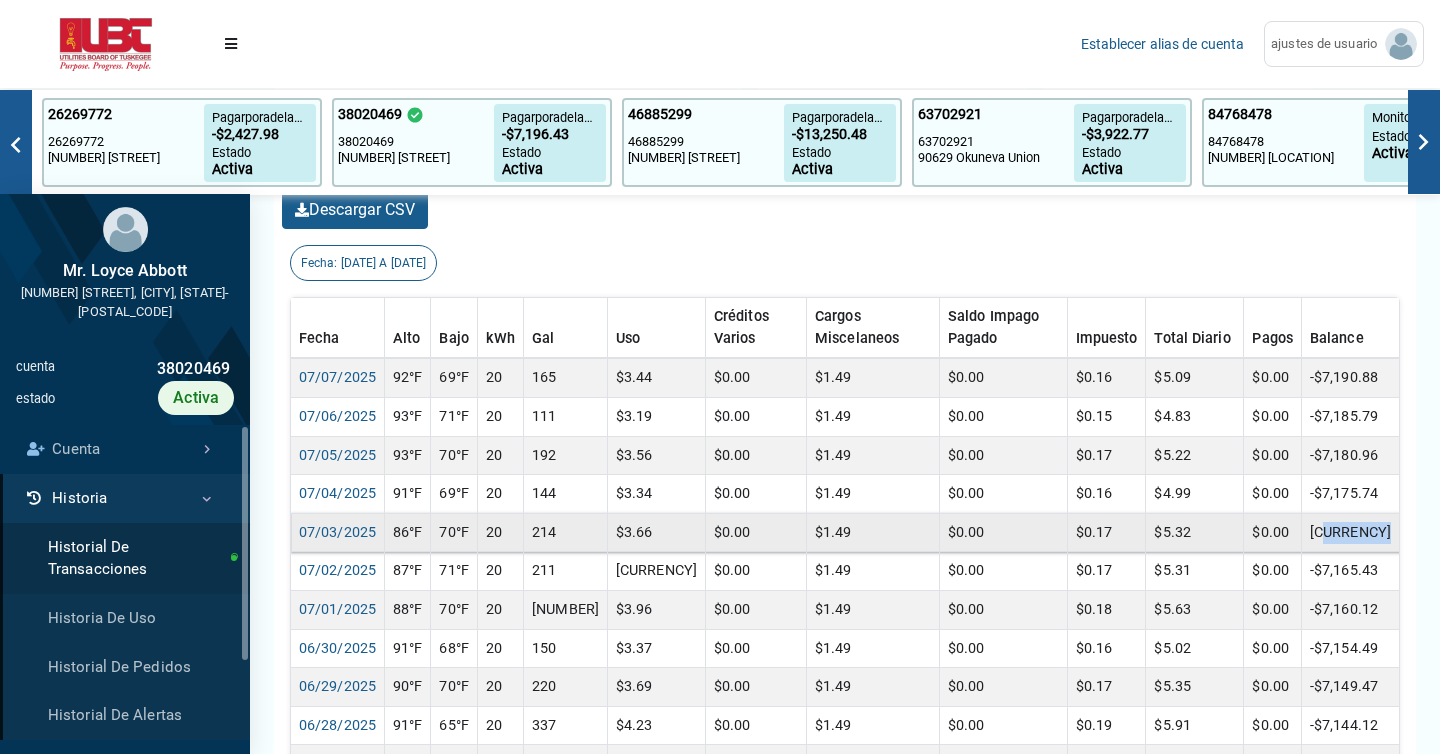 click on "[CURRENCY]" at bounding box center (1350, 377) 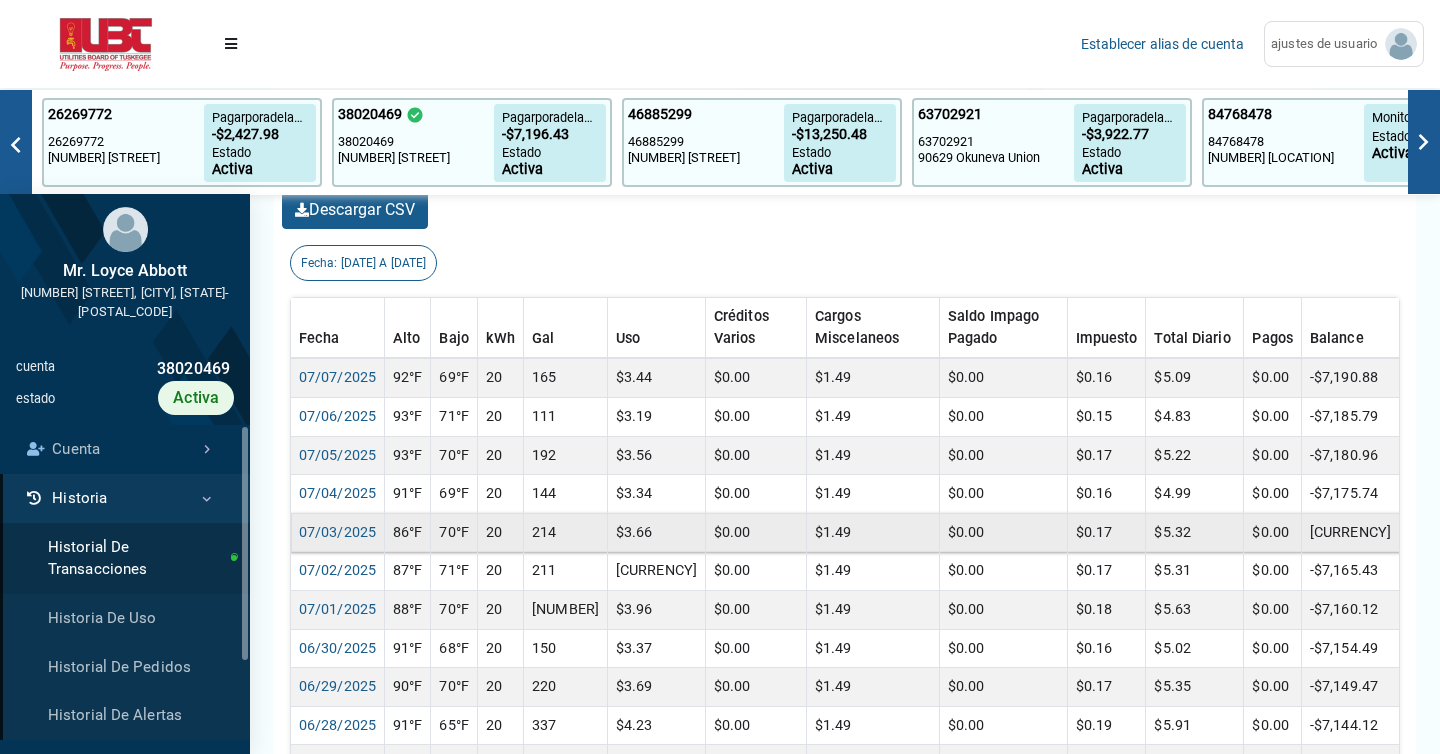 click on "[CURRENCY]" at bounding box center [1350, 377] 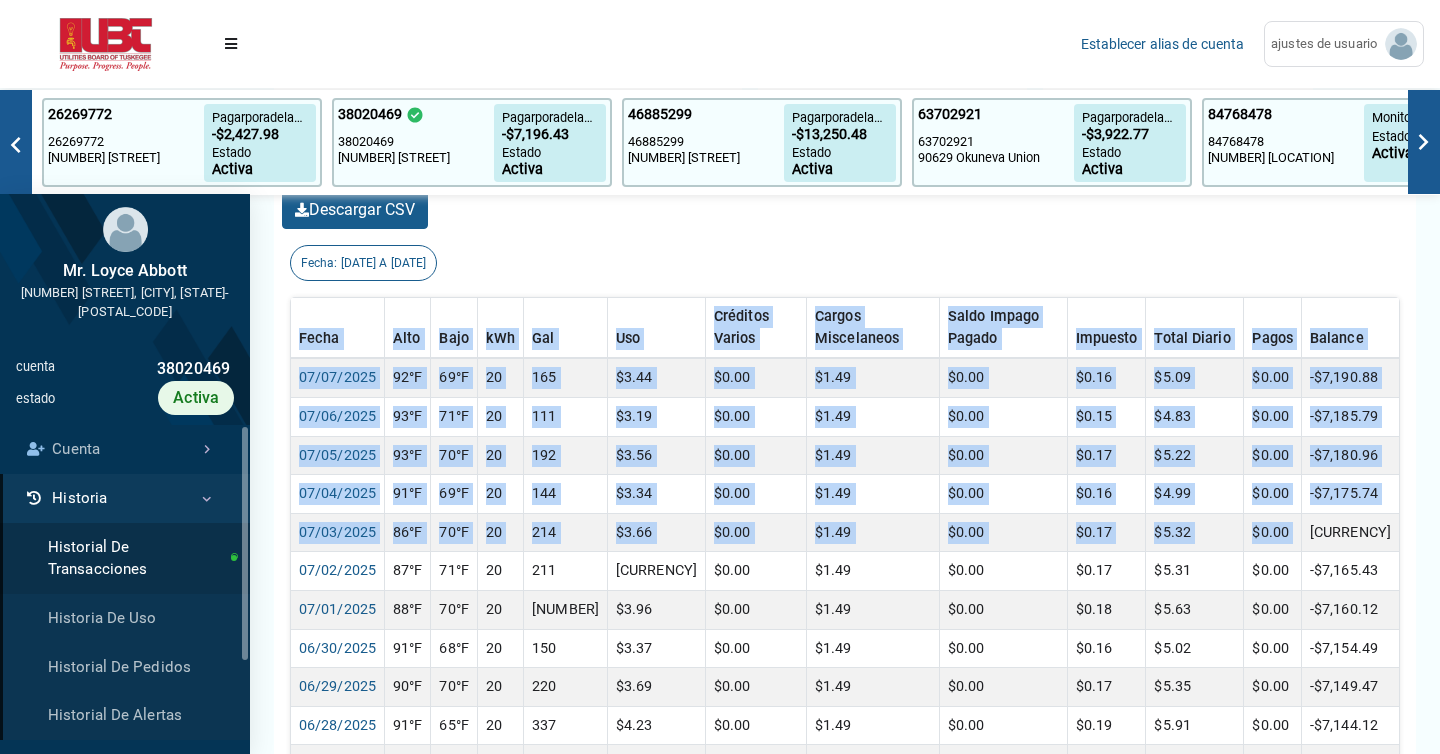 drag, startPoint x: 1317, startPoint y: 508, endPoint x: 1405, endPoint y: 508, distance: 88 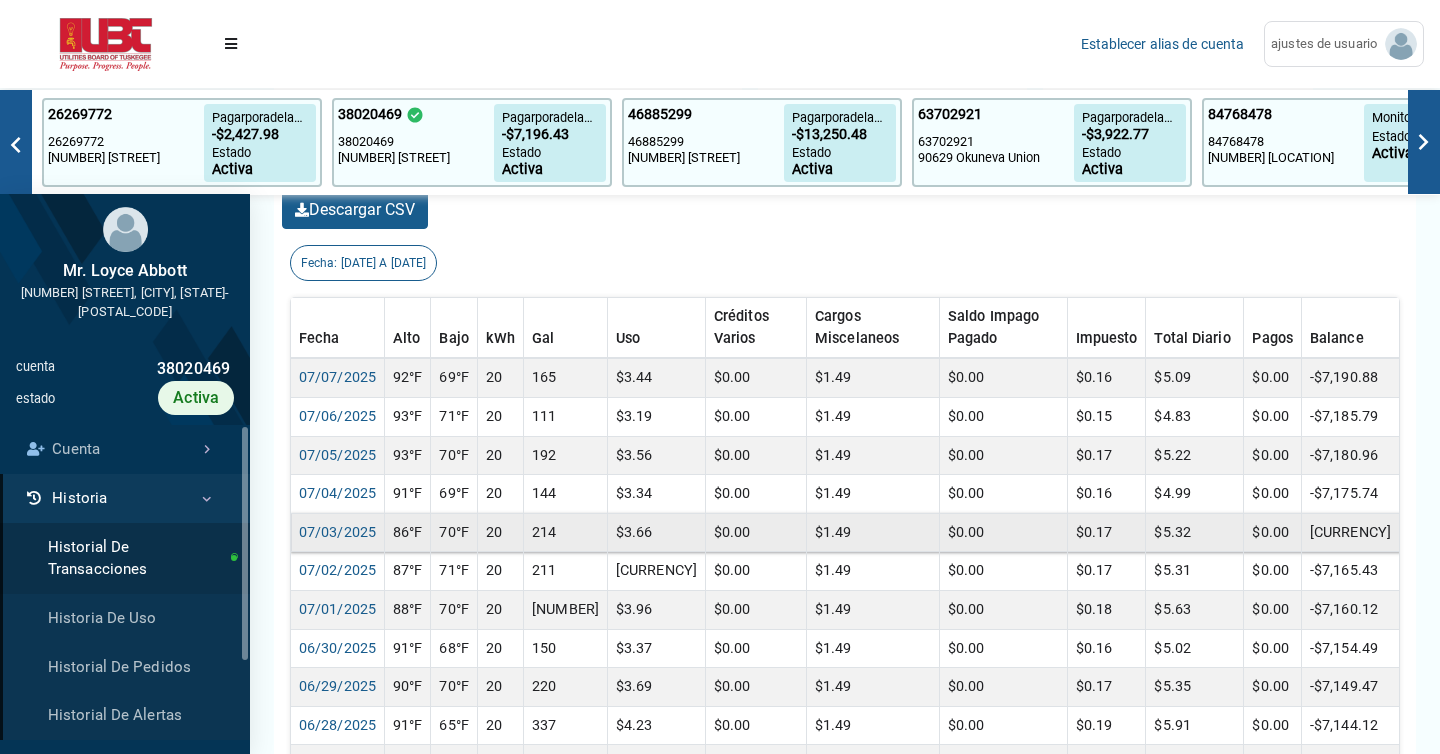 click on "[CURRENCY]" at bounding box center [1350, 377] 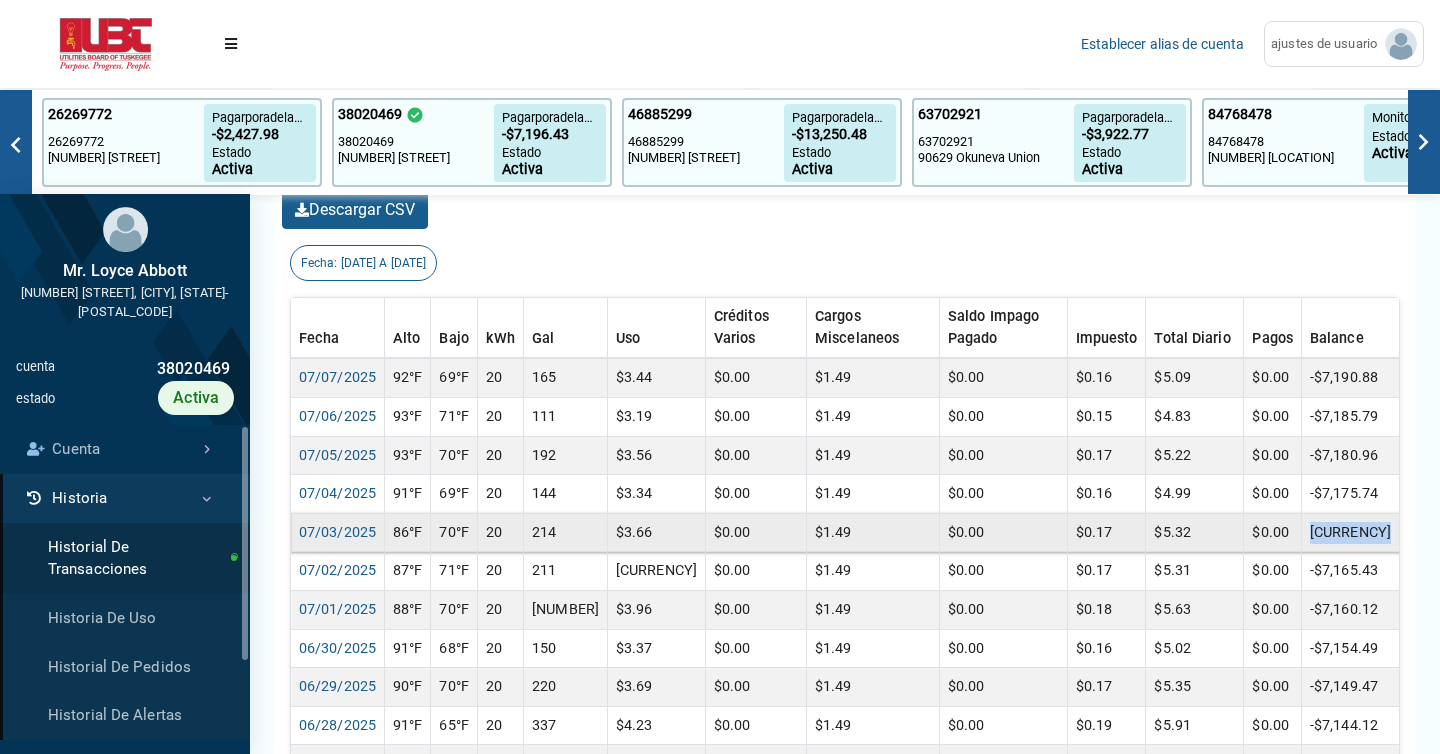 drag, startPoint x: 1391, startPoint y: 511, endPoint x: 1320, endPoint y: 511, distance: 71 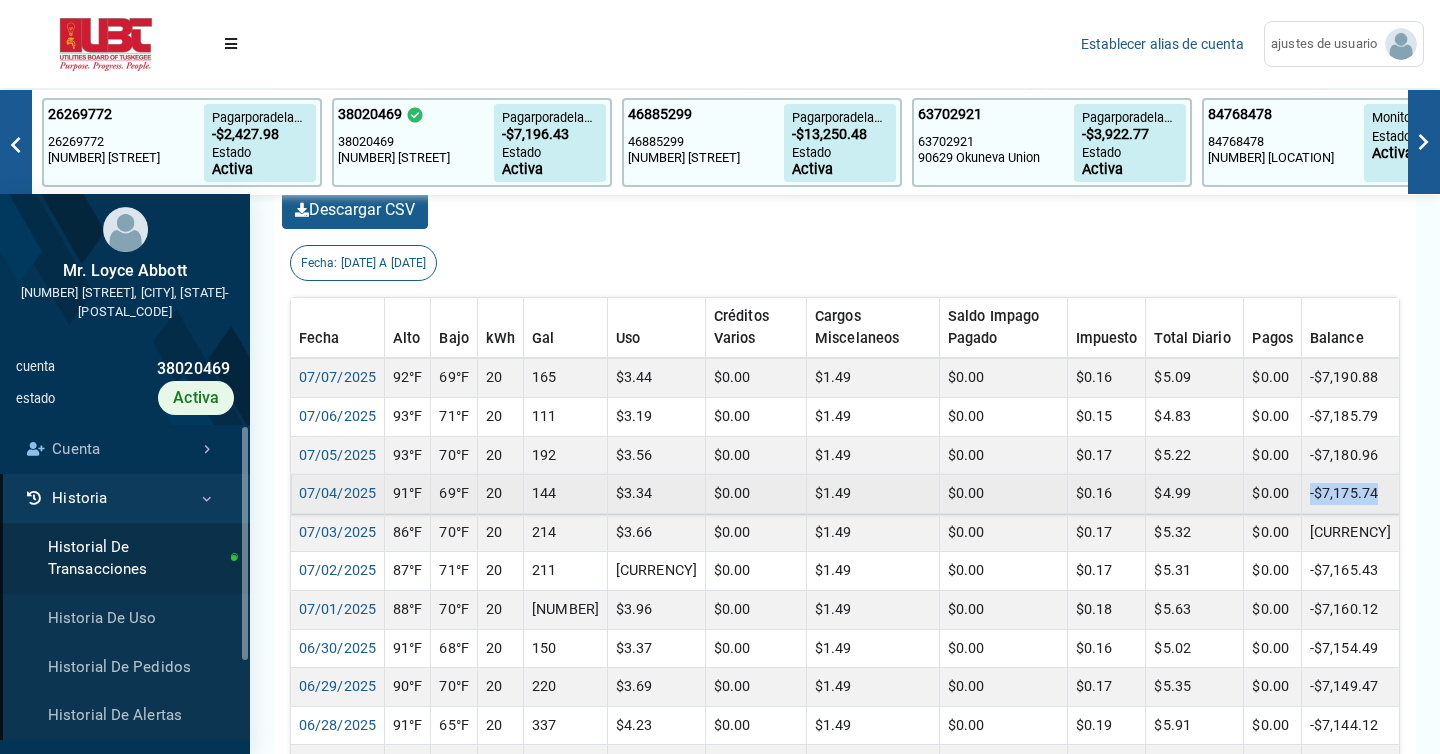 drag, startPoint x: 1391, startPoint y: 473, endPoint x: 1317, endPoint y: 473, distance: 74 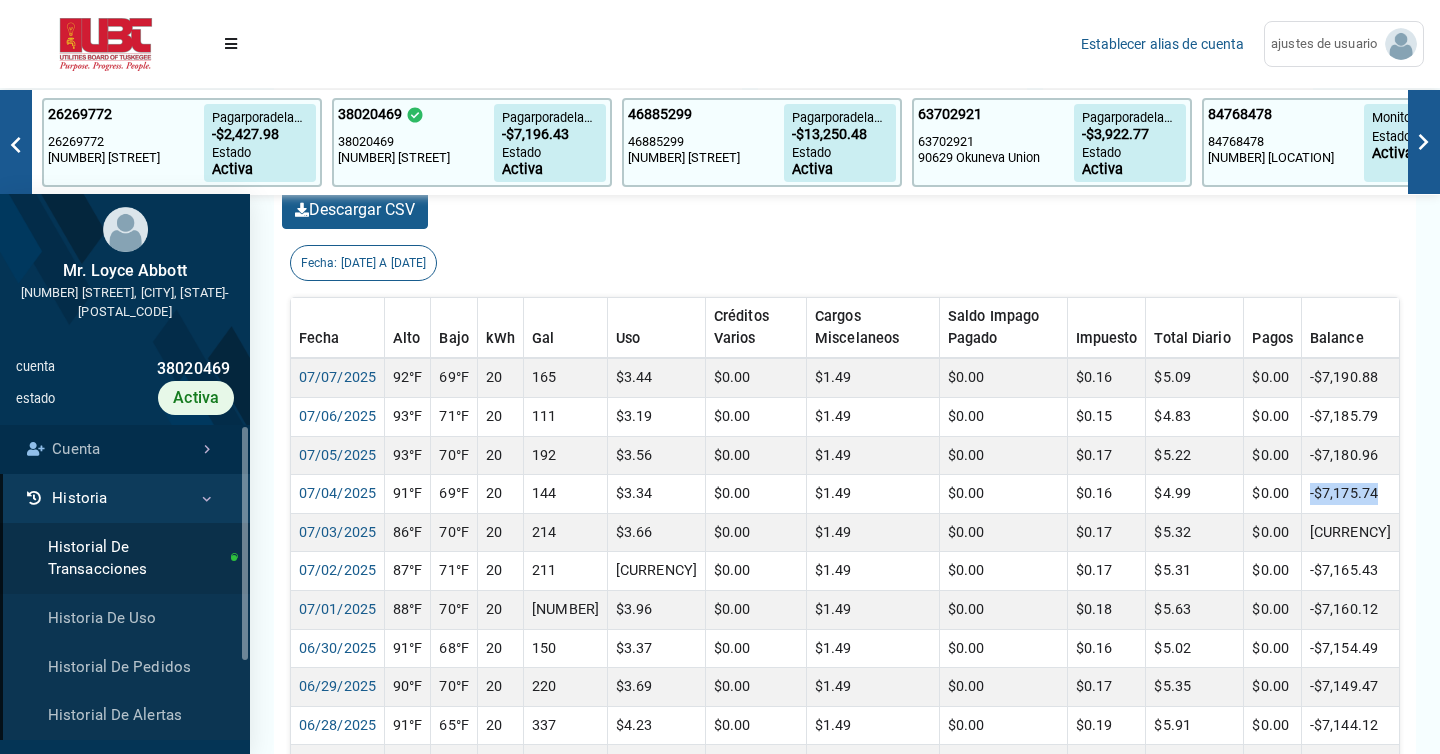 click on "Cuenta" at bounding box center (125, 449) 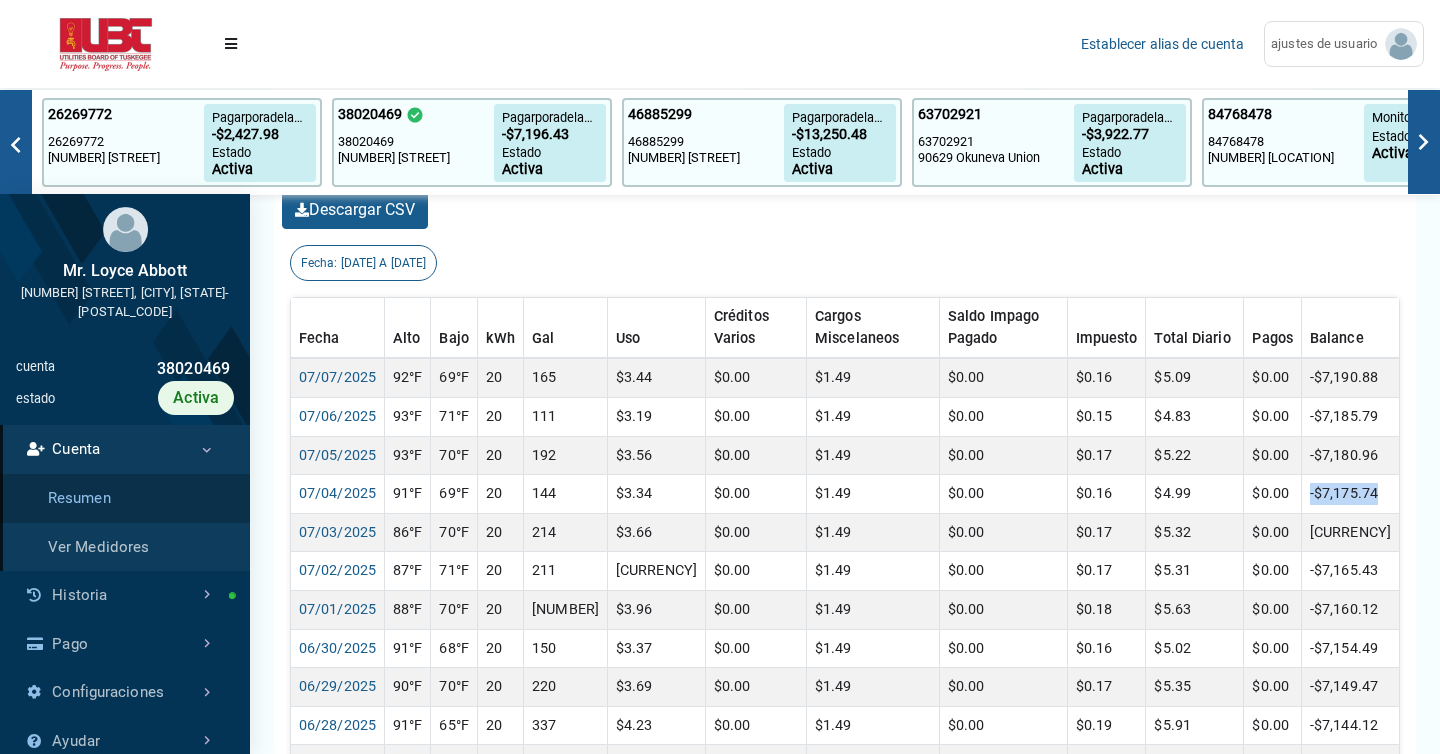 scroll, scrollTop: 5, scrollLeft: 1, axis: both 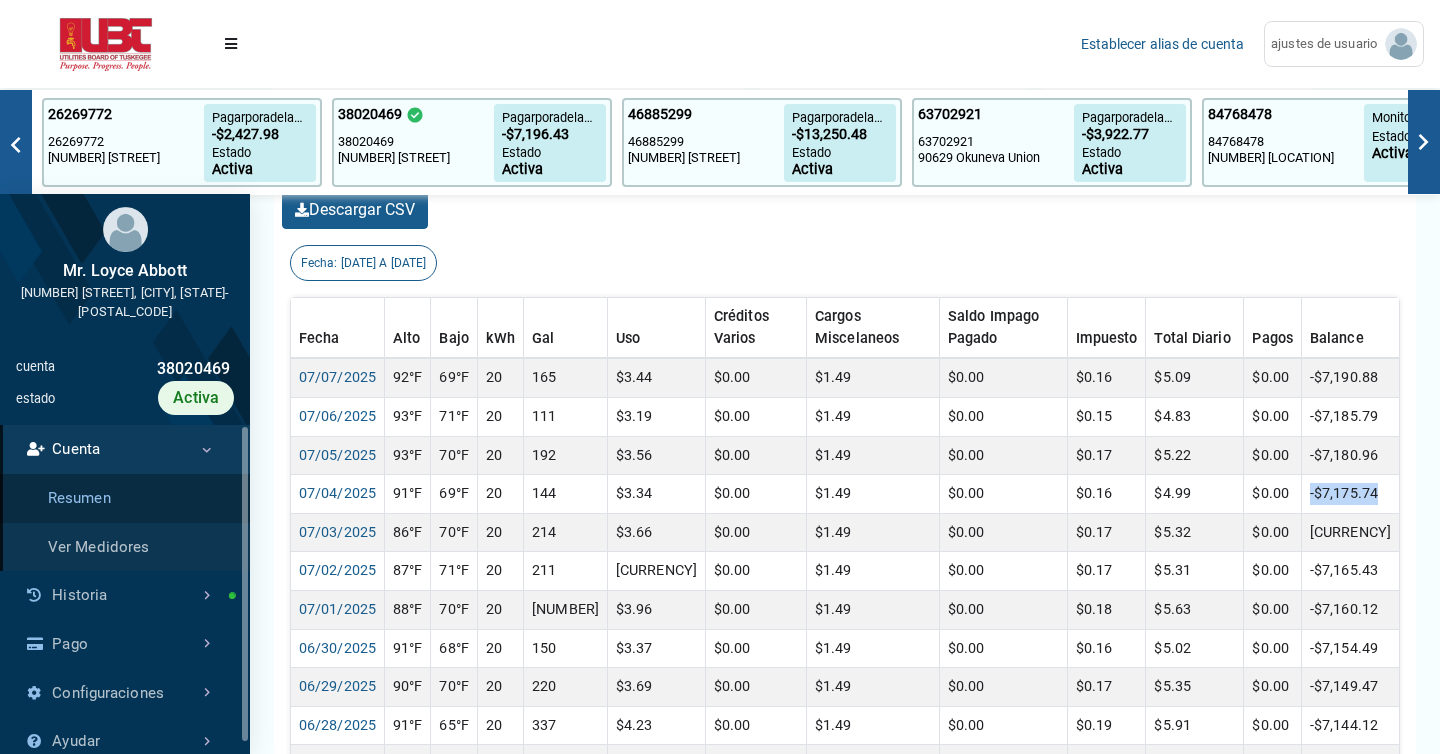 click on "Resumen" at bounding box center [125, 498] 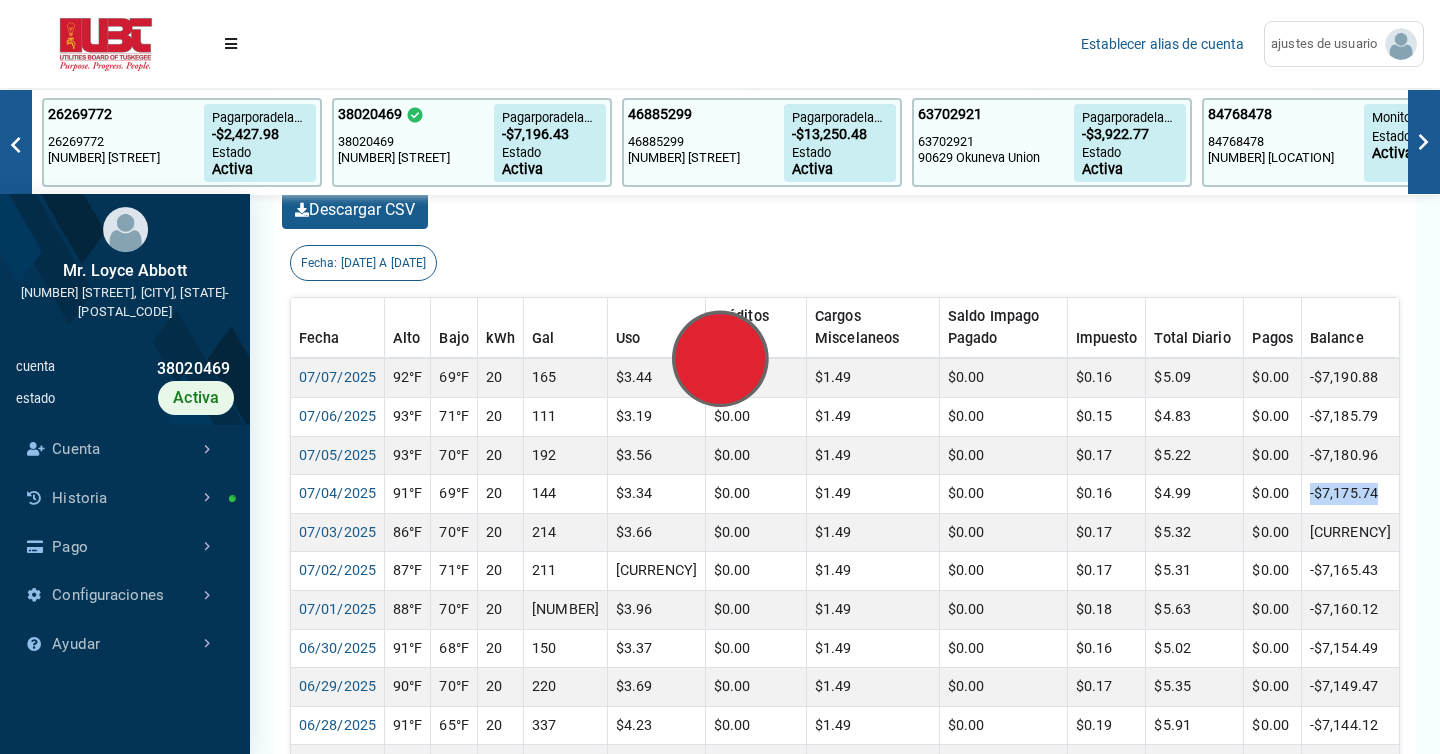 scroll, scrollTop: 9, scrollLeft: 1, axis: both 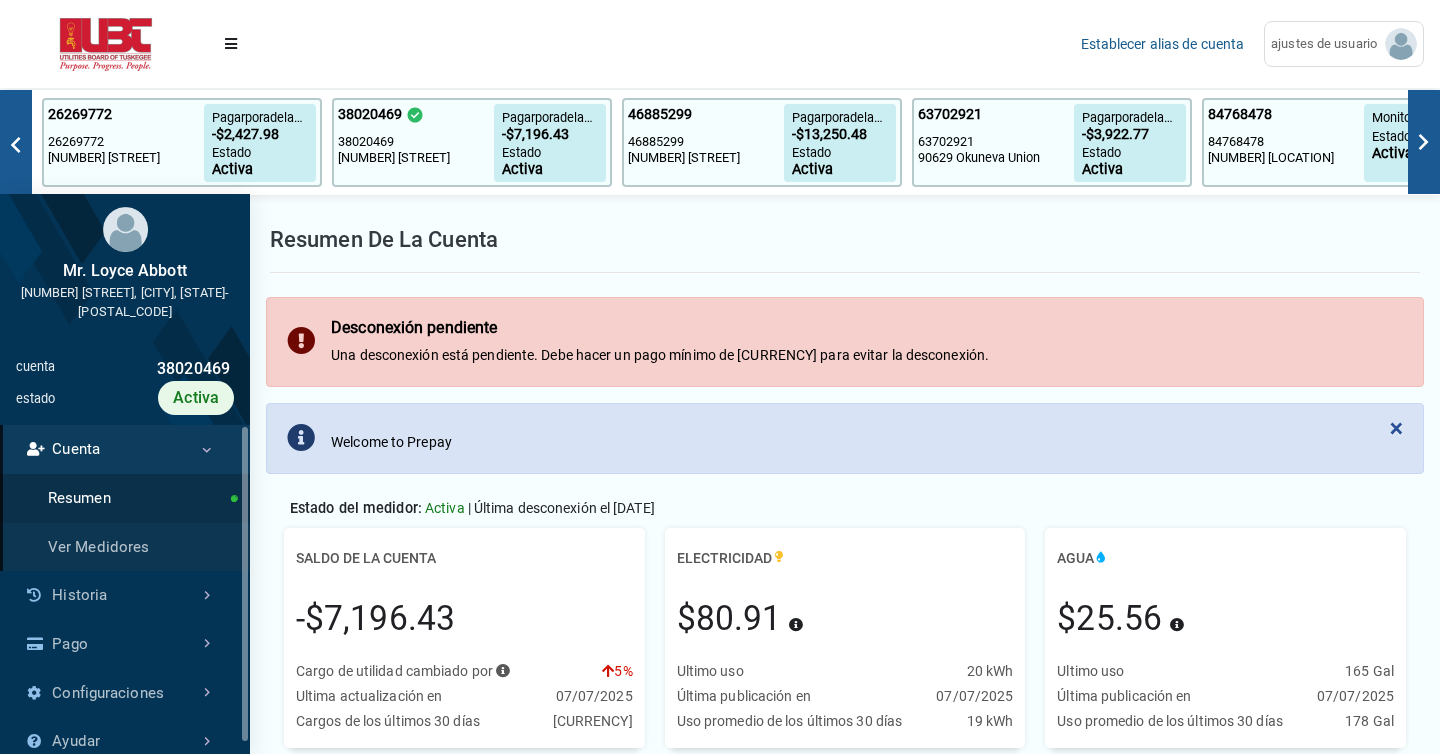 drag, startPoint x: 294, startPoint y: 619, endPoint x: 470, endPoint y: 624, distance: 176.07101 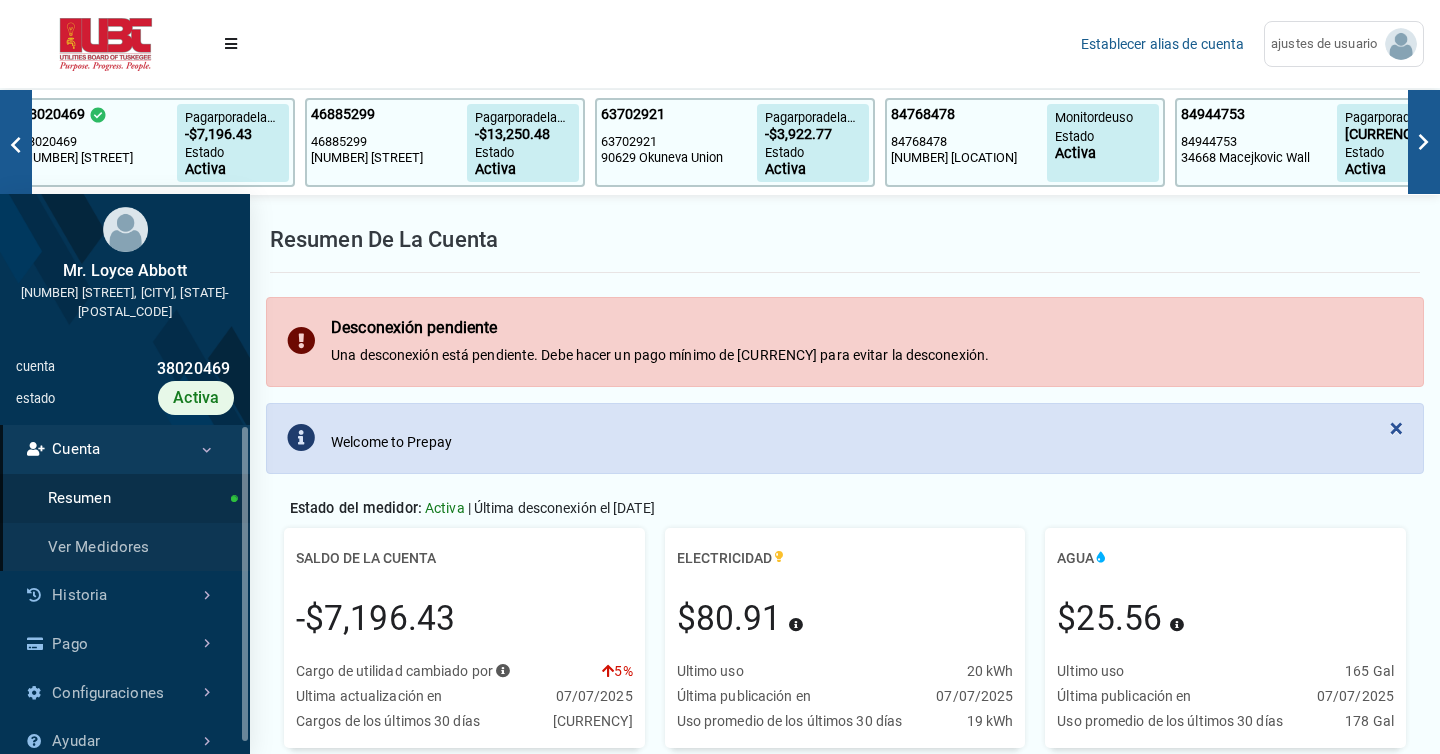 scroll, scrollTop: 0, scrollLeft: 374, axis: horizontal 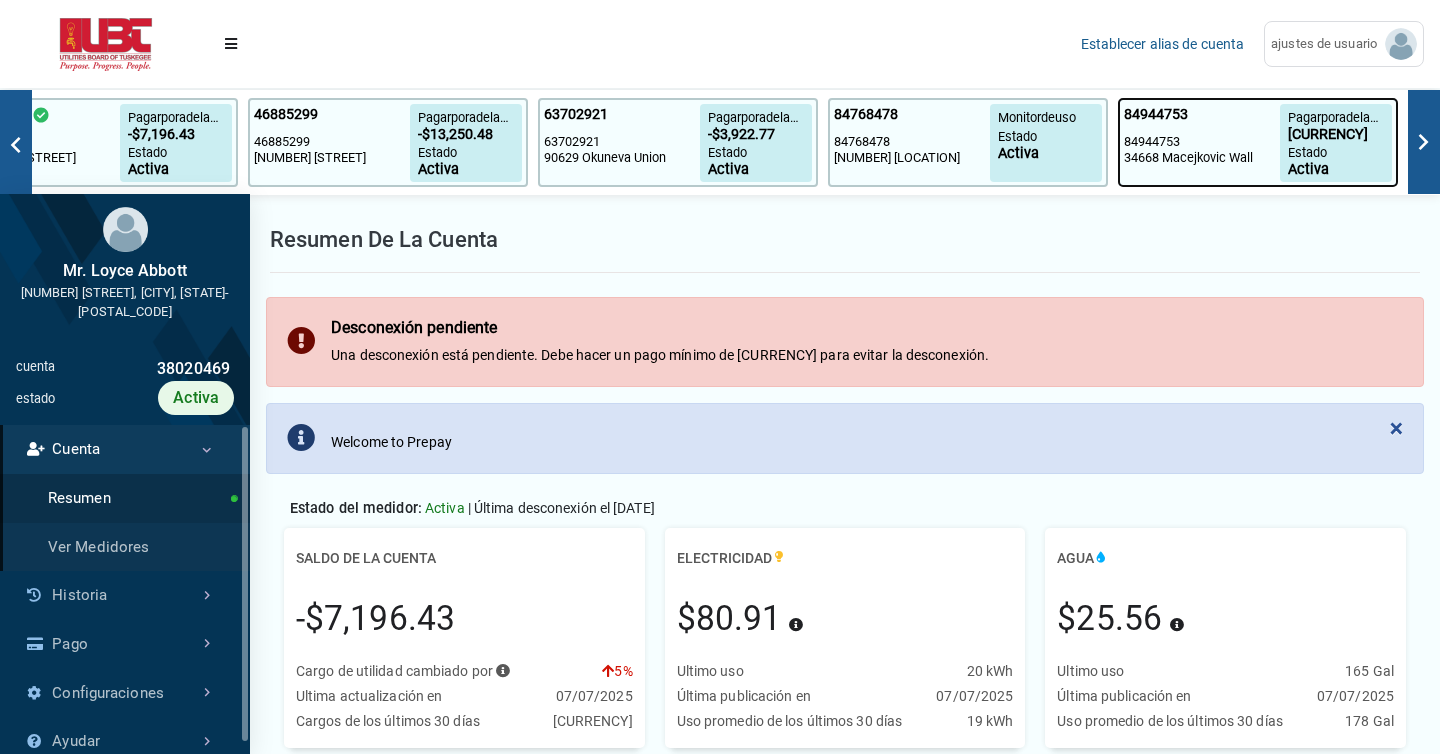 click on "84944753" at bounding box center (1202, 119) 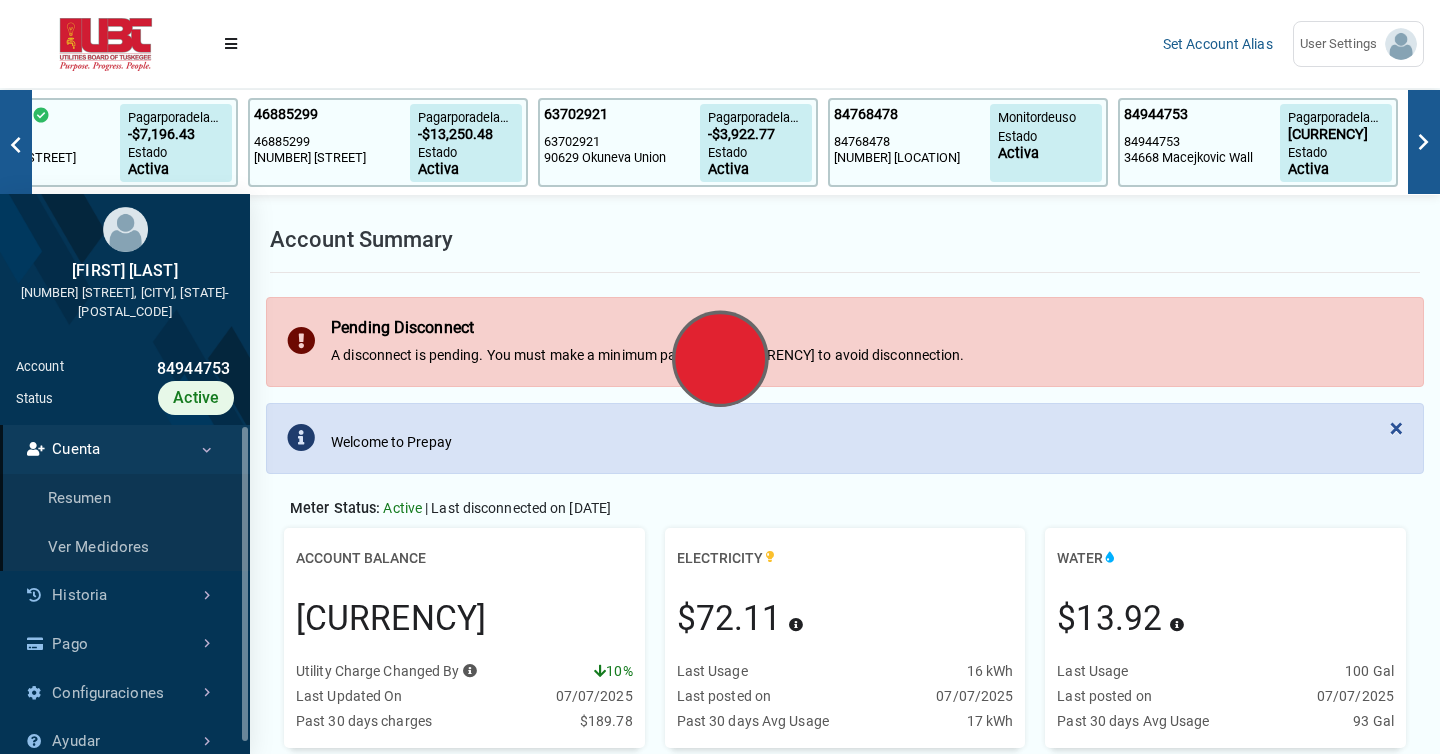 click at bounding box center (720, 377) 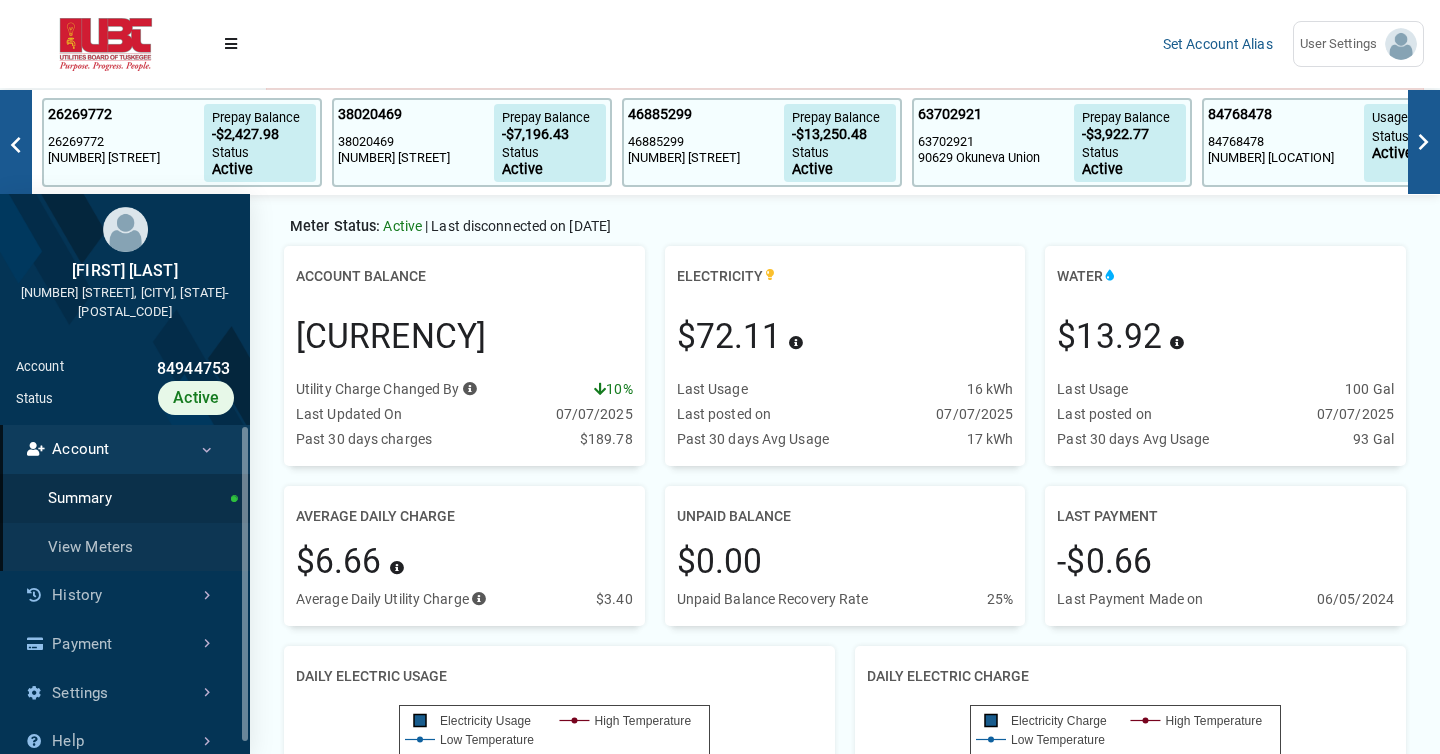 scroll, scrollTop: 179, scrollLeft: 0, axis: vertical 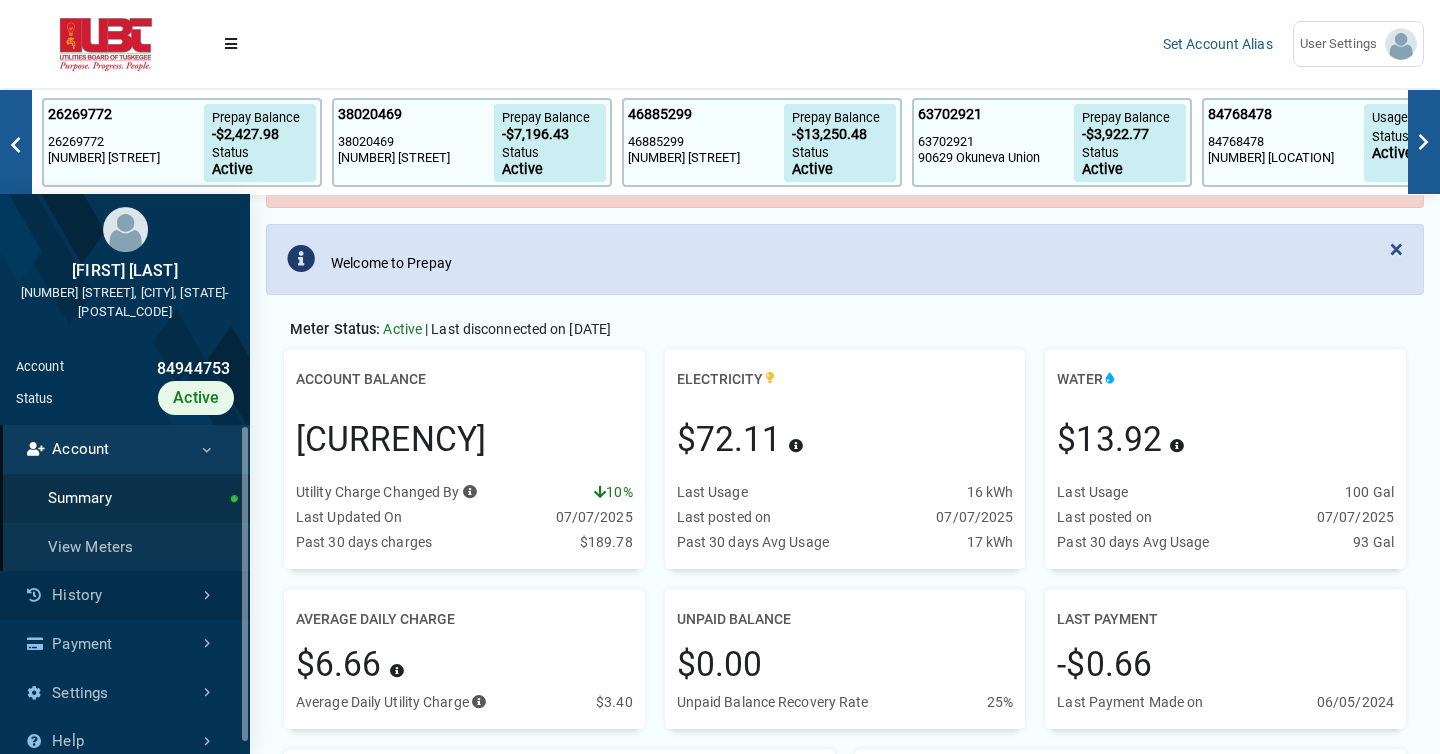 click on "History" at bounding box center [125, 595] 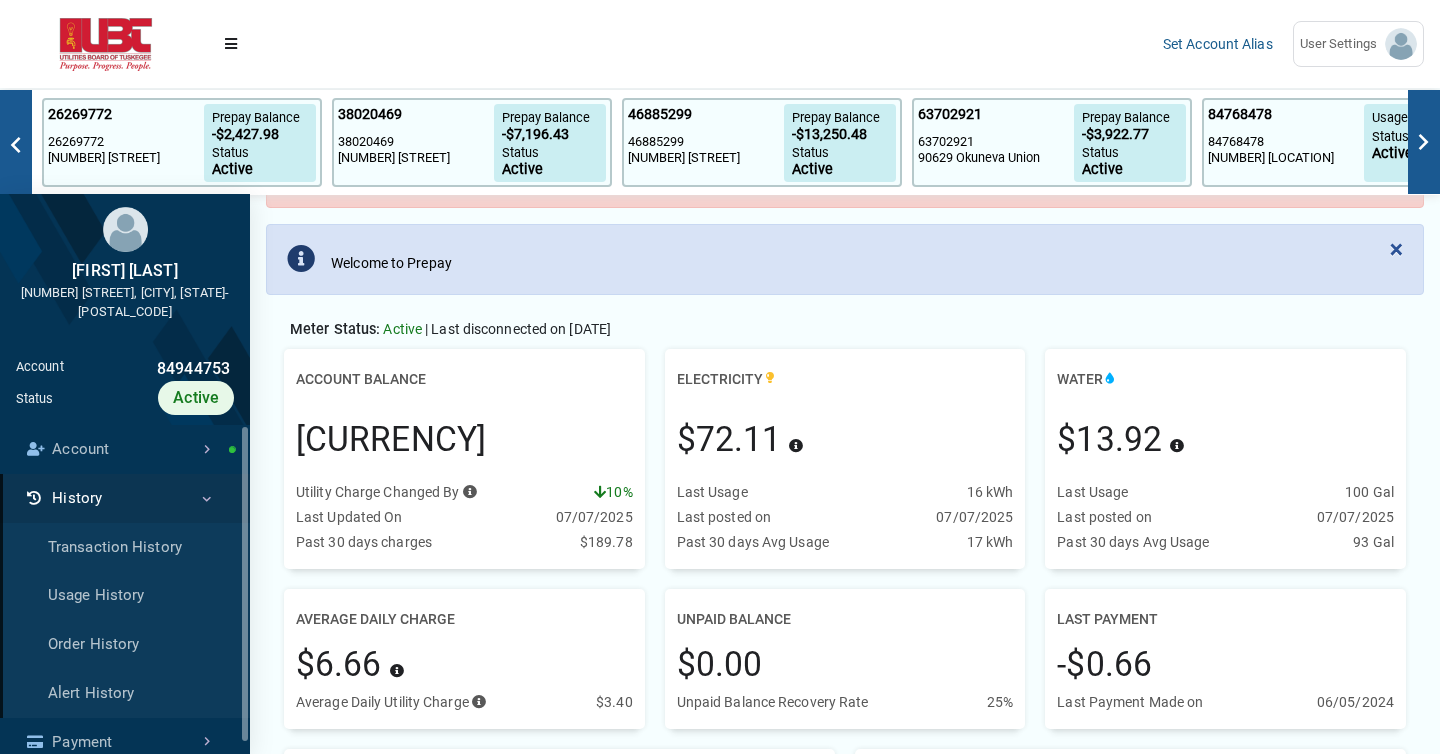 scroll, scrollTop: 5, scrollLeft: 1, axis: both 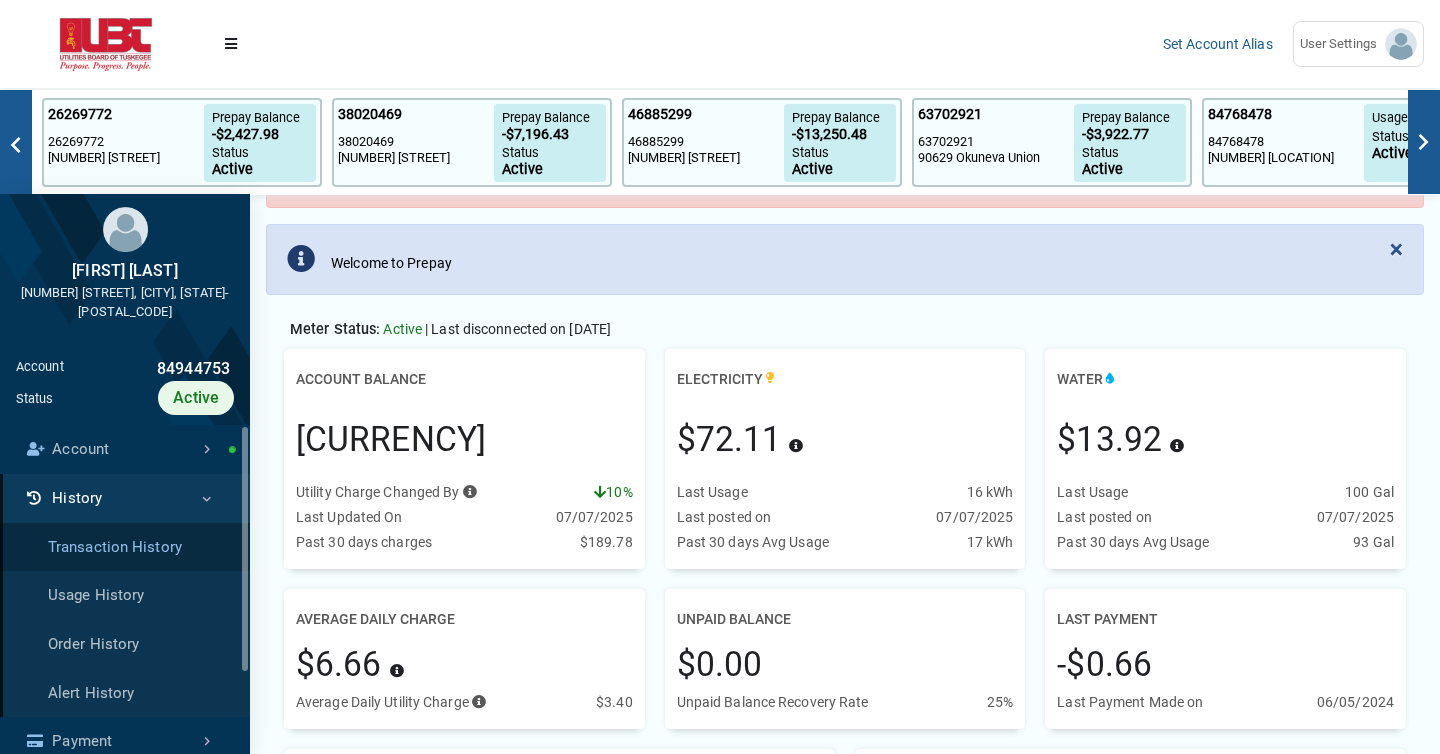 click on "Transaction History" at bounding box center [125, 547] 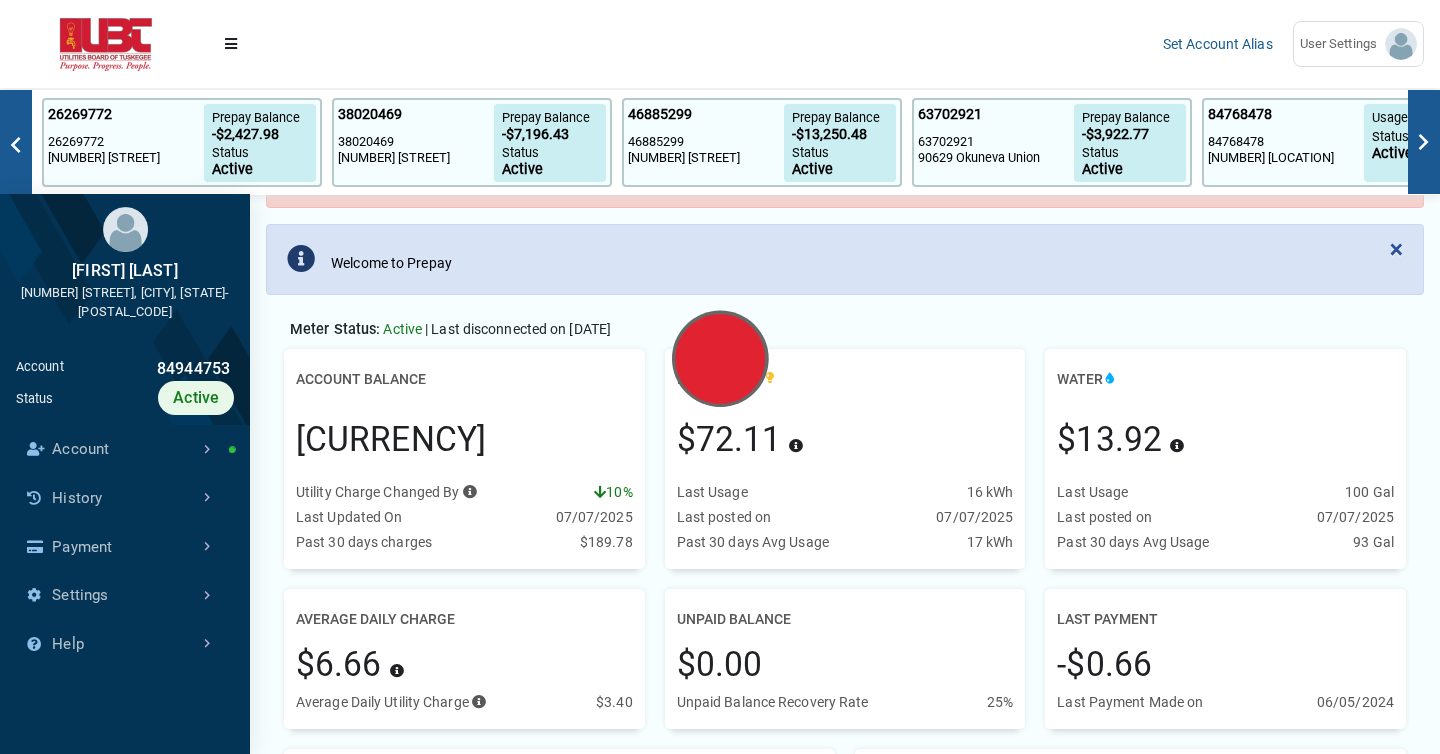 scroll, scrollTop: 9, scrollLeft: 1, axis: both 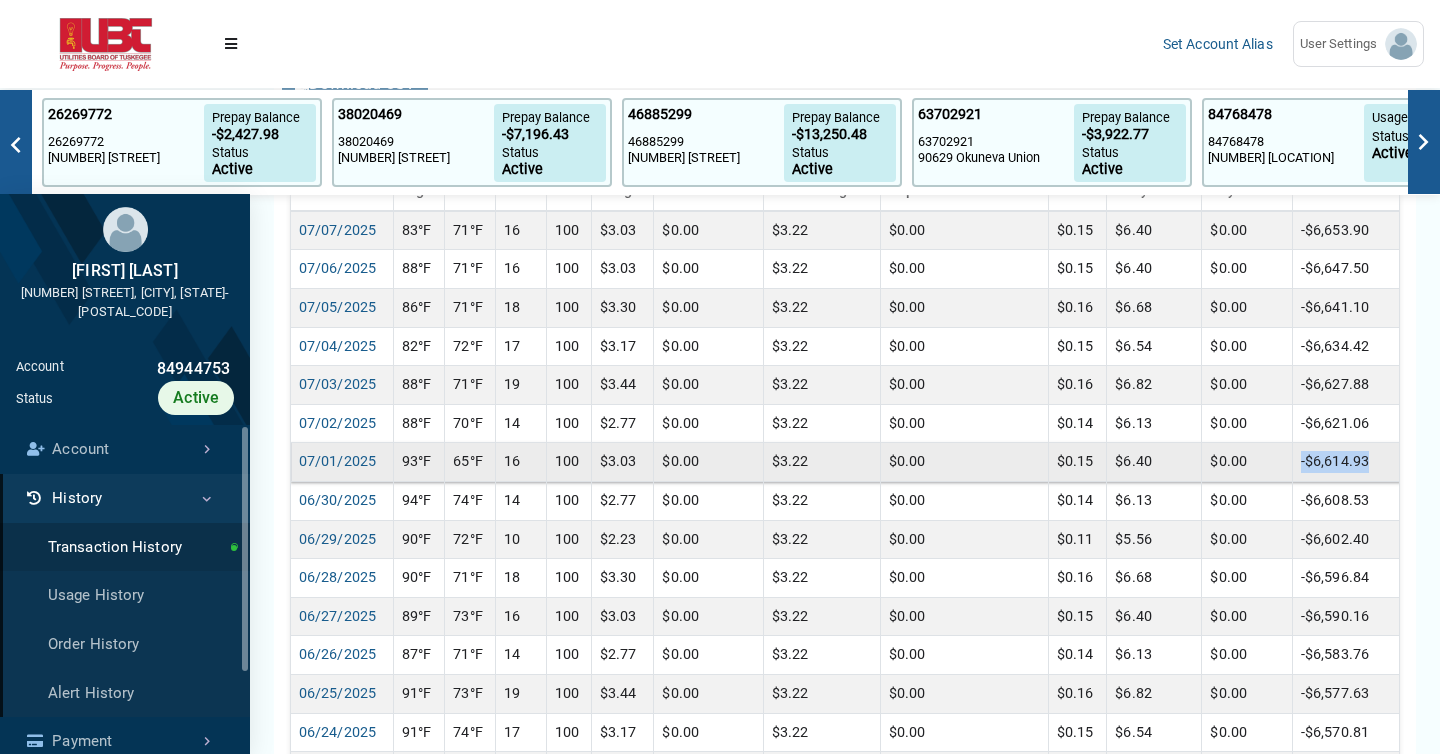 drag, startPoint x: 1388, startPoint y: 466, endPoint x: 1306, endPoint y: 464, distance: 82.02438 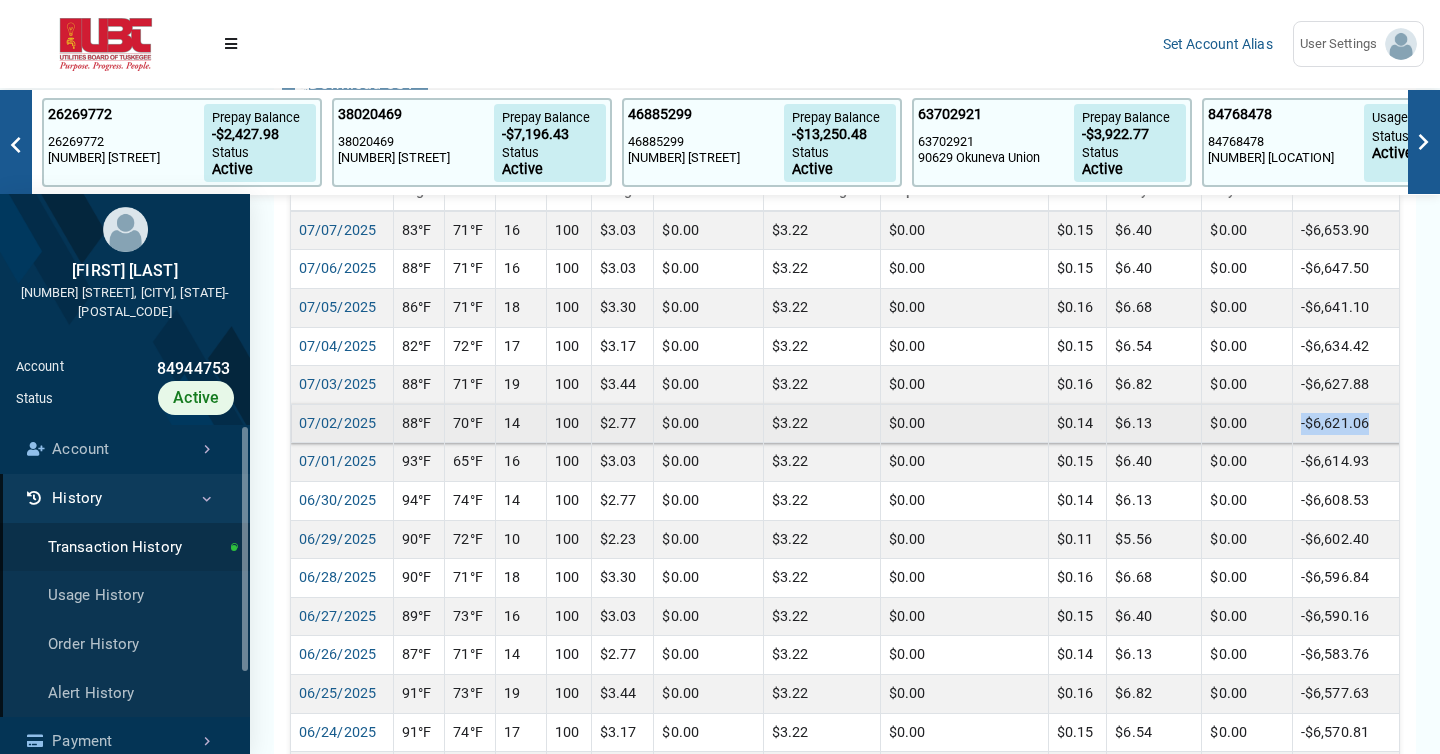 drag, startPoint x: 1393, startPoint y: 430, endPoint x: 1305, endPoint y: 430, distance: 88 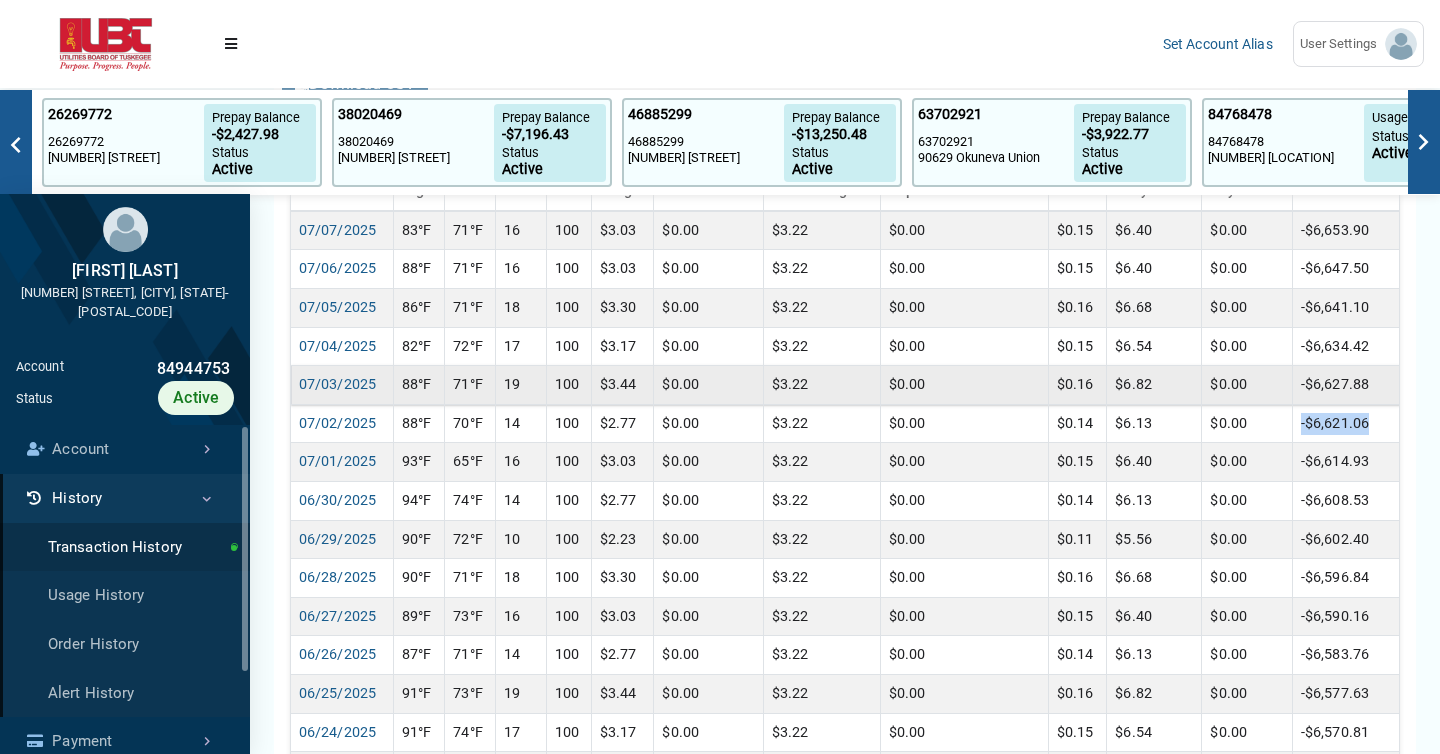 drag, startPoint x: 1386, startPoint y: 386, endPoint x: 1297, endPoint y: 385, distance: 89.005615 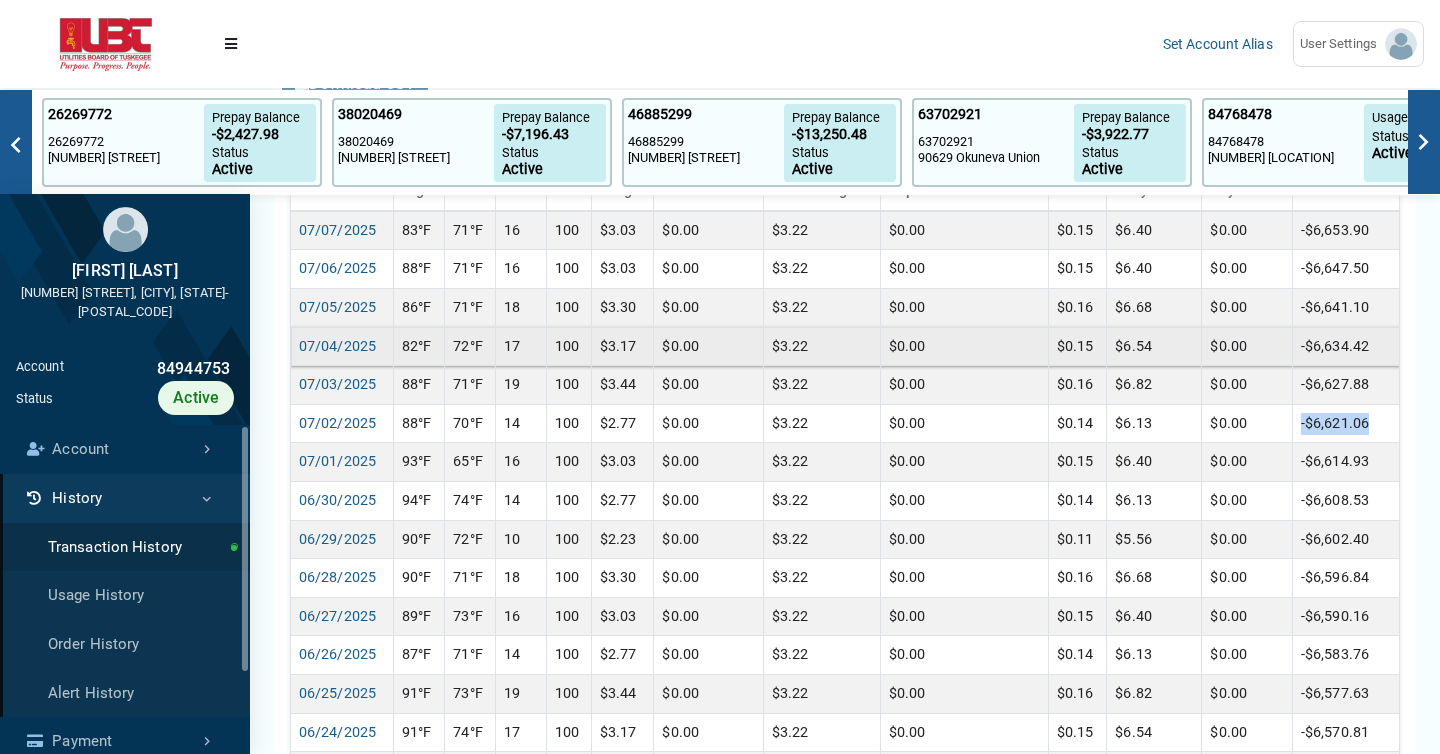 drag, startPoint x: 1392, startPoint y: 351, endPoint x: 1294, endPoint y: 351, distance: 98 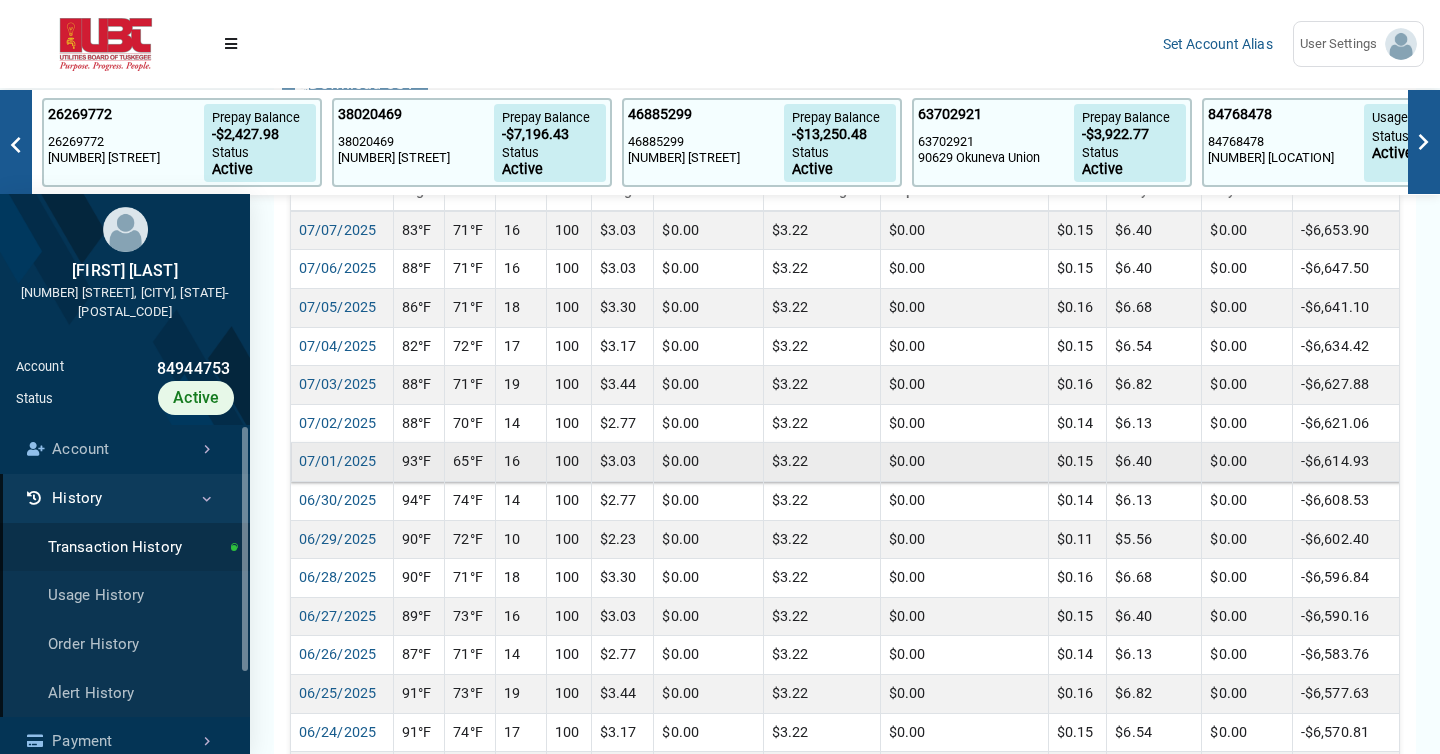 click on "16" at bounding box center (521, 230) 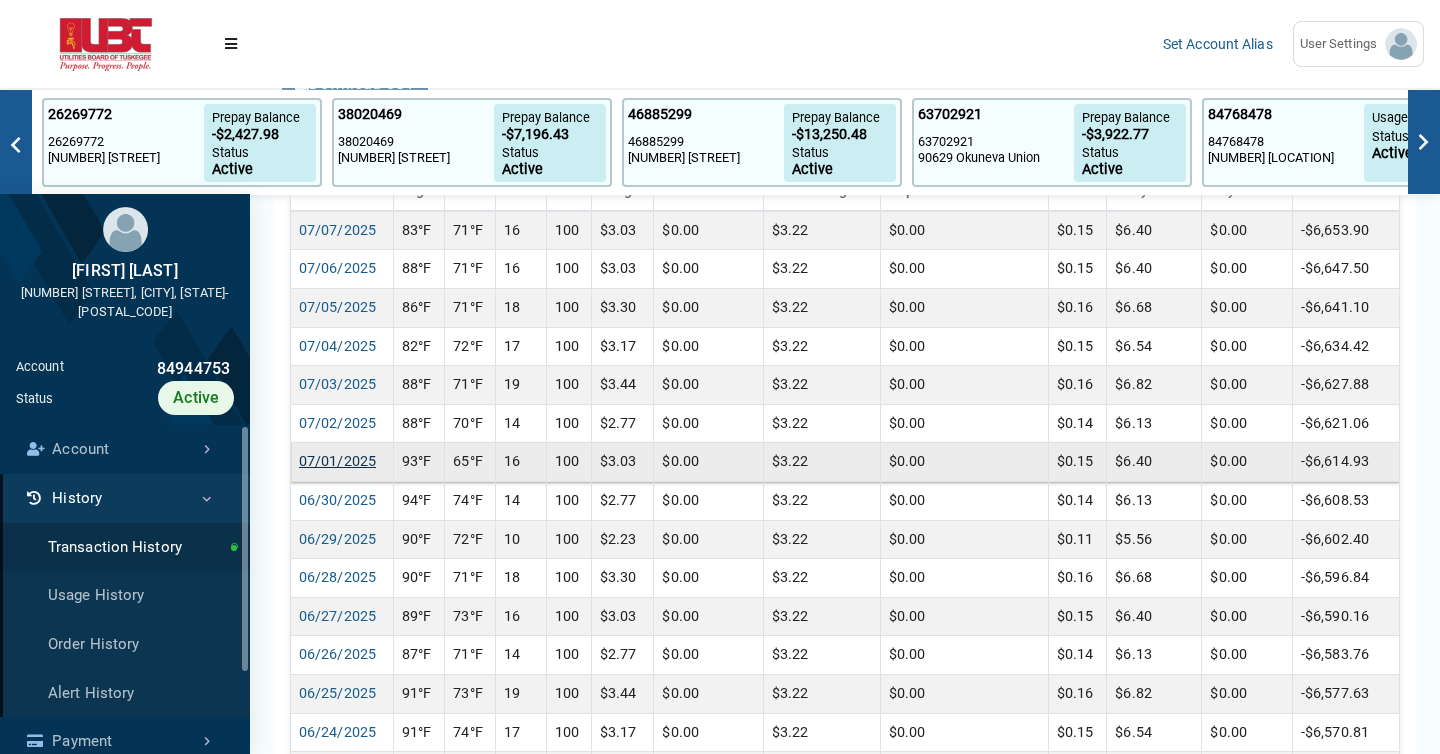 click on "07/01/2025" at bounding box center (337, 461) 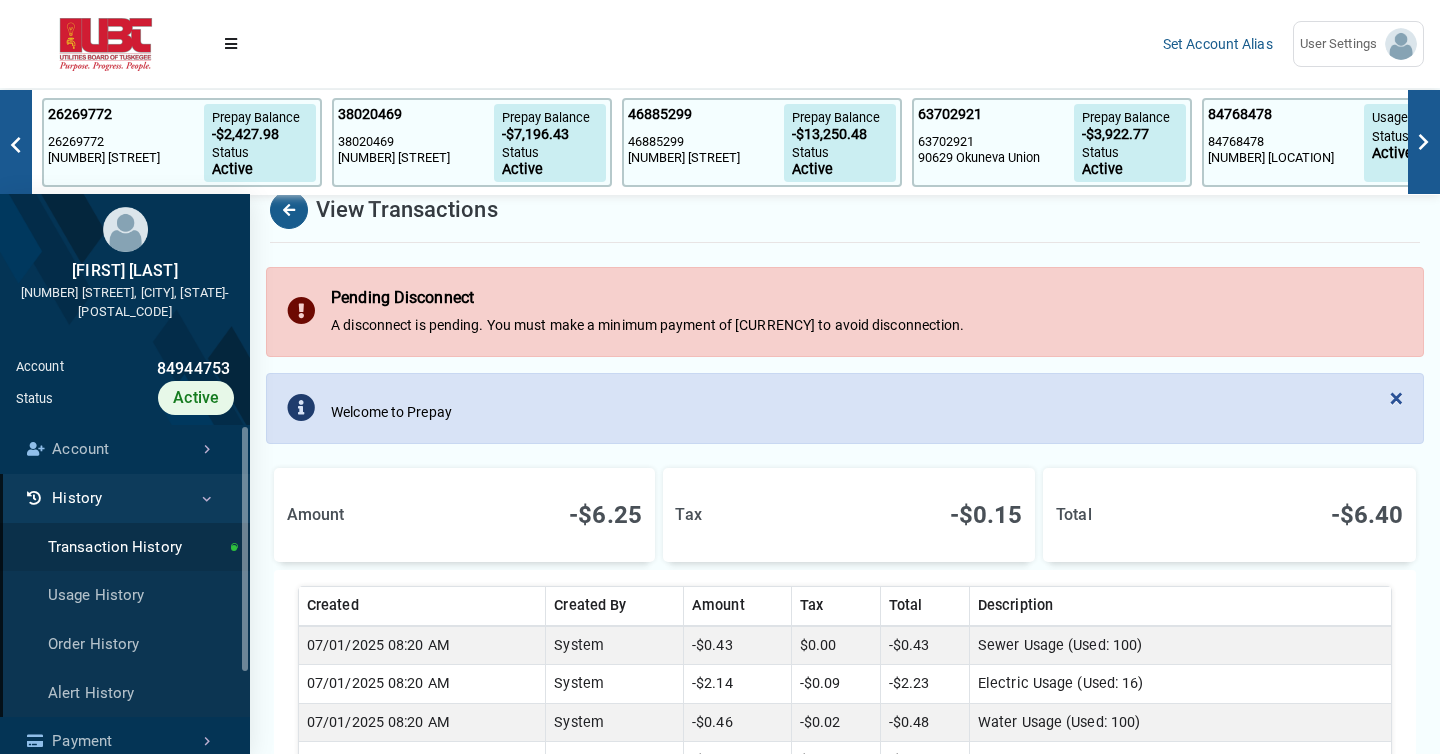 scroll, scrollTop: 41, scrollLeft: 0, axis: vertical 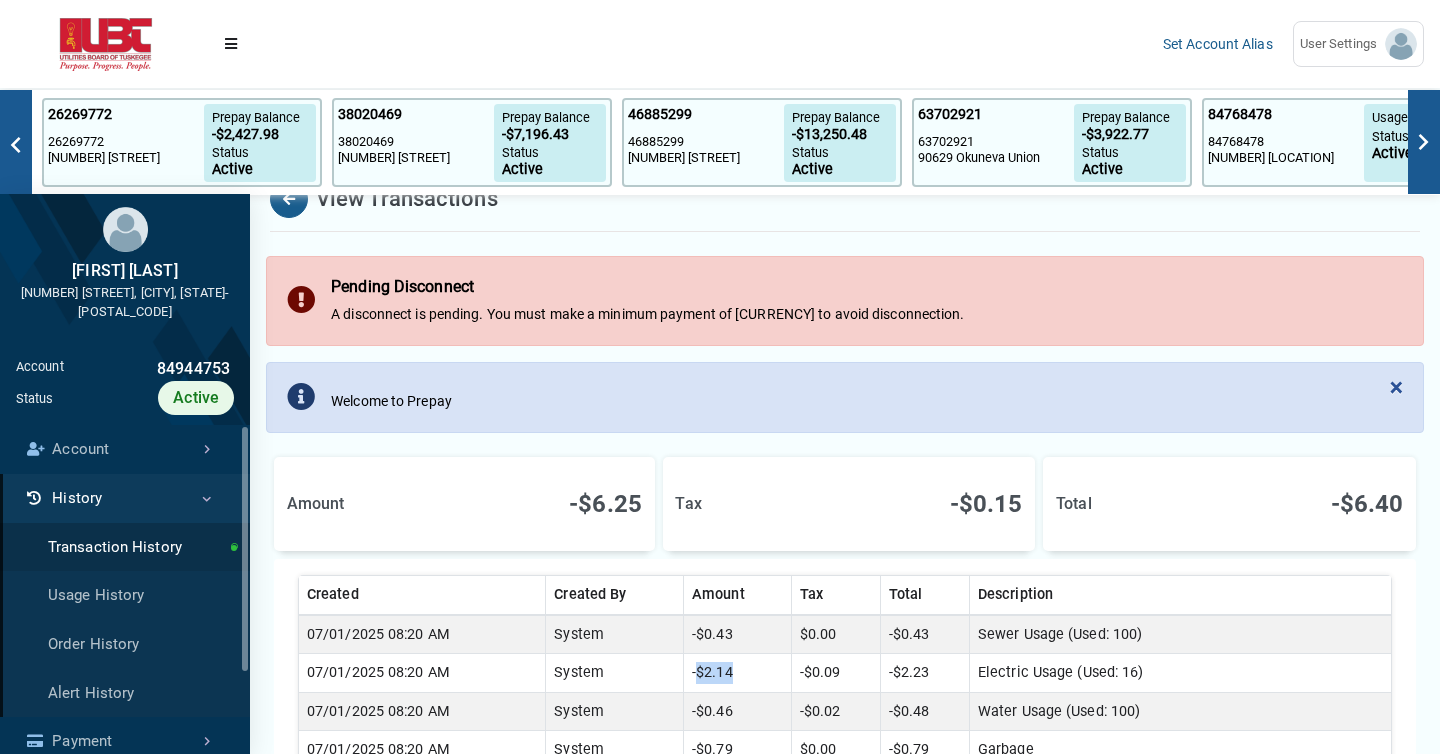 drag, startPoint x: 702, startPoint y: 668, endPoint x: 767, endPoint y: 668, distance: 65 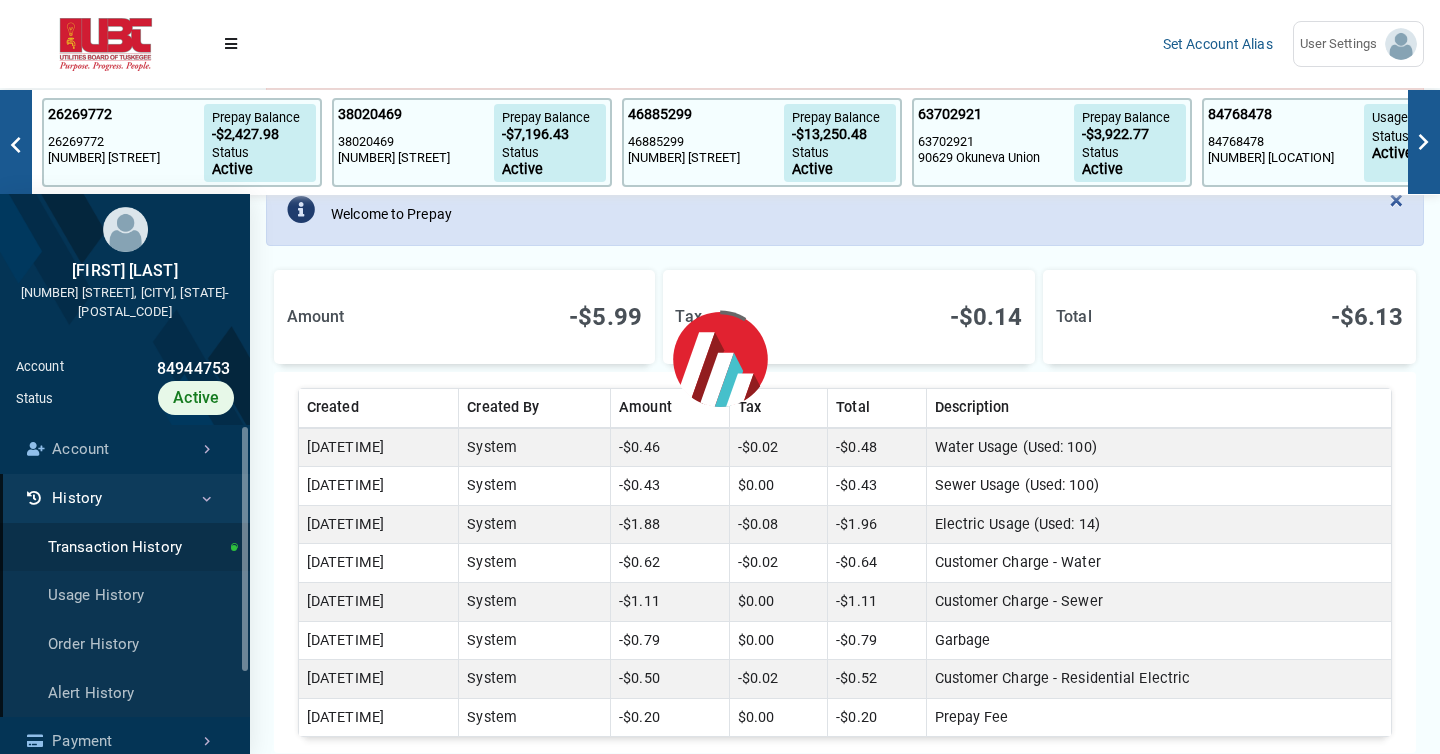 scroll, scrollTop: 230, scrollLeft: 0, axis: vertical 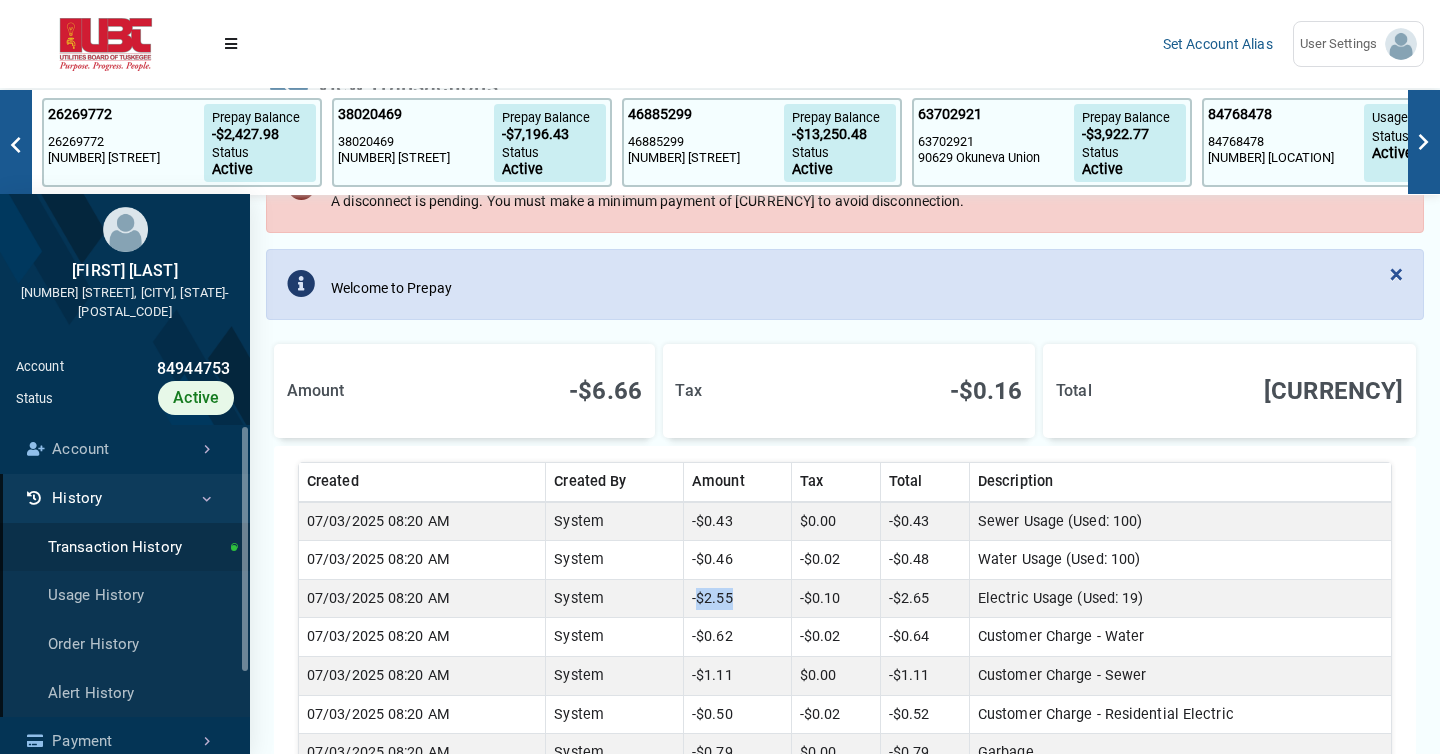 drag, startPoint x: 702, startPoint y: 597, endPoint x: 759, endPoint y: 598, distance: 57.00877 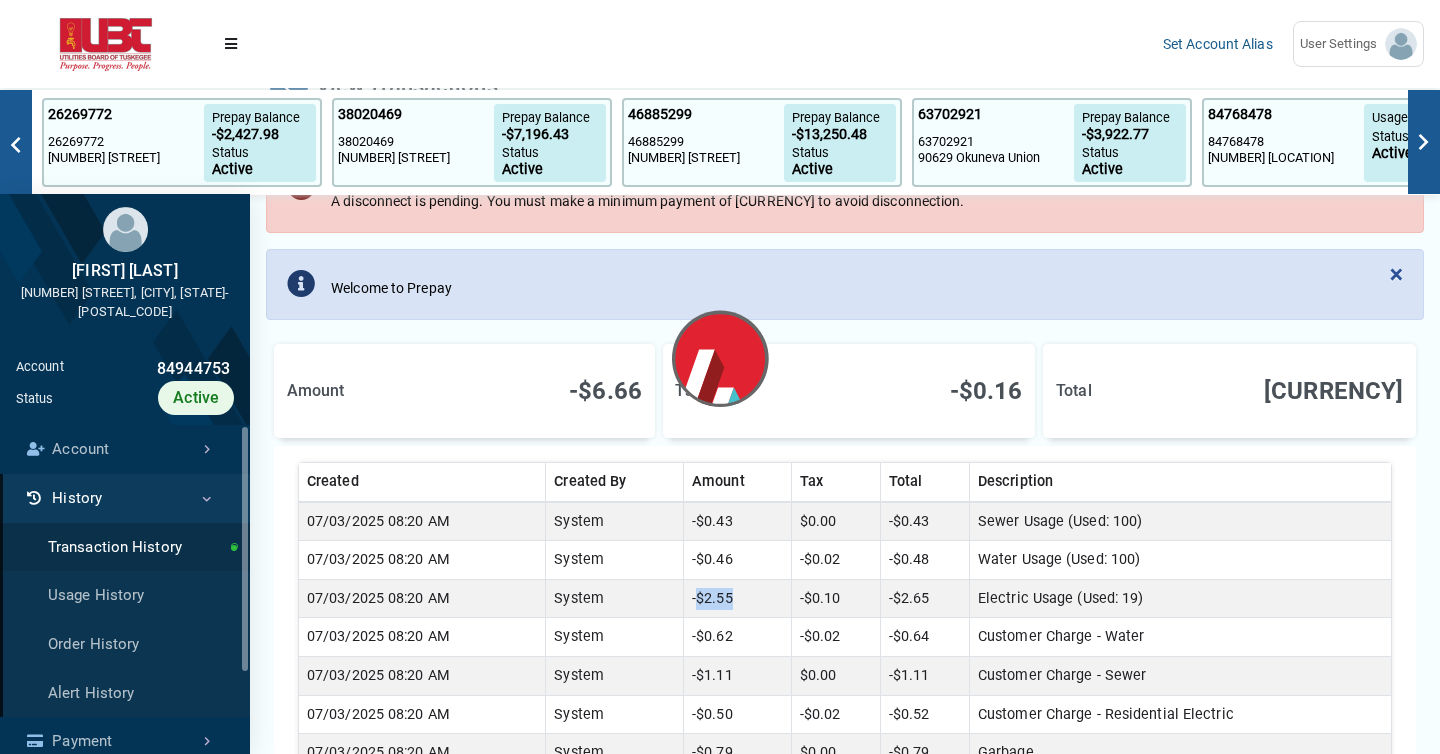 scroll, scrollTop: 0, scrollLeft: 0, axis: both 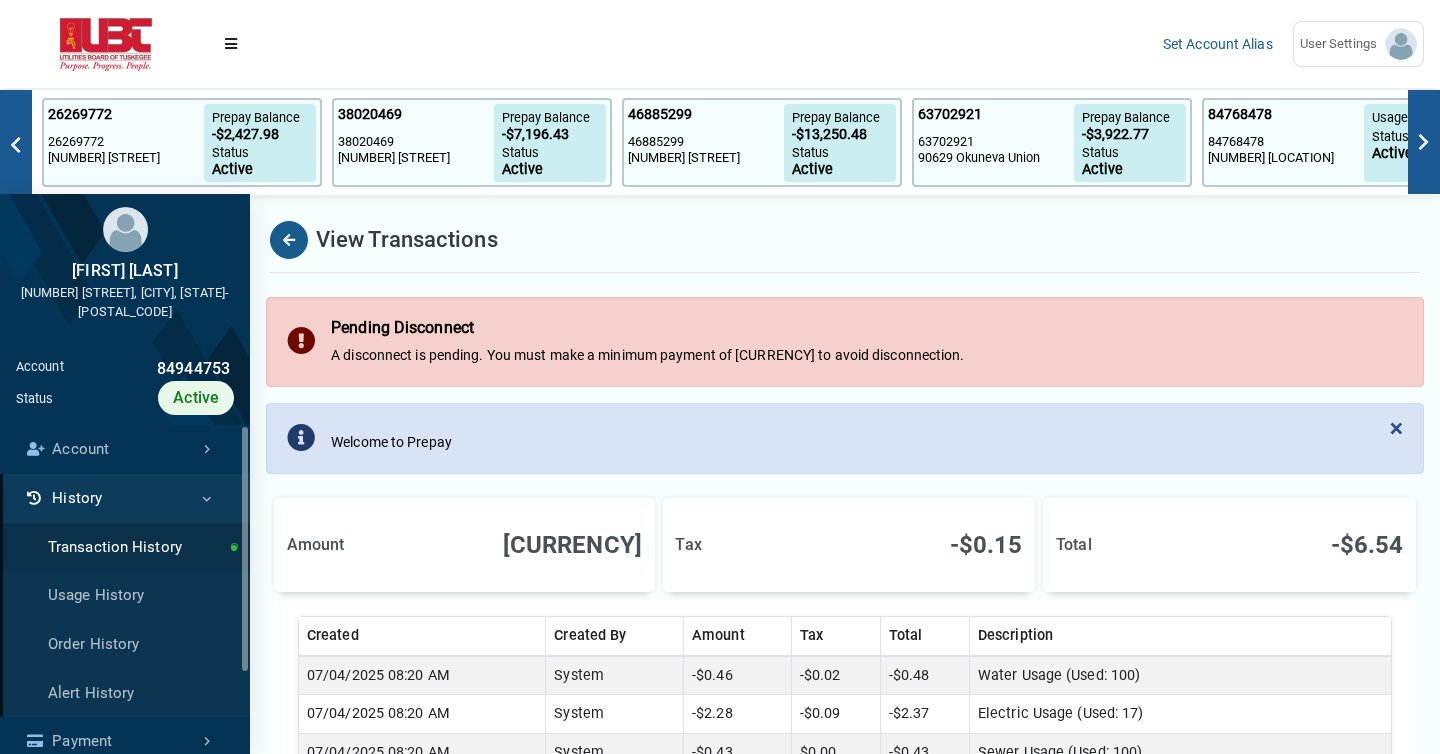 click on "Created
Created By
Amount
Tax
Total
Description
[DATETIME]
System
[CURRENCY]
[CURRENCY]
[CURRENCY]
Water Usage (Used: [NUMBER])
[DATETIME]
System
[CURRENCY]
[CURRENCY]
[CURRENCY]
Electric Usage (Used: [NUMBER])
[DATETIME]
System
[CURRENCY]
[CURRENCY]
[CURRENCY]
Sewer Usage (Used: [NUMBER])
[DATETIME]
System
[CURRENCY]
[CURRENCY]
[CURRENCY]
Garbage
[DATETIME]
System
[CURRENCY]
[CURRENCY]
[CURRENCY]
Customer Charge - Water
[DATETIME]
System
[CURRENCY]
[CURRENCY]
[CURRENCY]
Customer Charge - Residential Electric
[DATETIME]
System
[CURRENCY]
[CURRENCY]
[CURRENCY]
Customer Charge - Sewer
[DATETIME]" at bounding box center [845, 790] 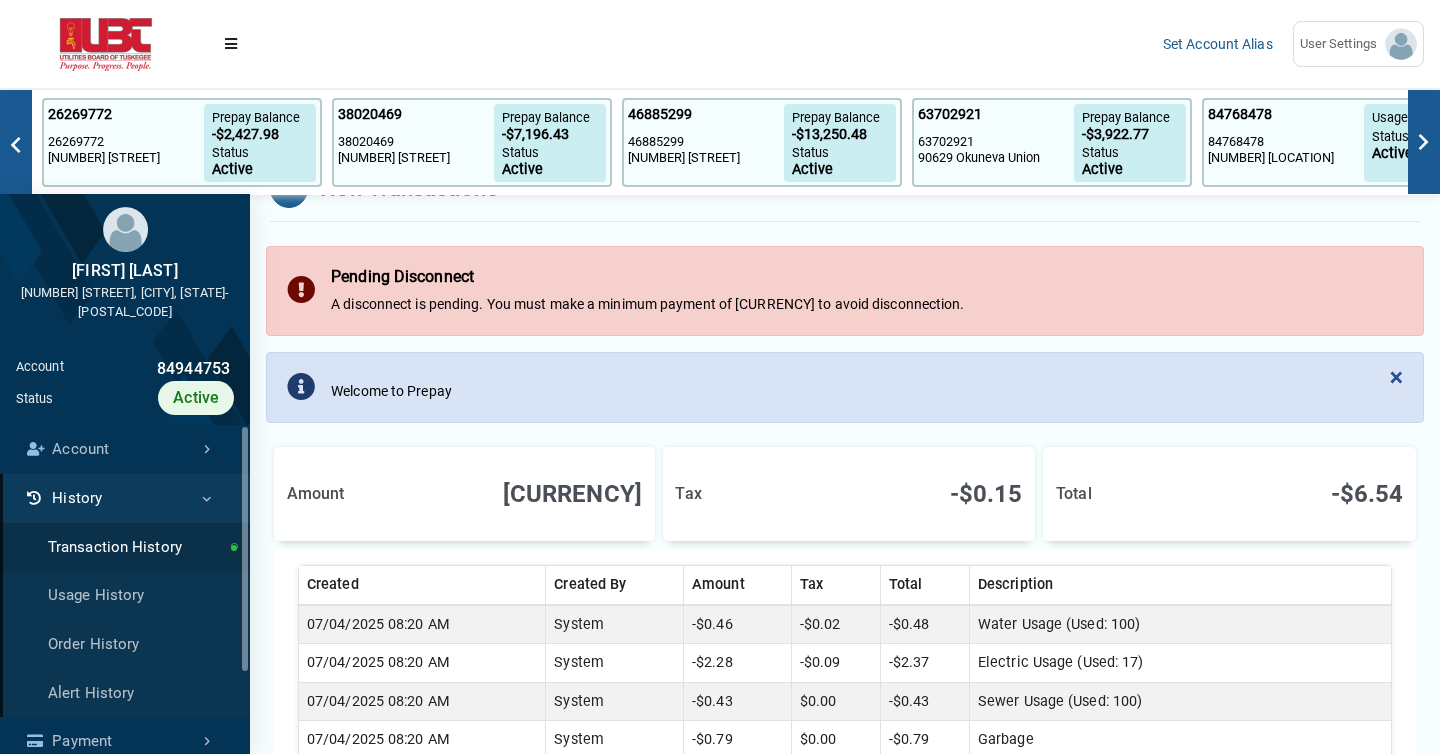 click on "-$2.28" at bounding box center (738, 624) 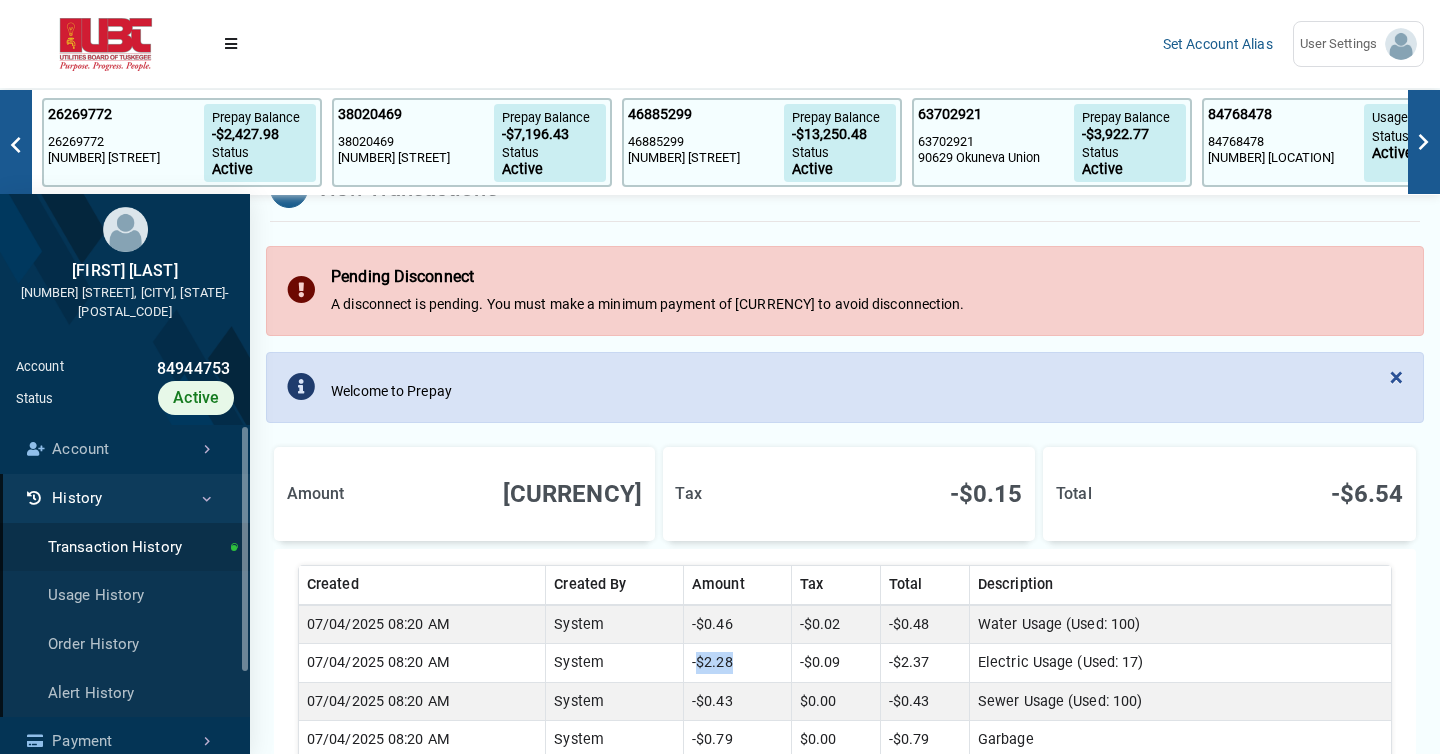 drag, startPoint x: 703, startPoint y: 660, endPoint x: 766, endPoint y: 660, distance: 63 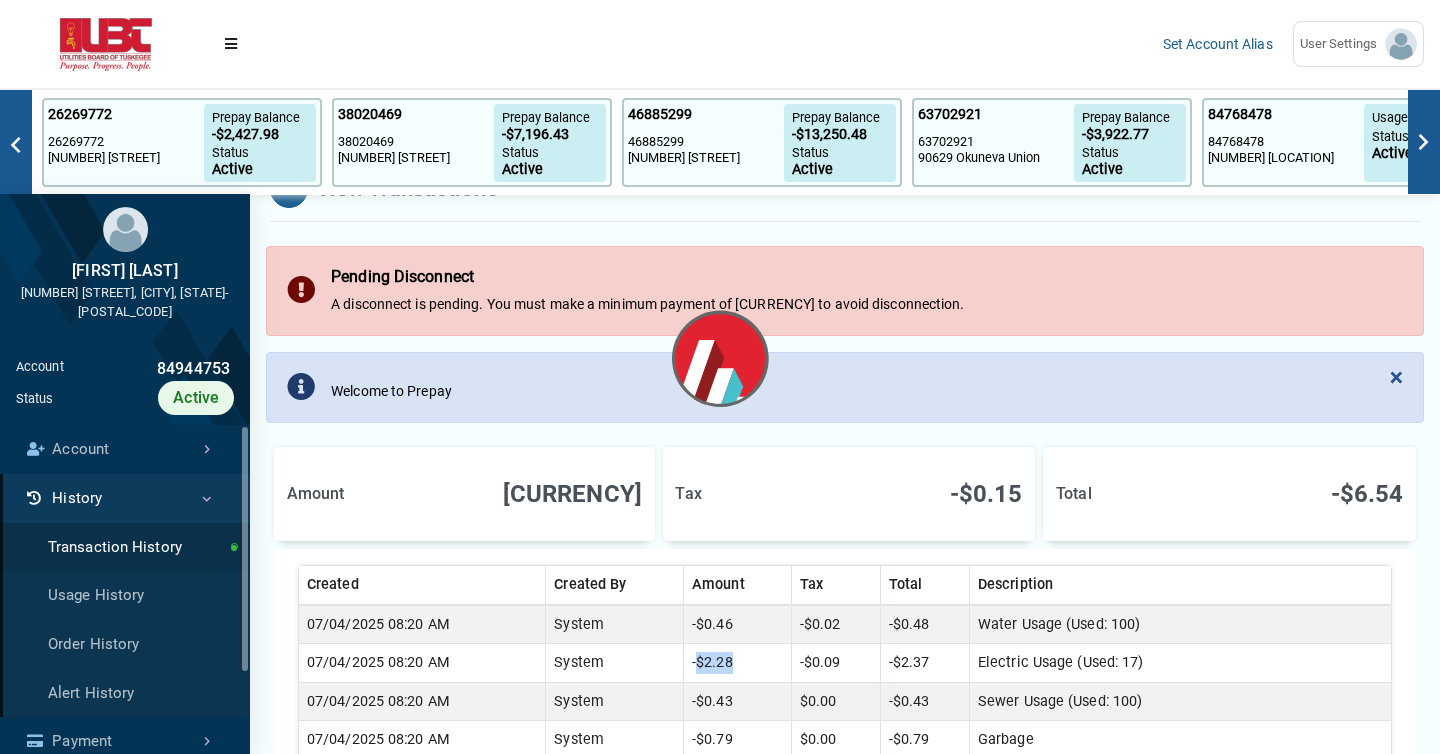 scroll, scrollTop: 0, scrollLeft: 0, axis: both 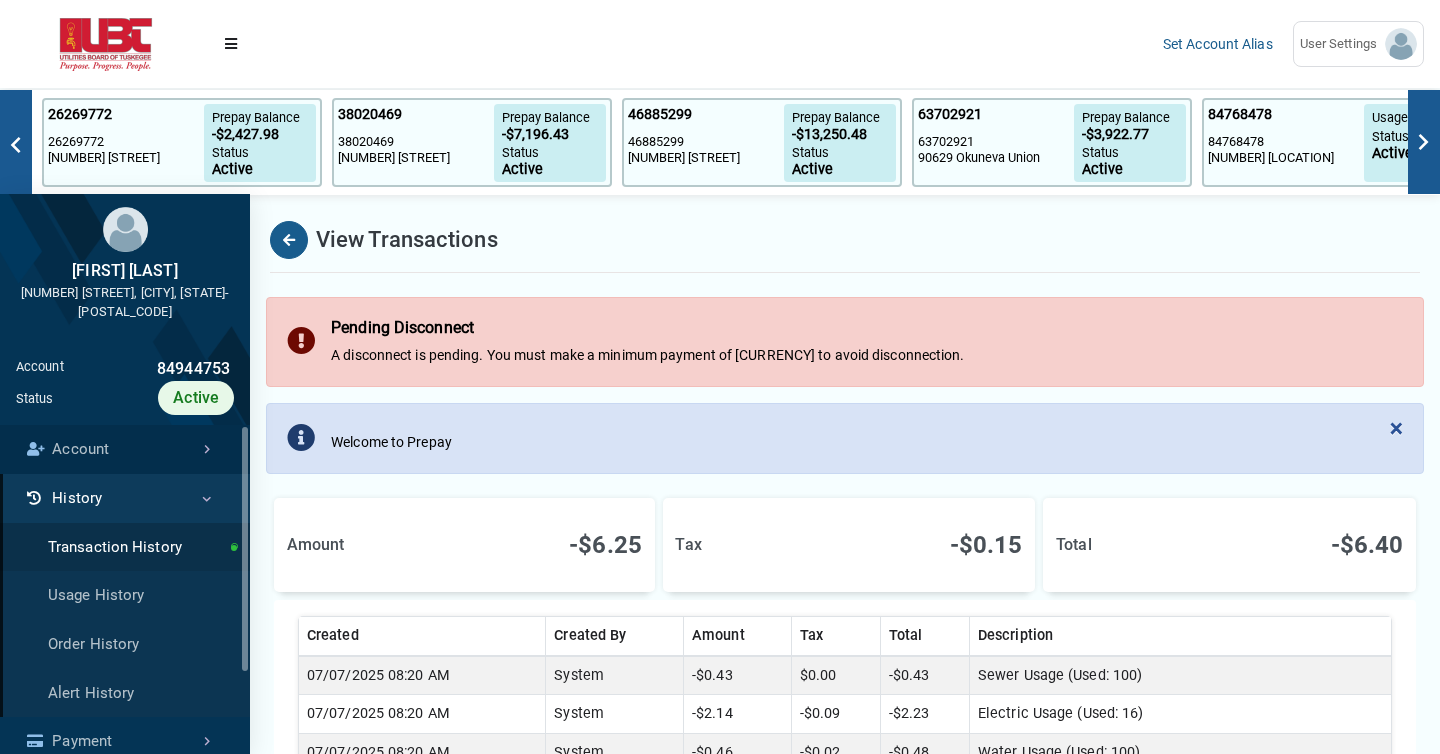 click on "Account" at bounding box center (125, 449) 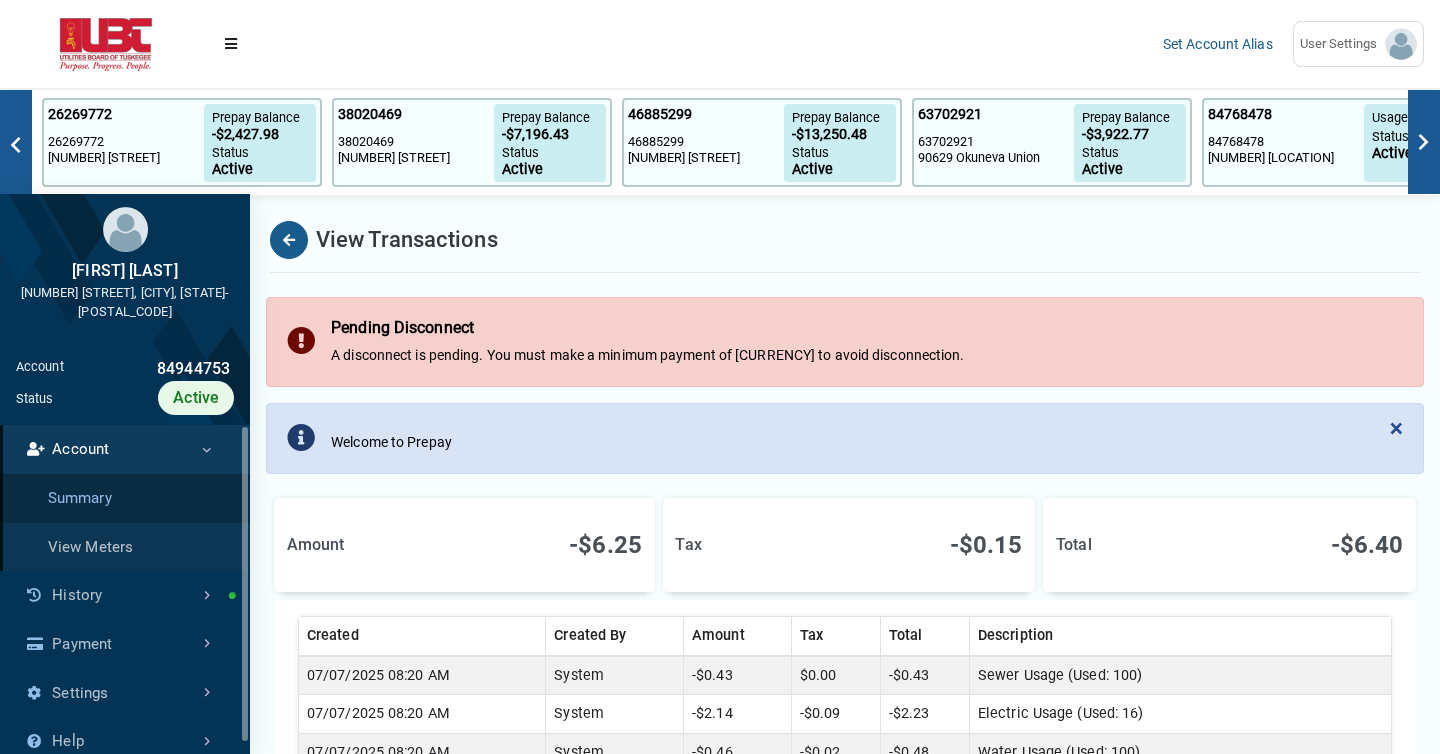 click on "Summary" at bounding box center (125, 498) 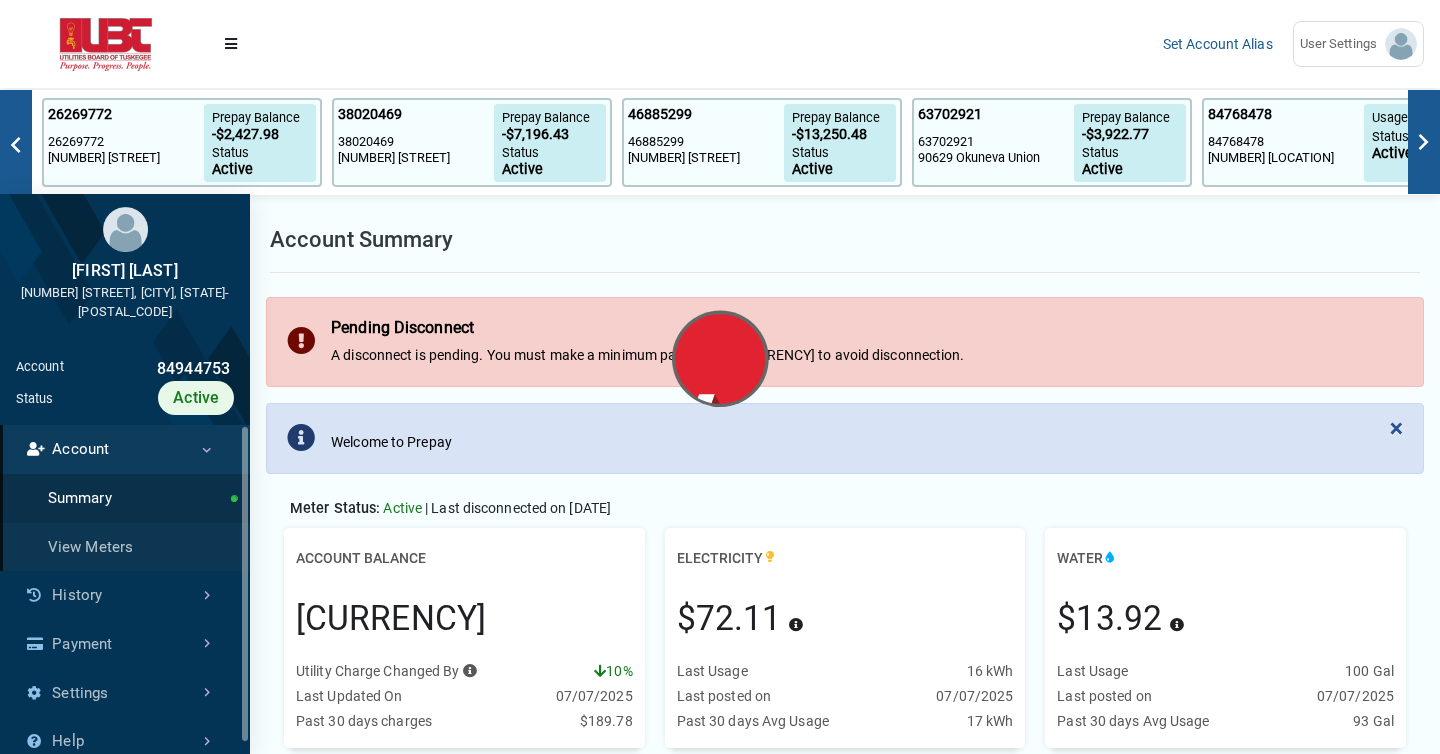 scroll, scrollTop: 9, scrollLeft: 1, axis: both 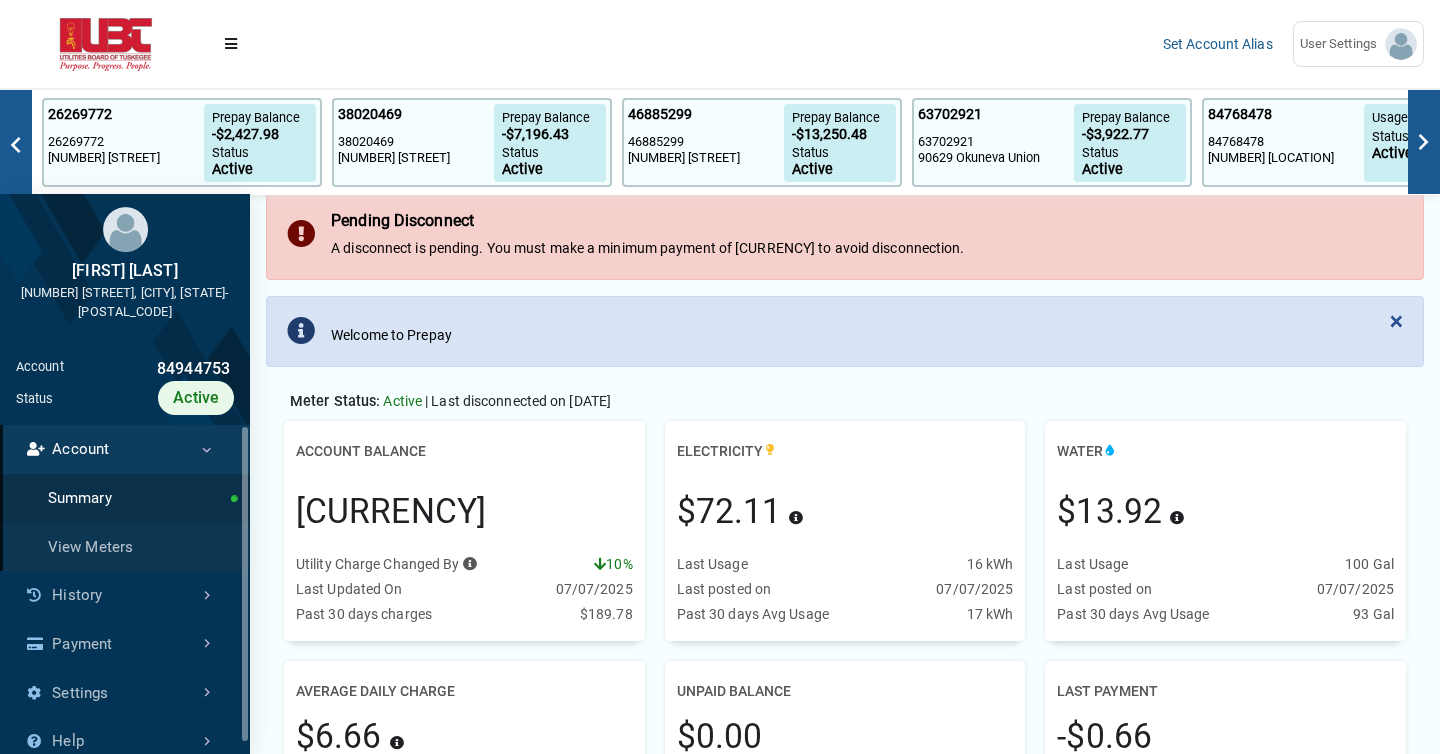 drag, startPoint x: 295, startPoint y: 510, endPoint x: 461, endPoint y: 516, distance: 166.1084 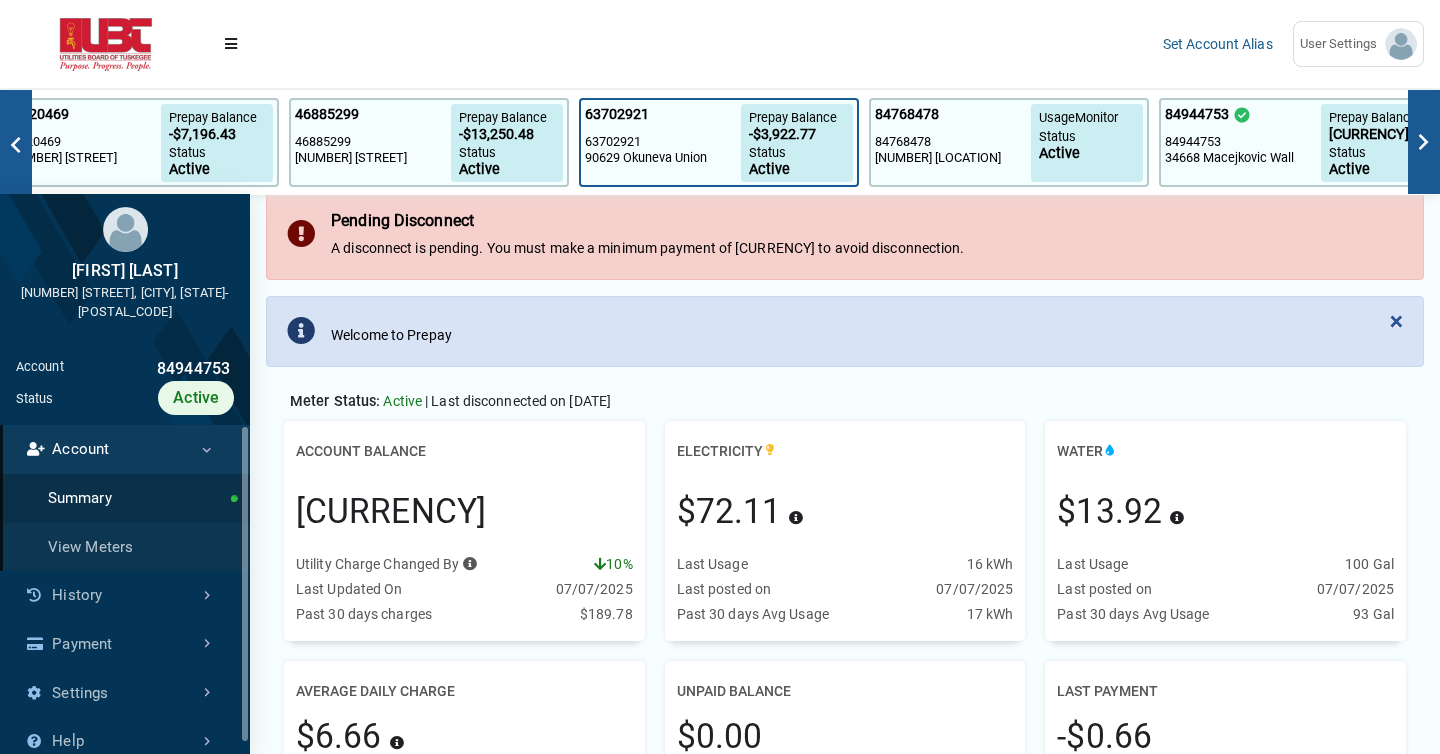 scroll, scrollTop: 0, scrollLeft: 374, axis: horizontal 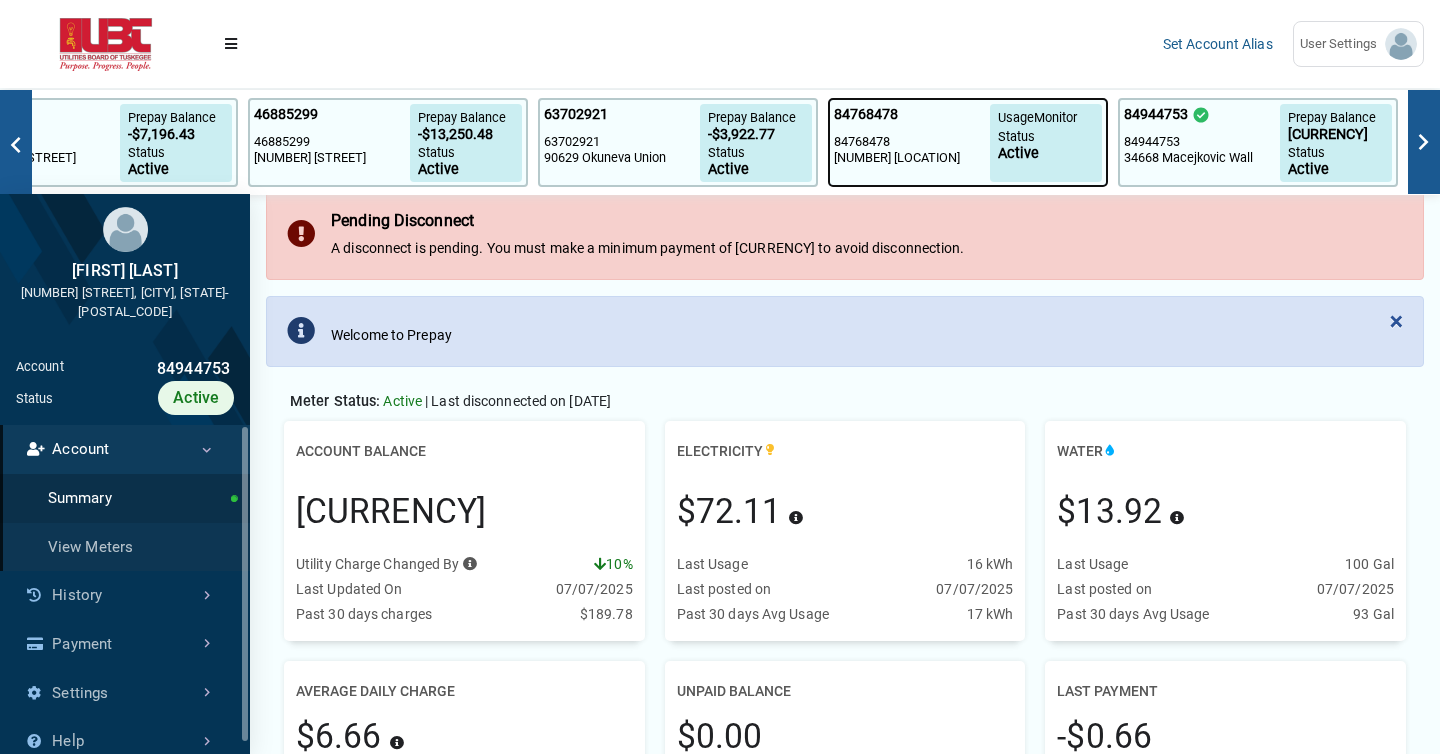 click on "84768478" at bounding box center (912, 142) 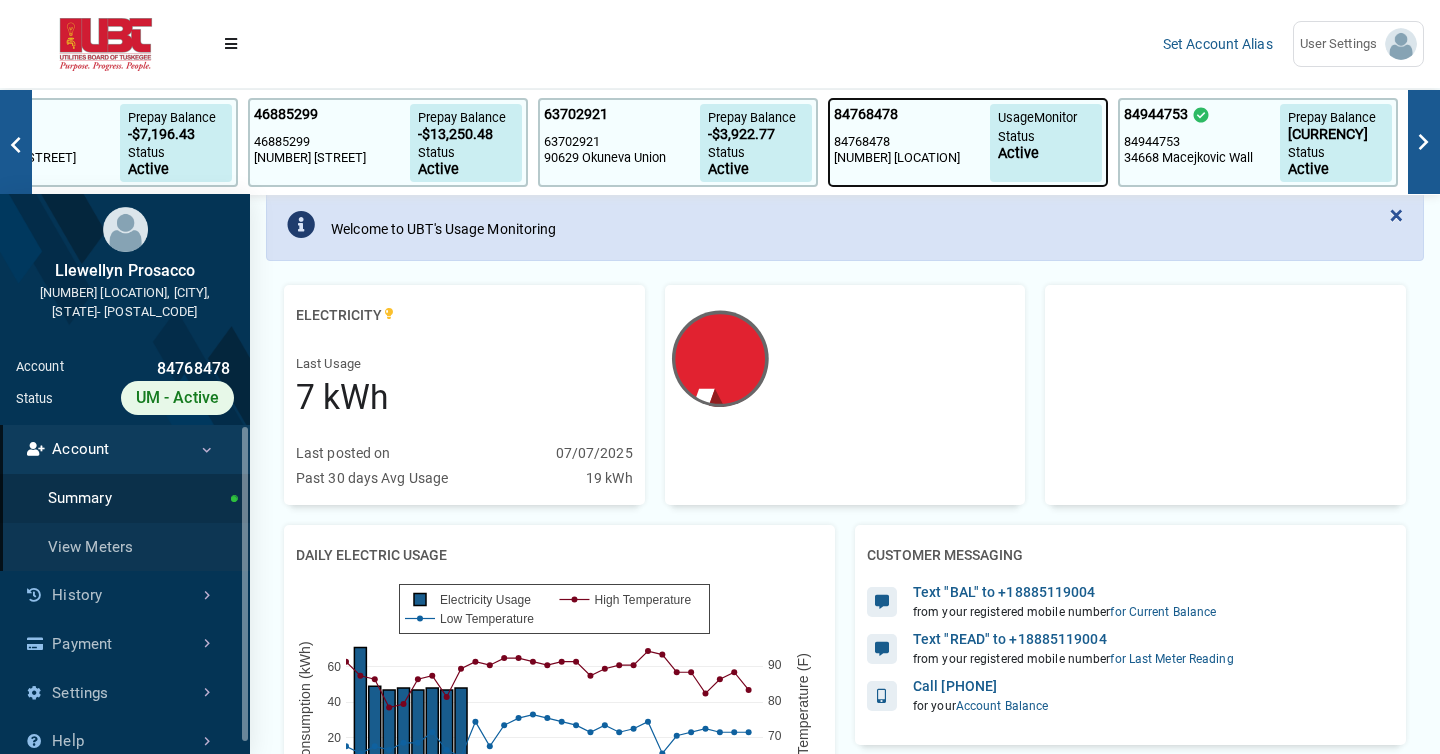 scroll, scrollTop: 0, scrollLeft: 0, axis: both 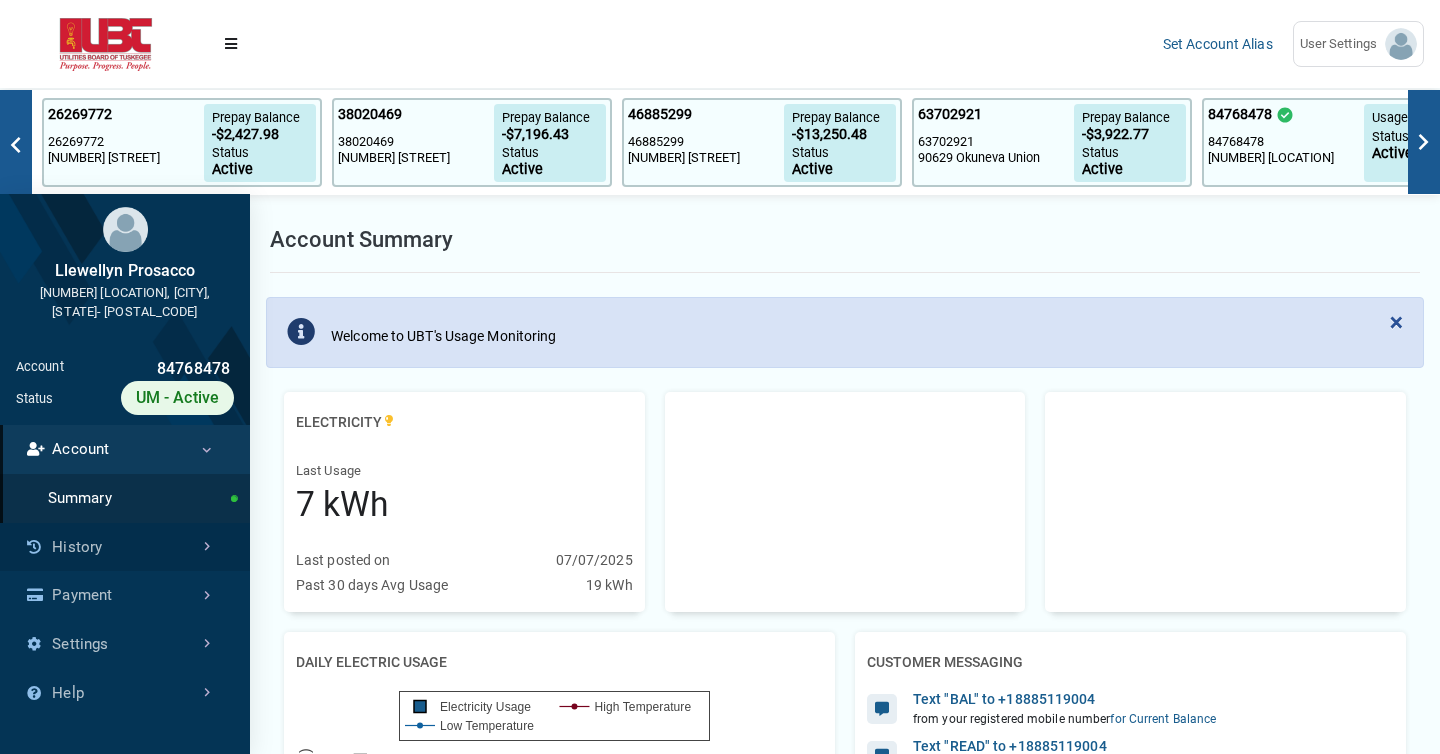 click on "History" at bounding box center (125, 547) 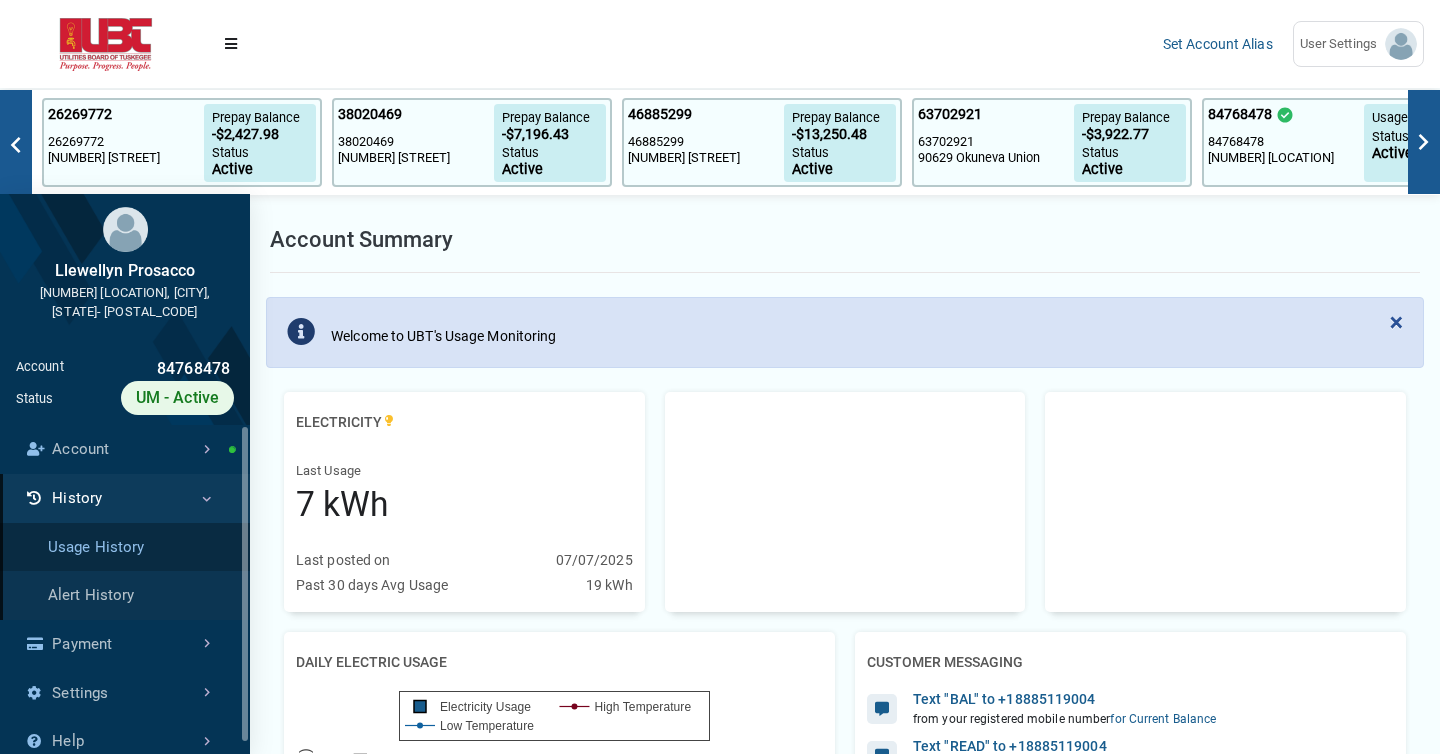 click on "Usage History" at bounding box center (125, 547) 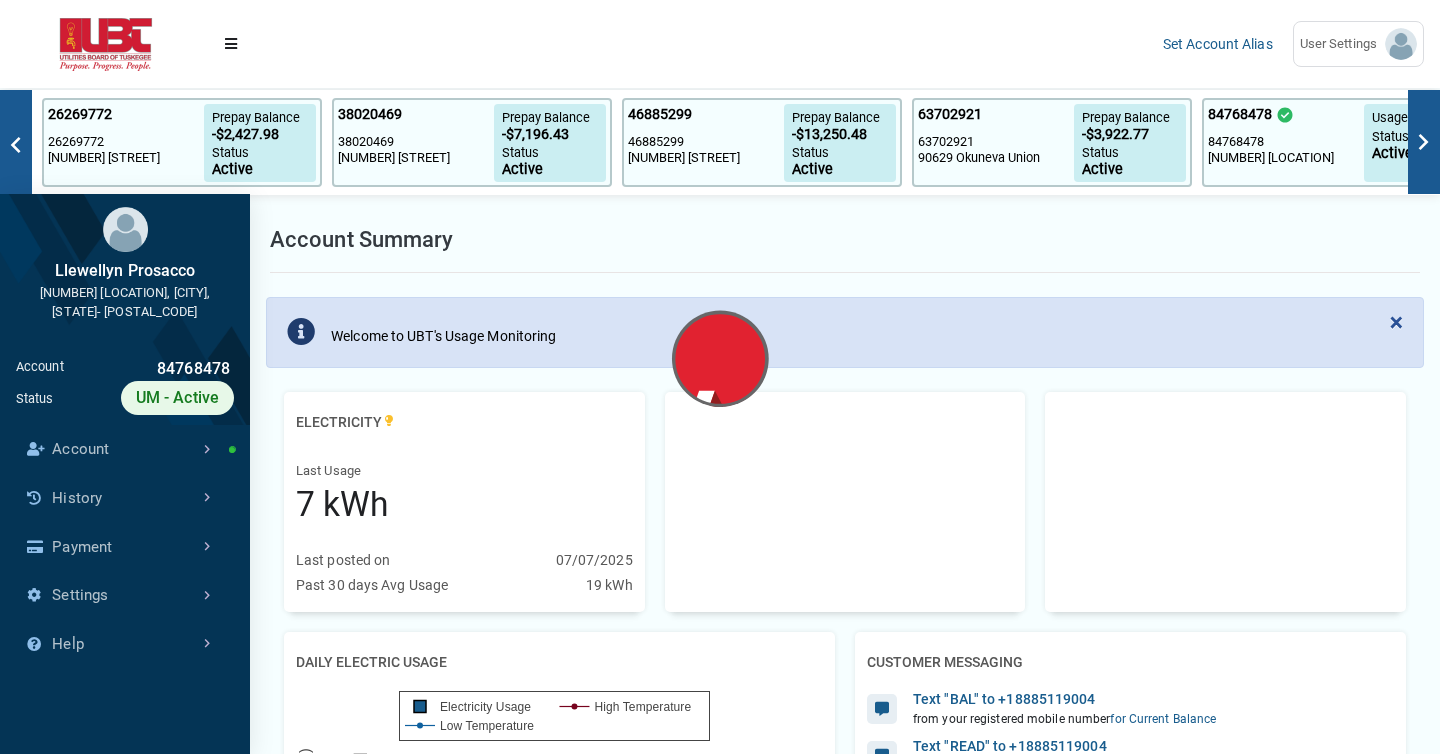 scroll, scrollTop: 9, scrollLeft: 1, axis: both 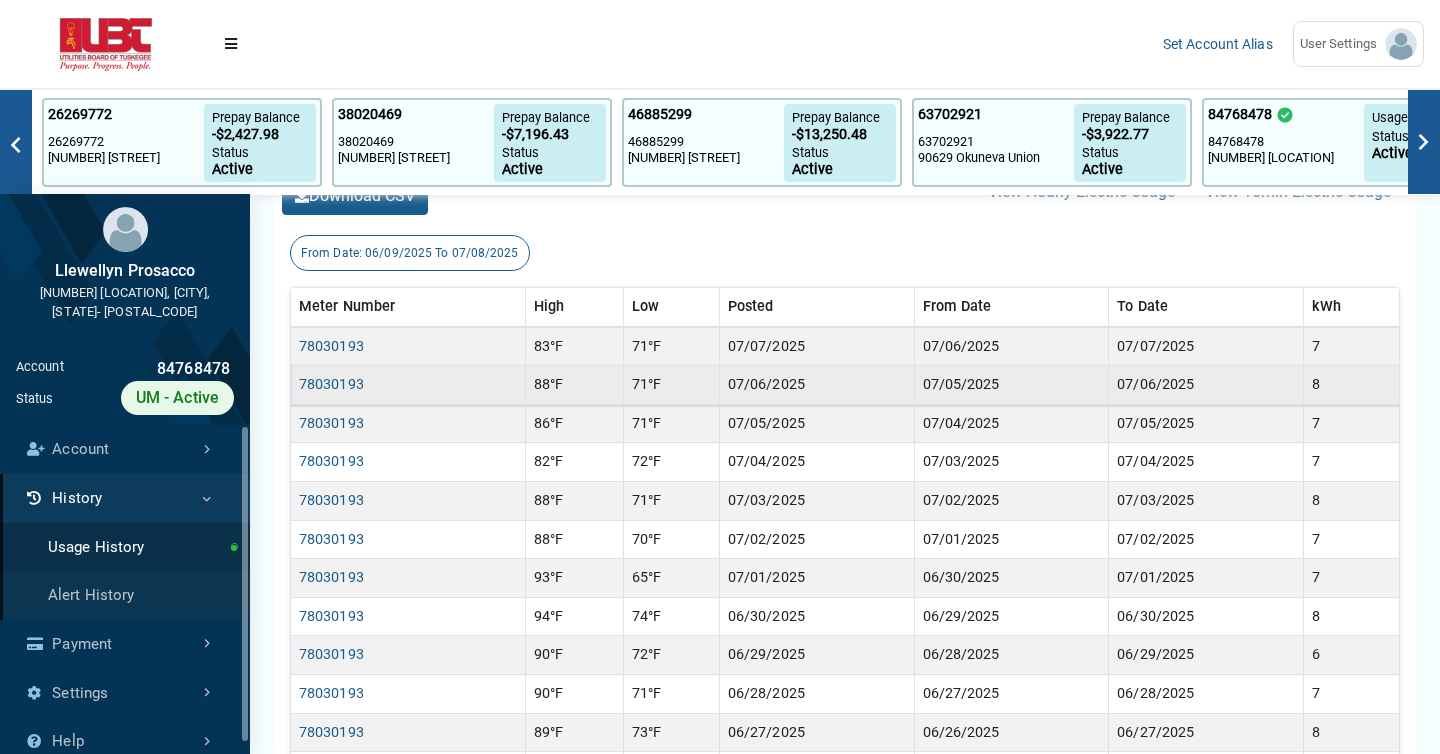 click on "07/06/2025" at bounding box center (816, 346) 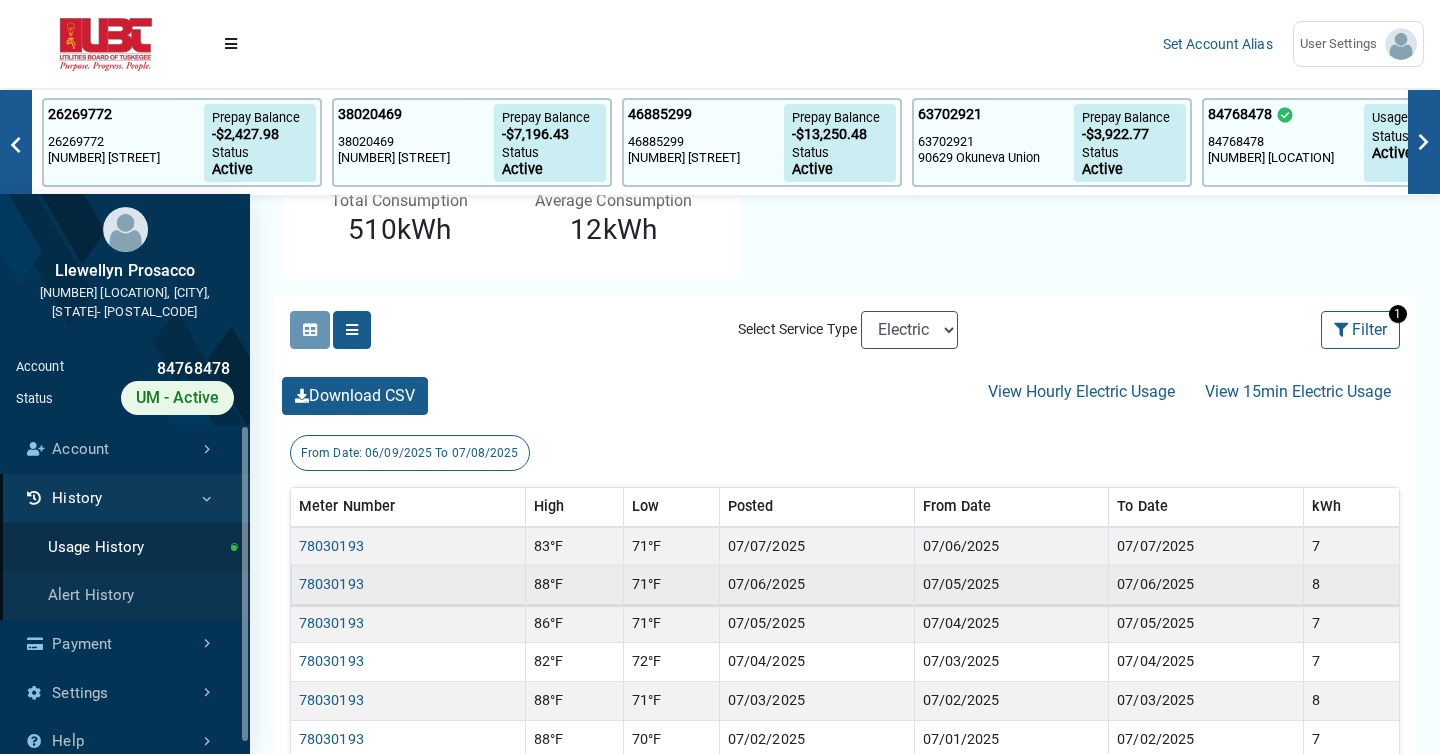 scroll, scrollTop: 0, scrollLeft: 0, axis: both 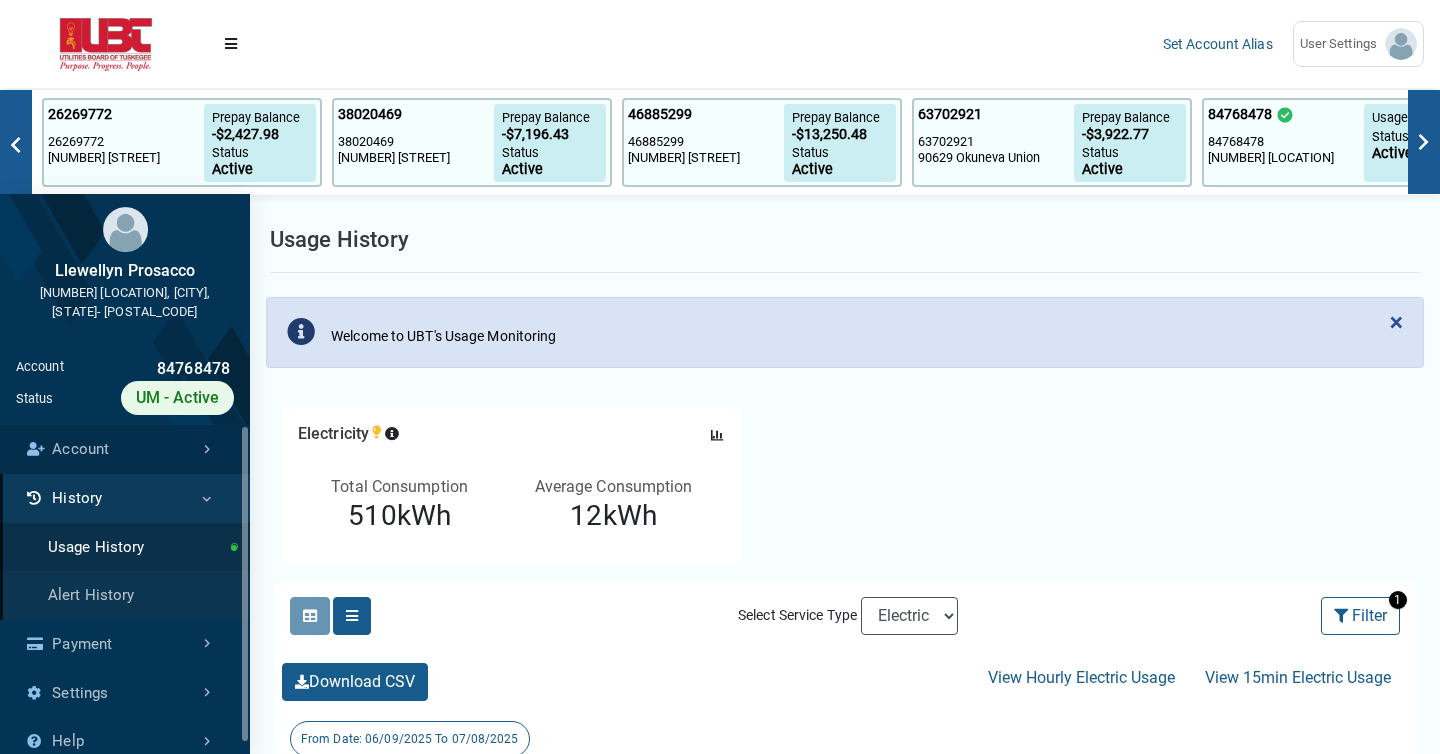 click on "Account" at bounding box center (125, 449) 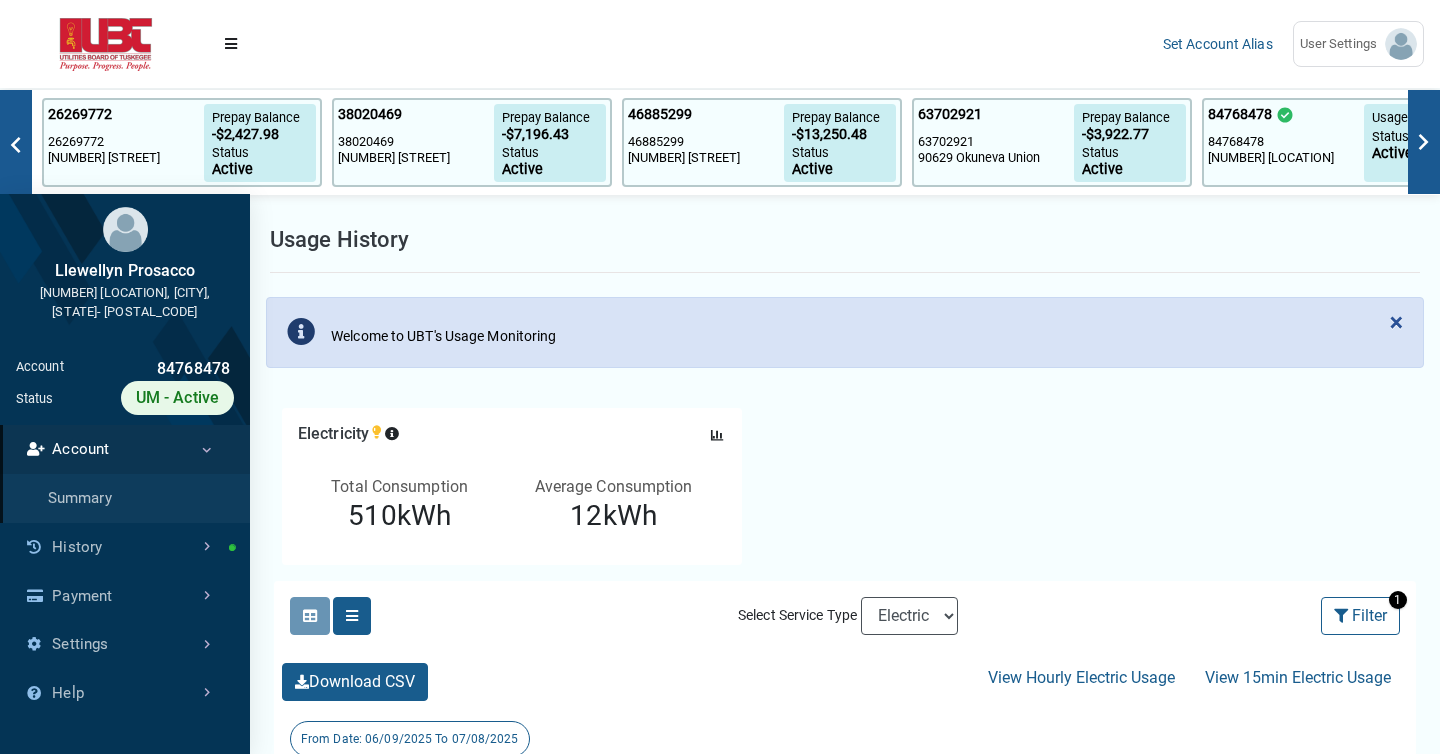 scroll, scrollTop: 9, scrollLeft: 1, axis: both 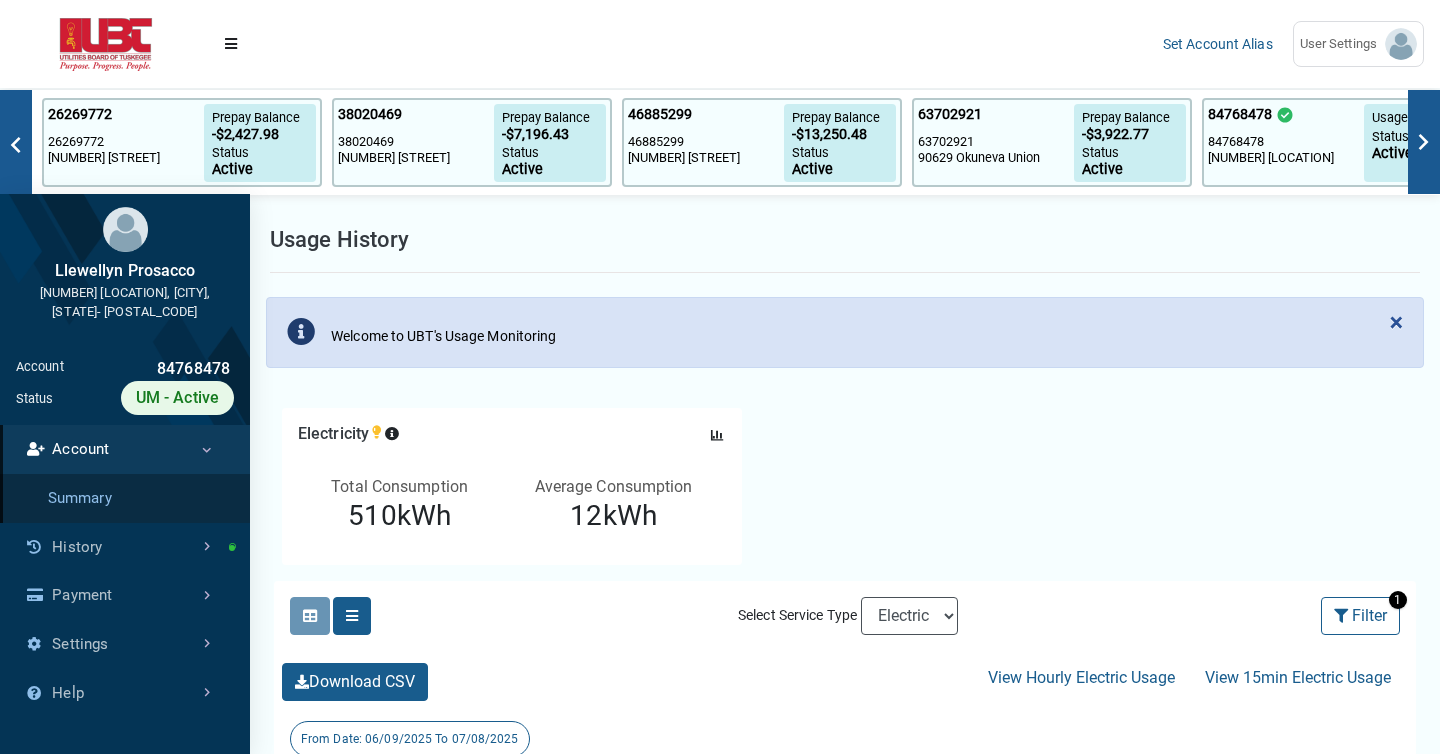 click on "Summary" at bounding box center [125, 498] 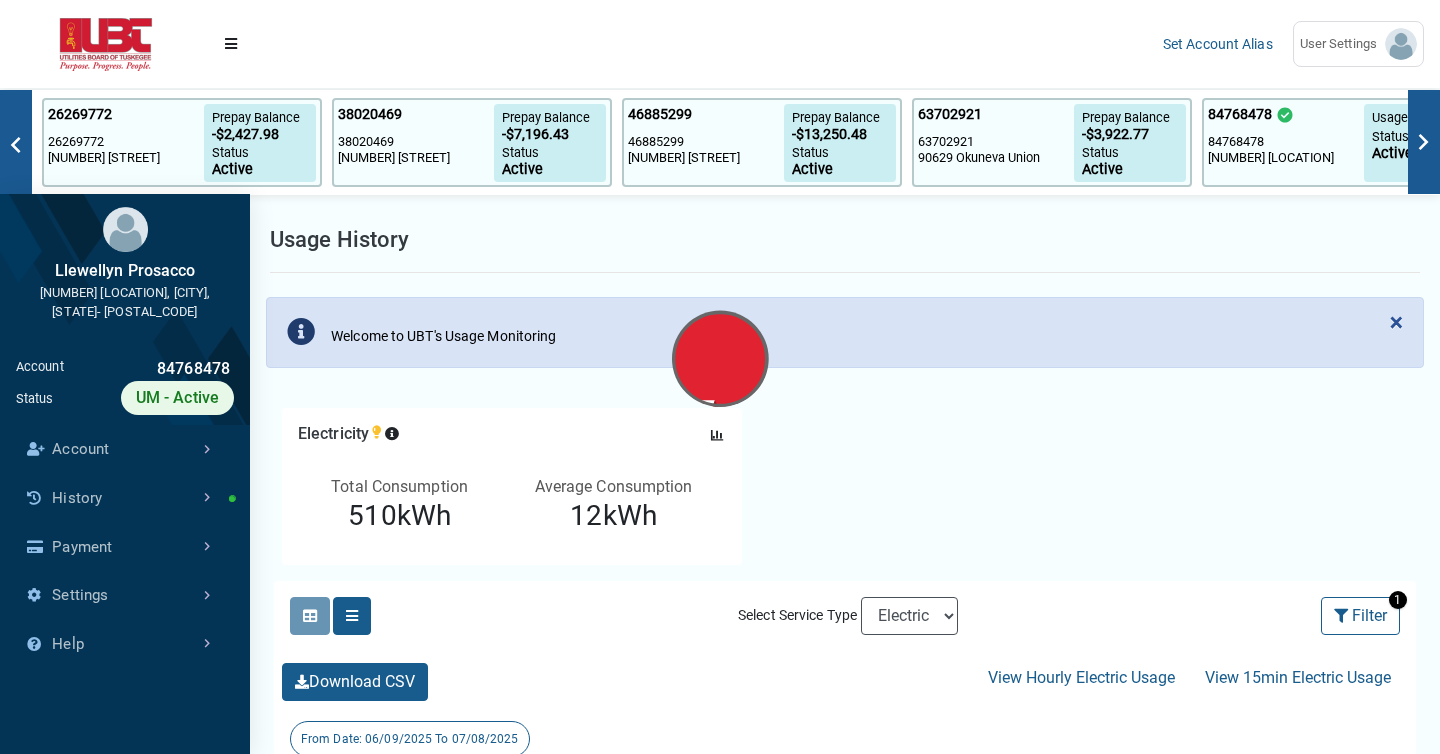 click at bounding box center (720, 377) 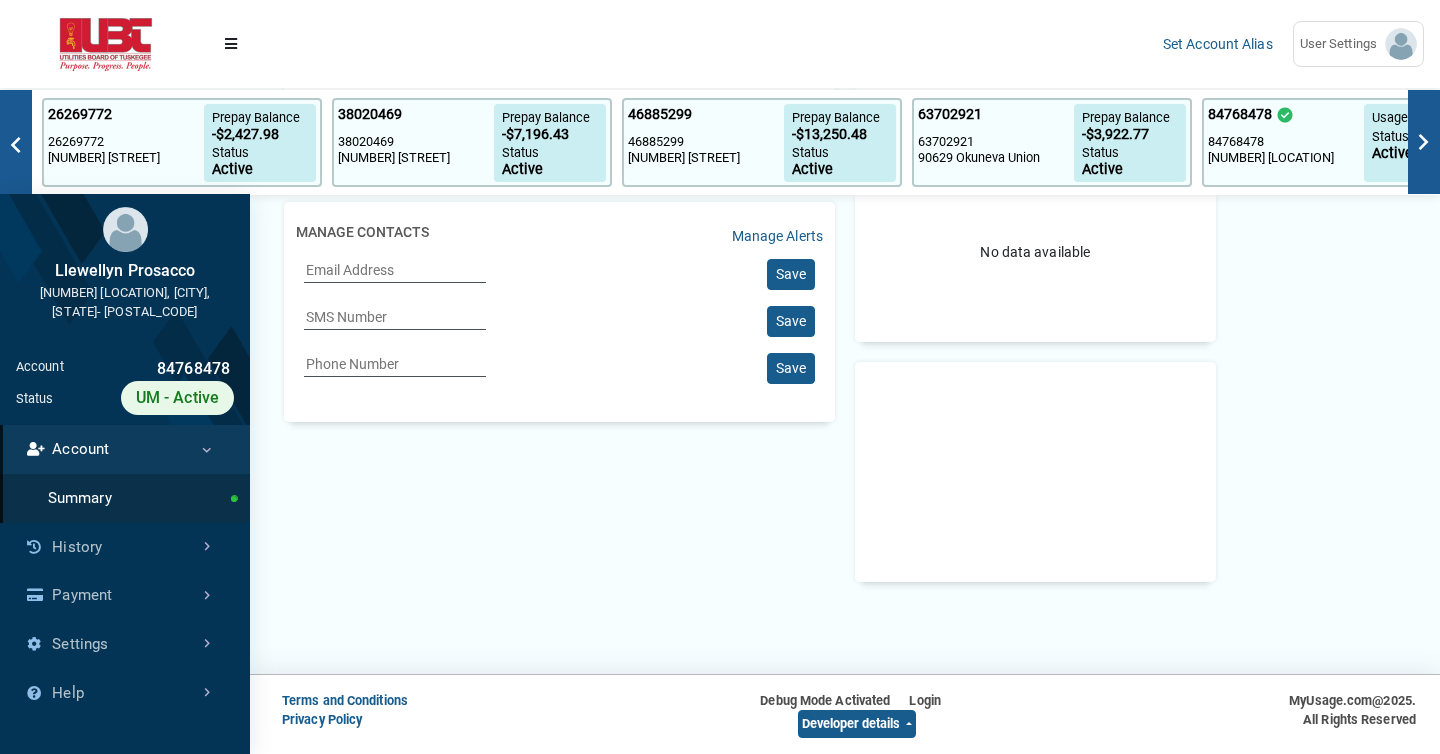scroll, scrollTop: 0, scrollLeft: 0, axis: both 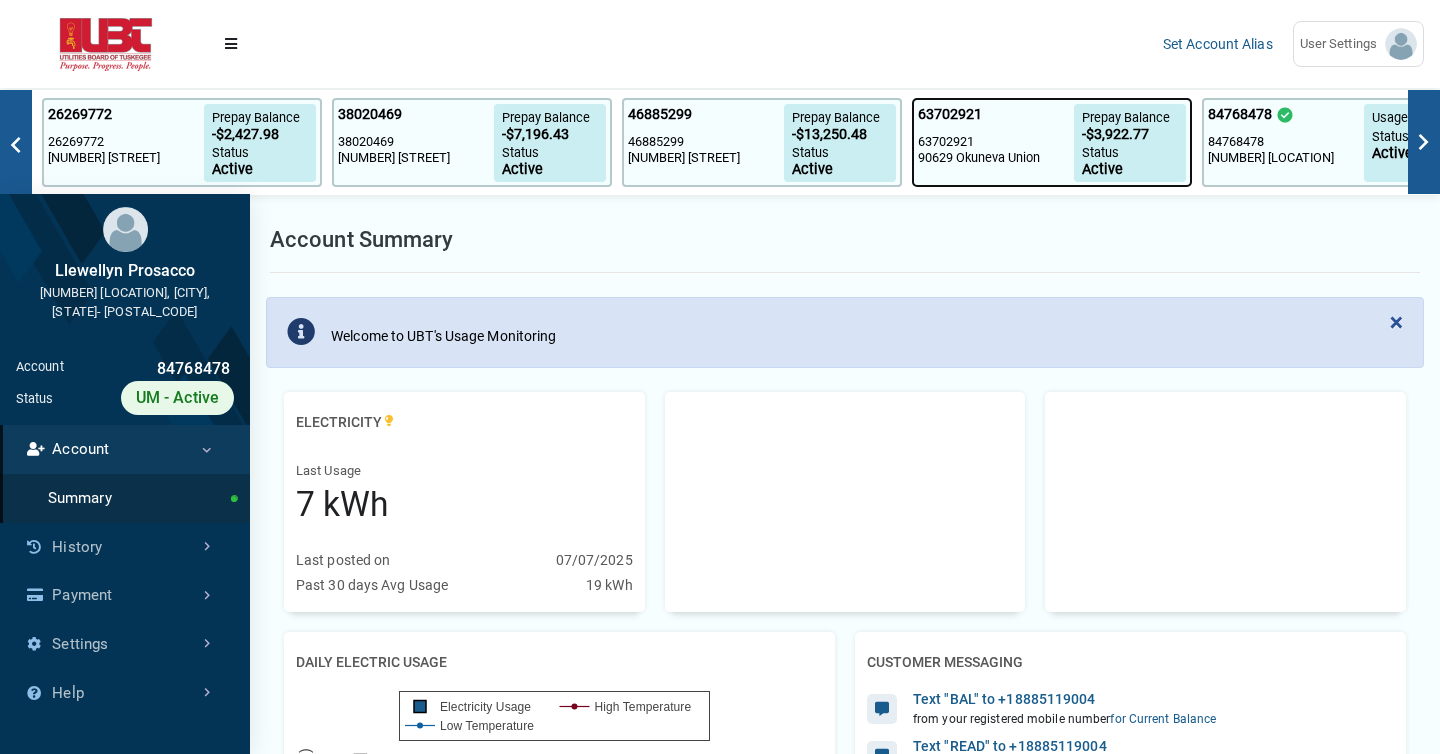 click on "90629 Okuneva Union" at bounding box center (996, 158) 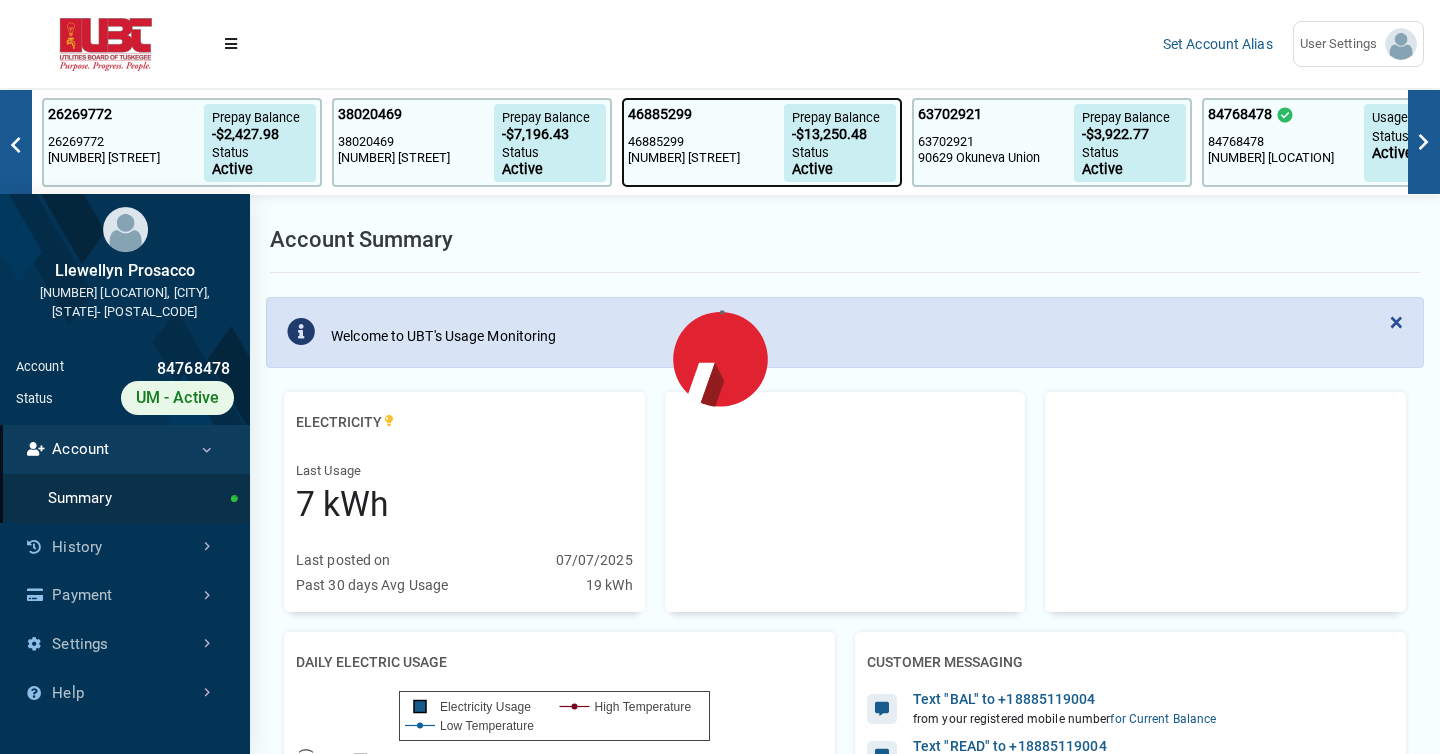 click on "Prepay Balance
[CURRENCY]
Status
Active" at bounding box center [840, 143] 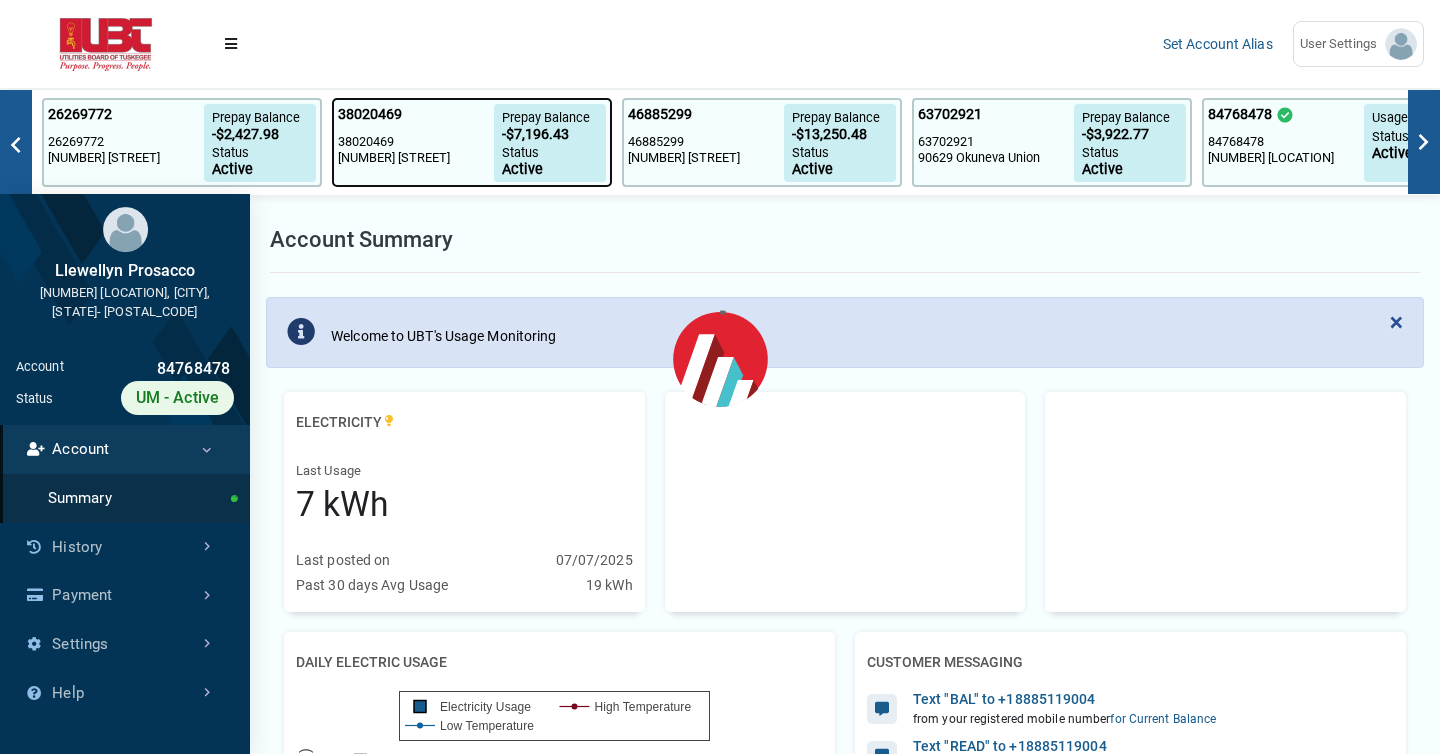 click on "Active" at bounding box center [550, 170] 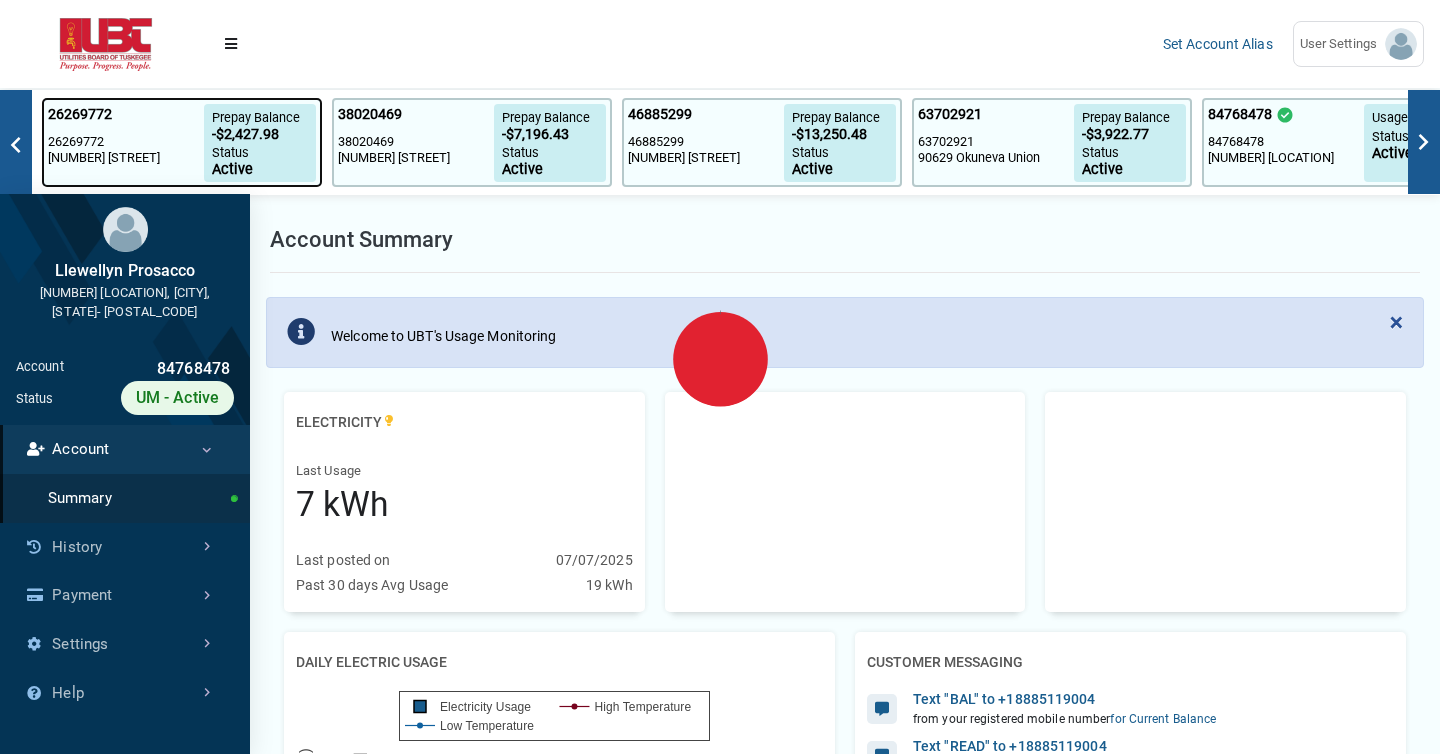 click on "Active" at bounding box center [260, 170] 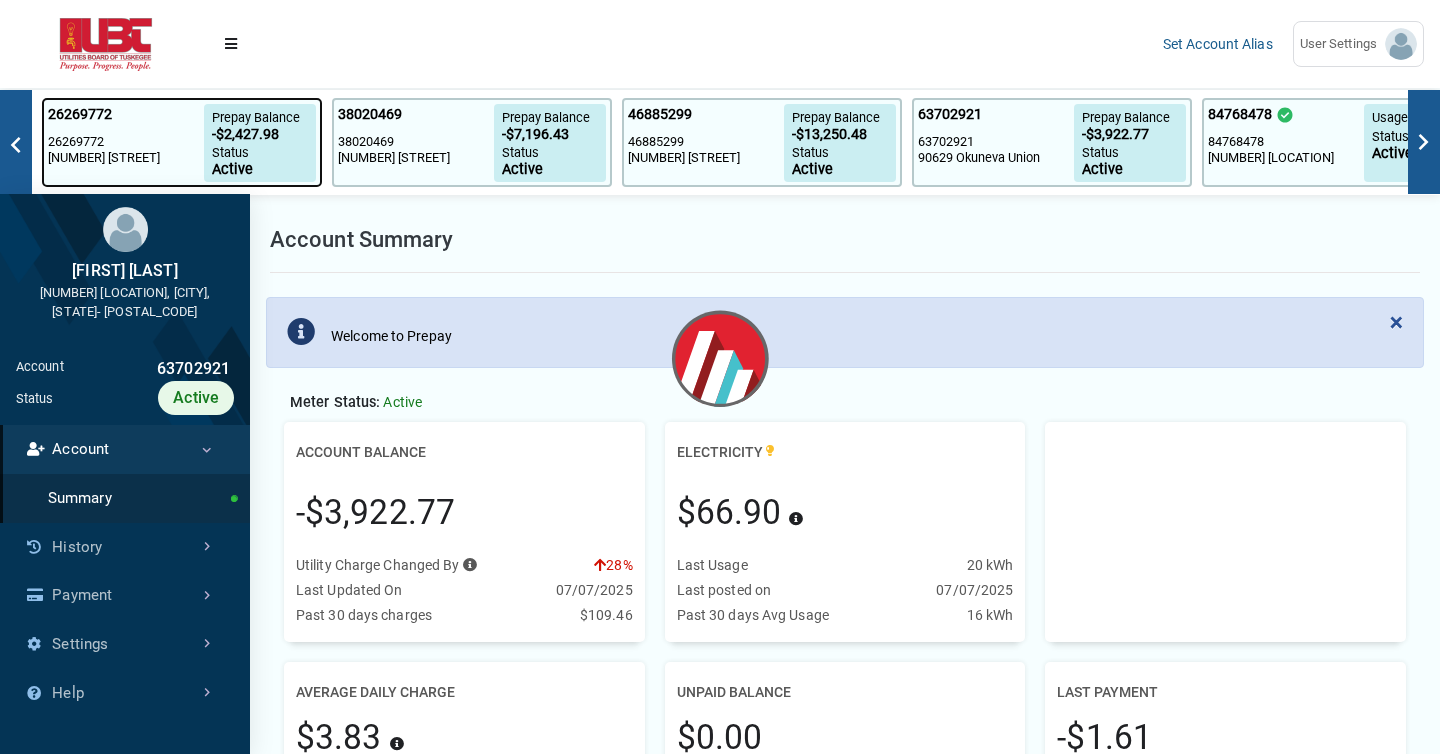 scroll, scrollTop: 151, scrollLeft: 336, axis: both 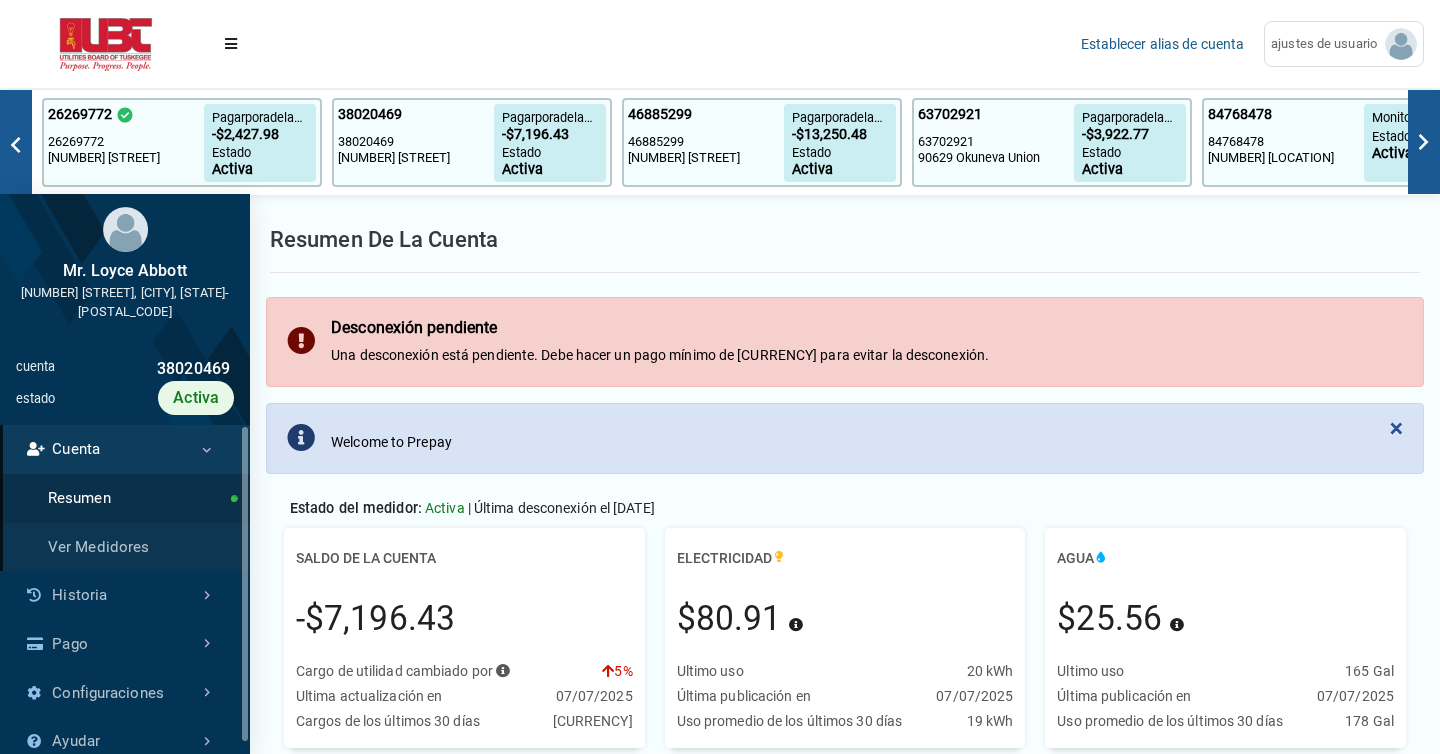 click on "| Última desconexión el [DATE]" at bounding box center [561, 508] 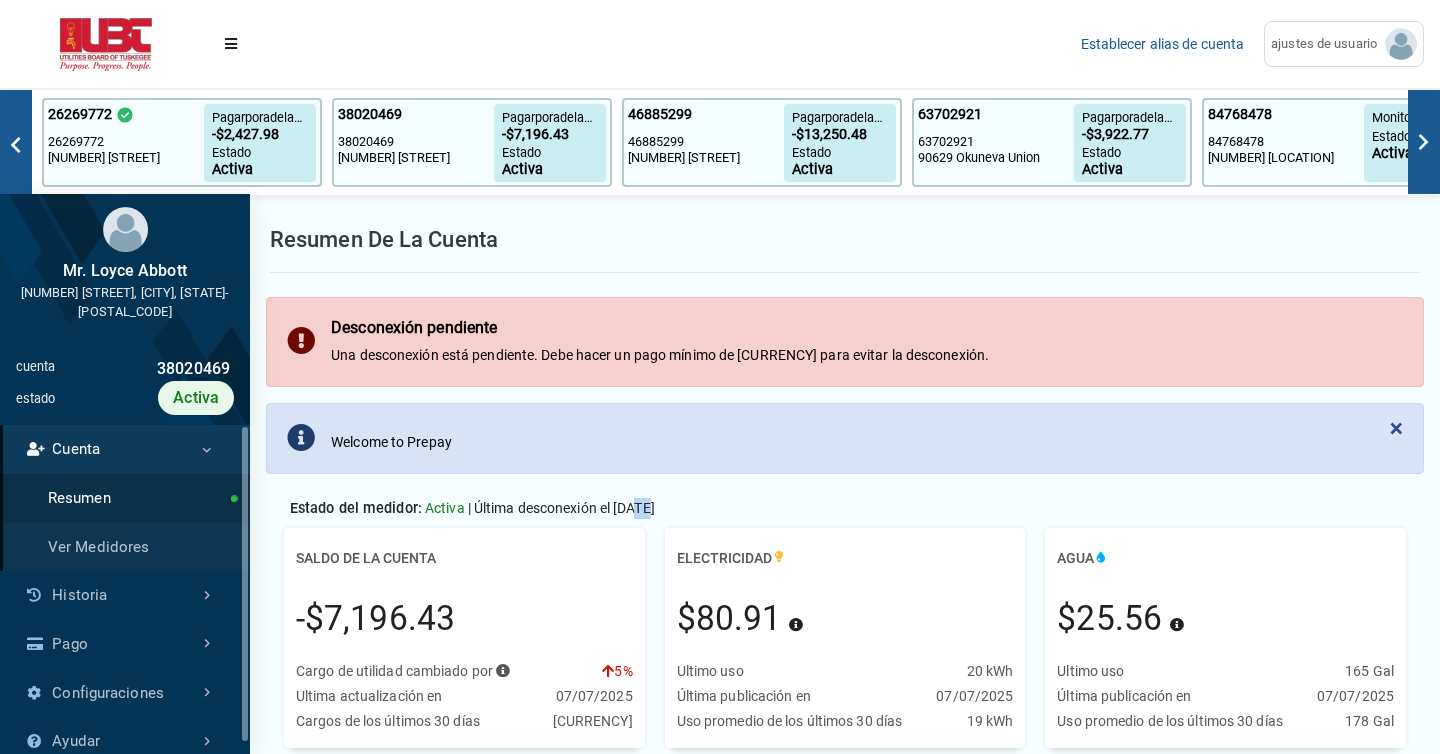 click on "| Última desconexión el [DATE]" at bounding box center [561, 508] 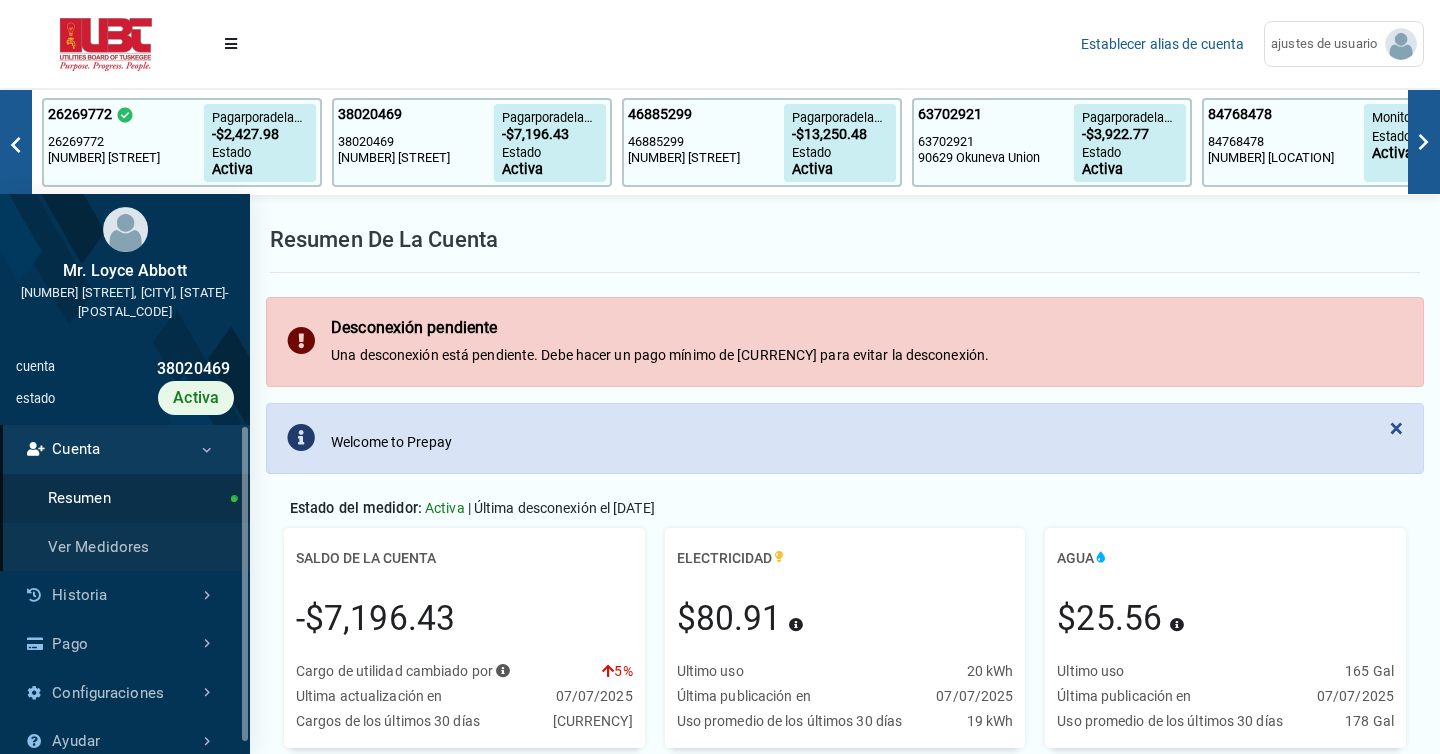 click on "| Última desconexión el [DATE]" at bounding box center [561, 508] 